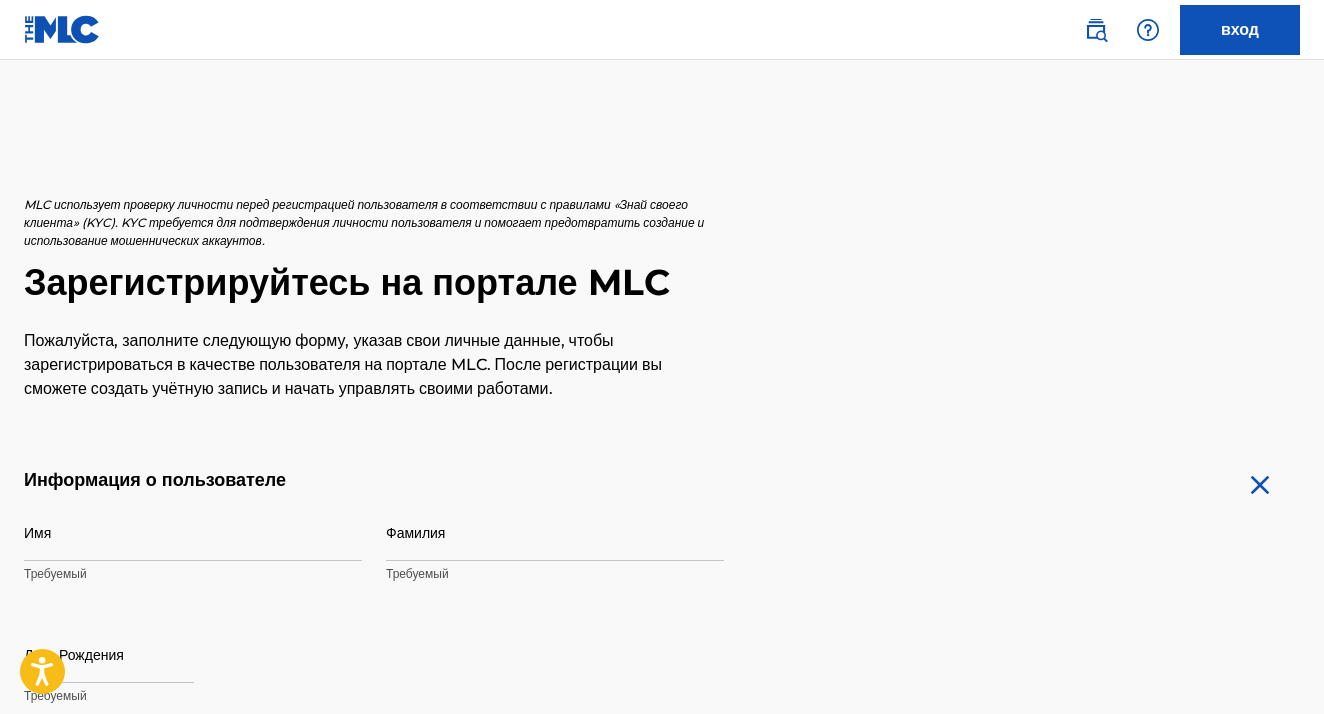 scroll, scrollTop: 0, scrollLeft: 0, axis: both 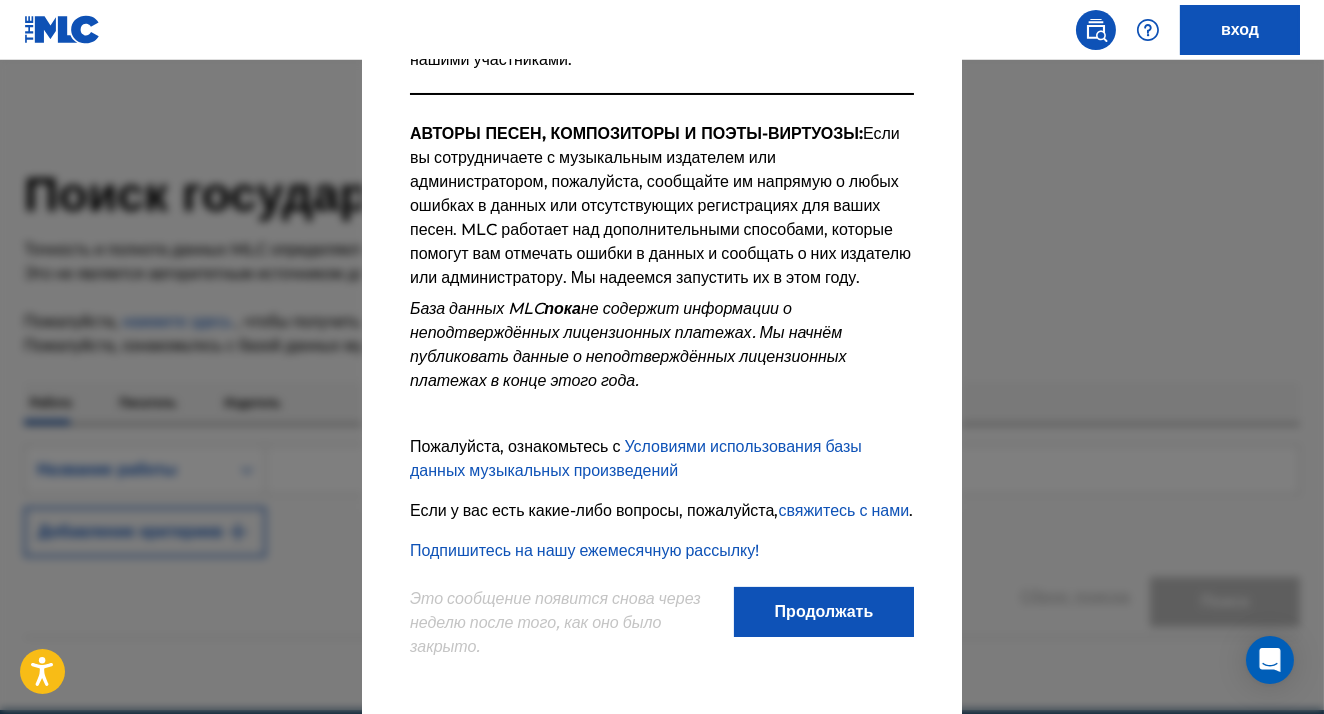 click on "Продолжать" at bounding box center [824, 612] 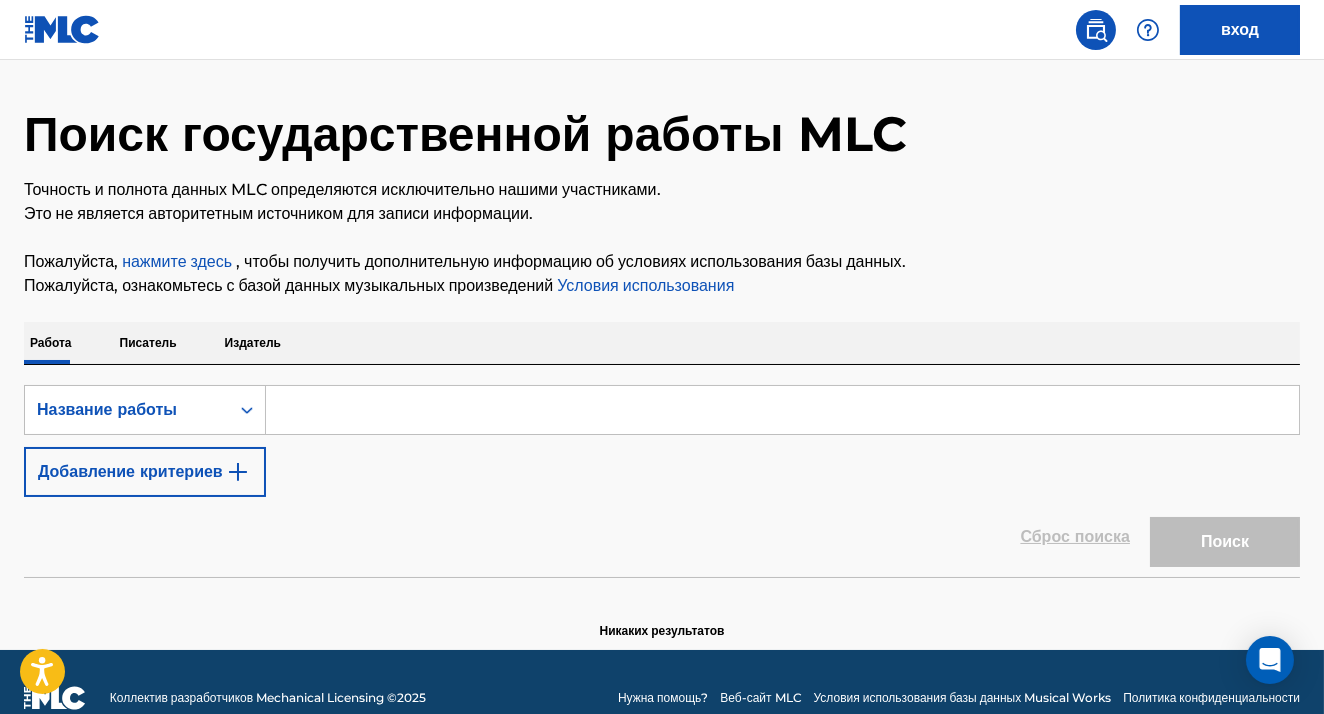 scroll, scrollTop: 70, scrollLeft: 0, axis: vertical 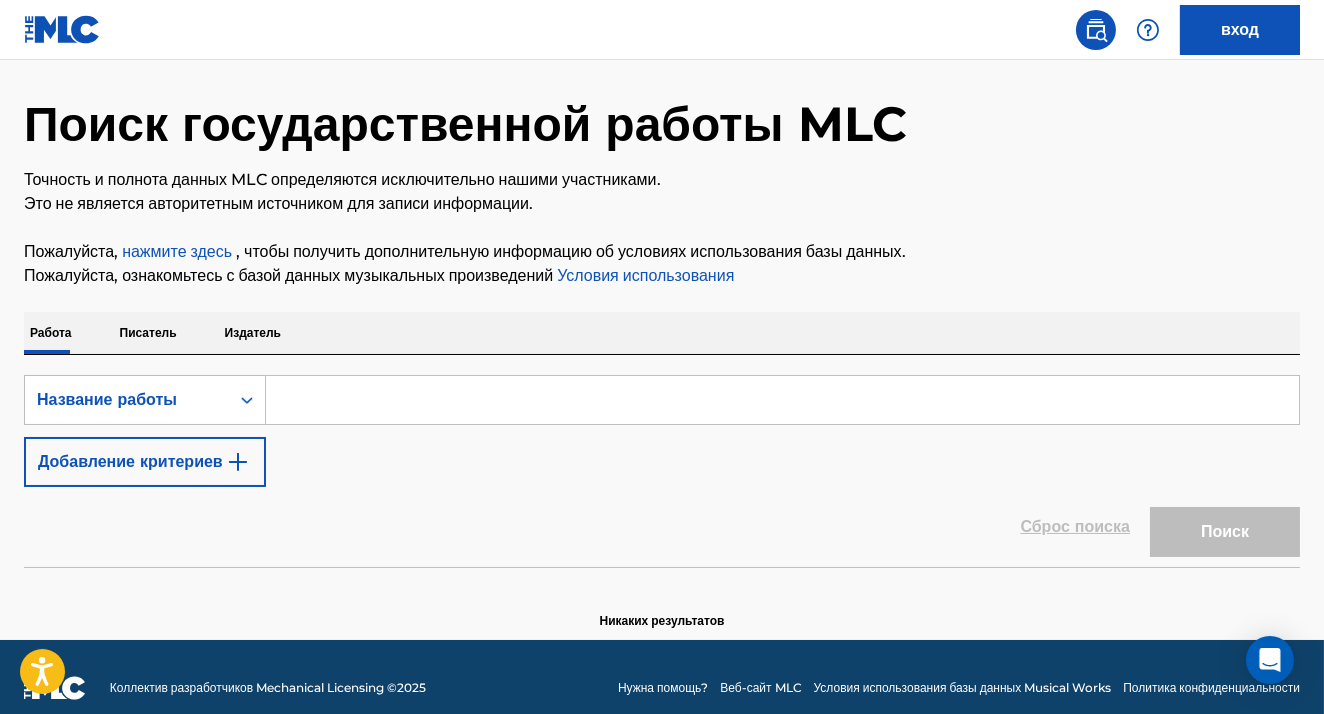 click on "Издатель" at bounding box center (253, 333) 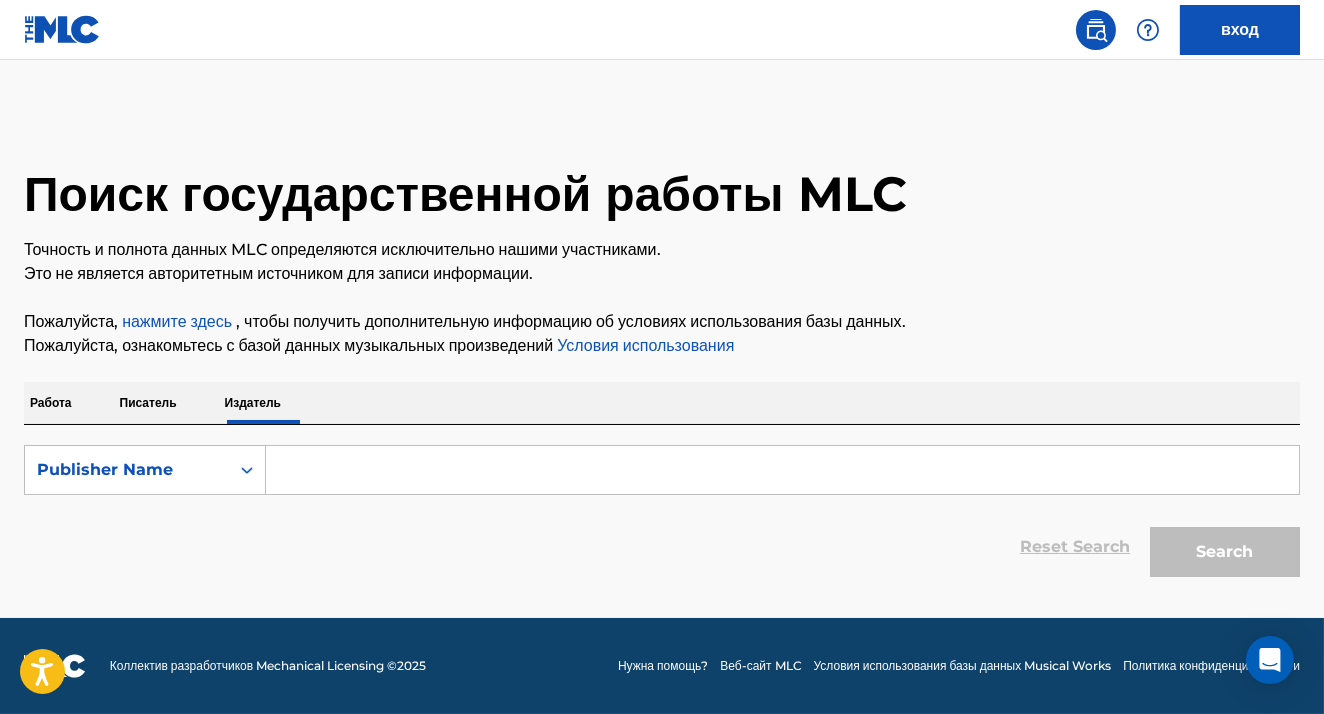 scroll, scrollTop: 0, scrollLeft: 0, axis: both 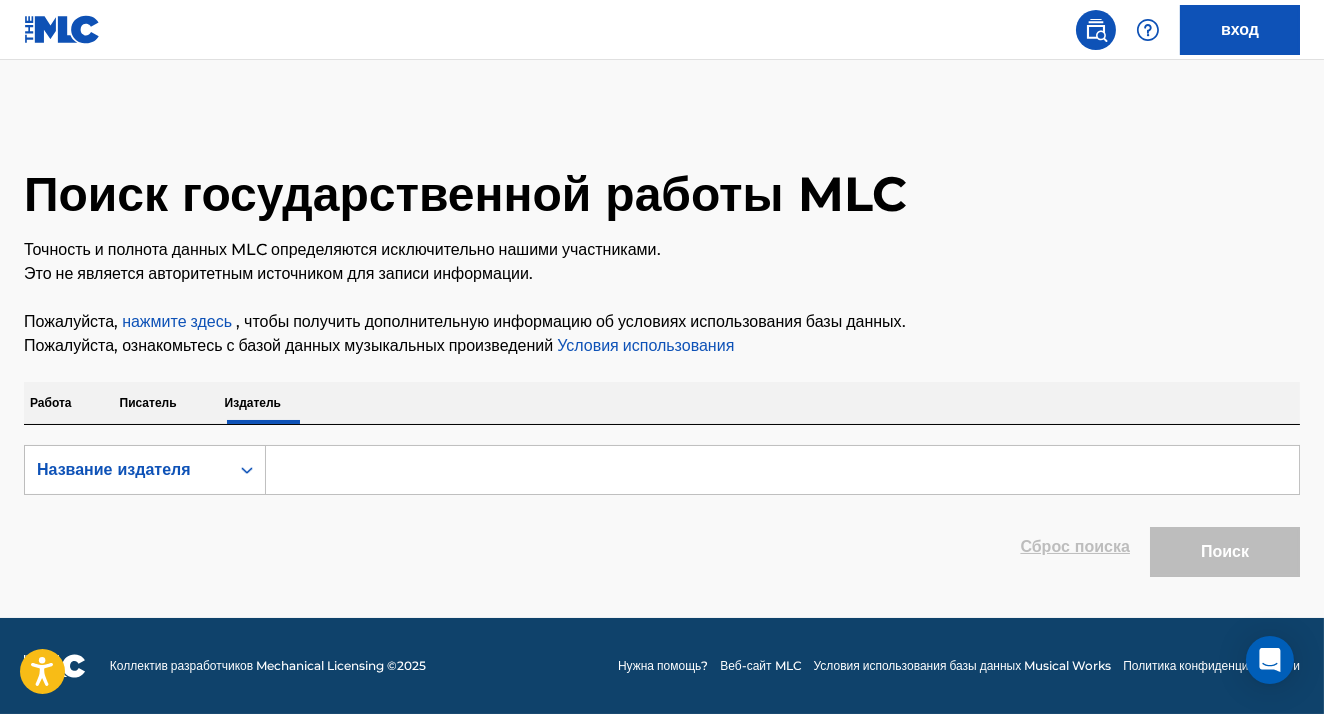 click at bounding box center [782, 470] 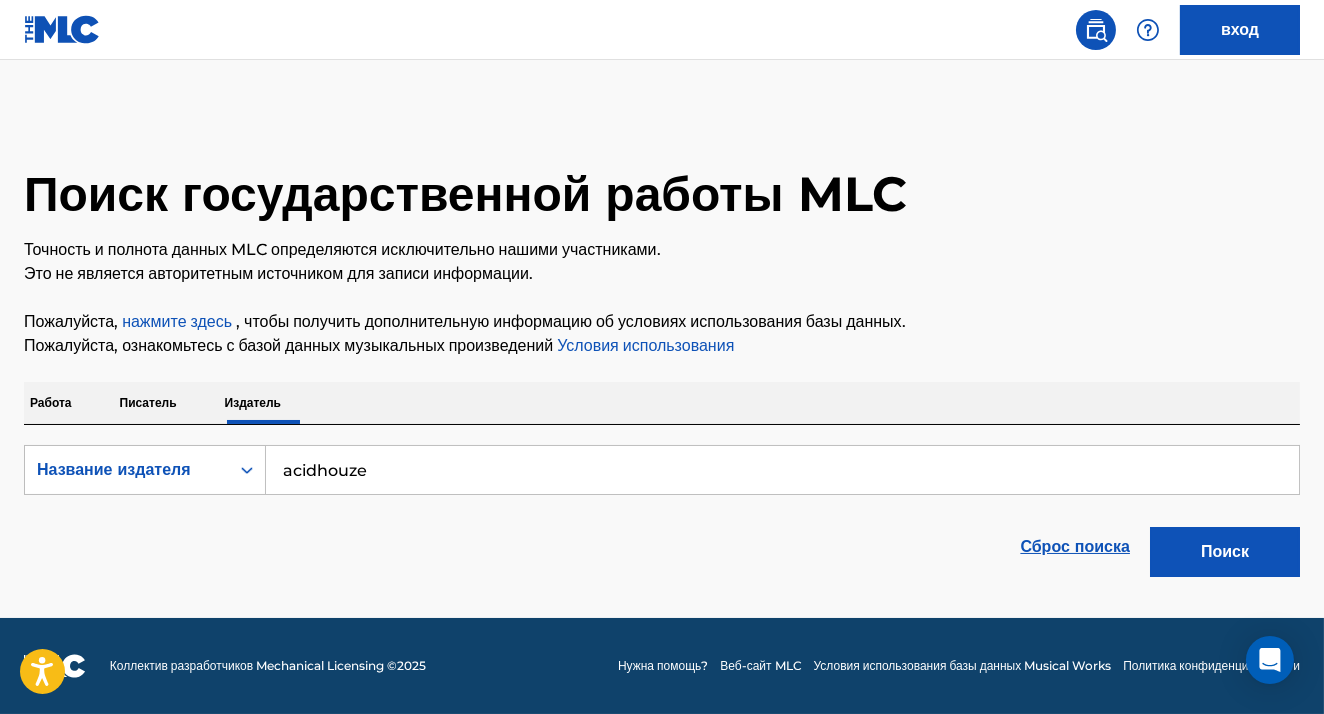 type on "acidhouze" 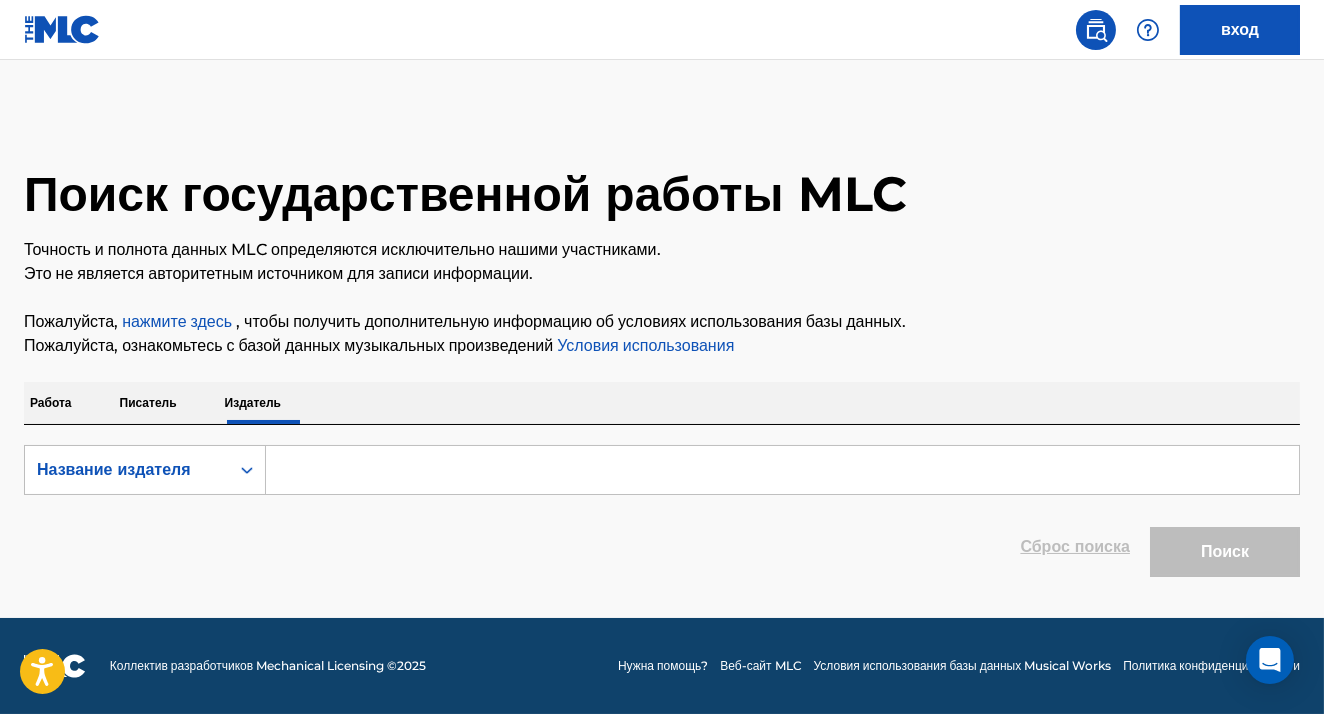 type 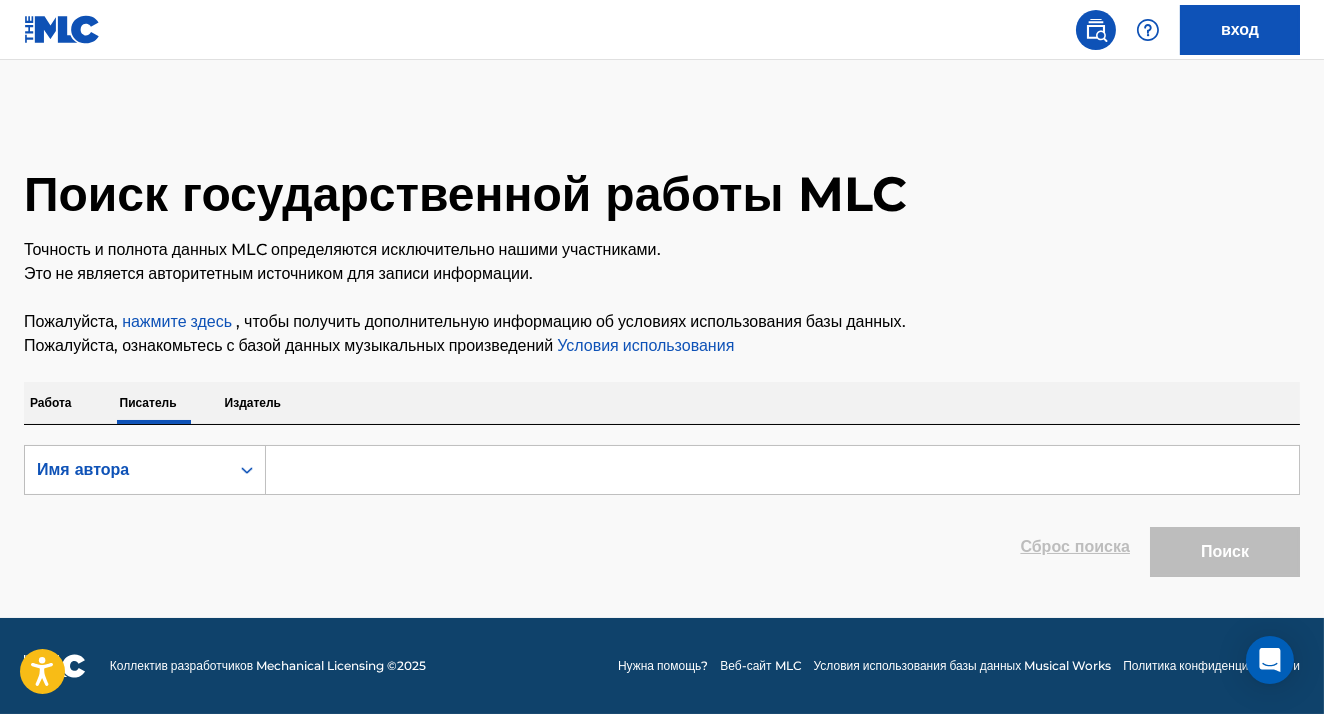 click at bounding box center (782, 470) 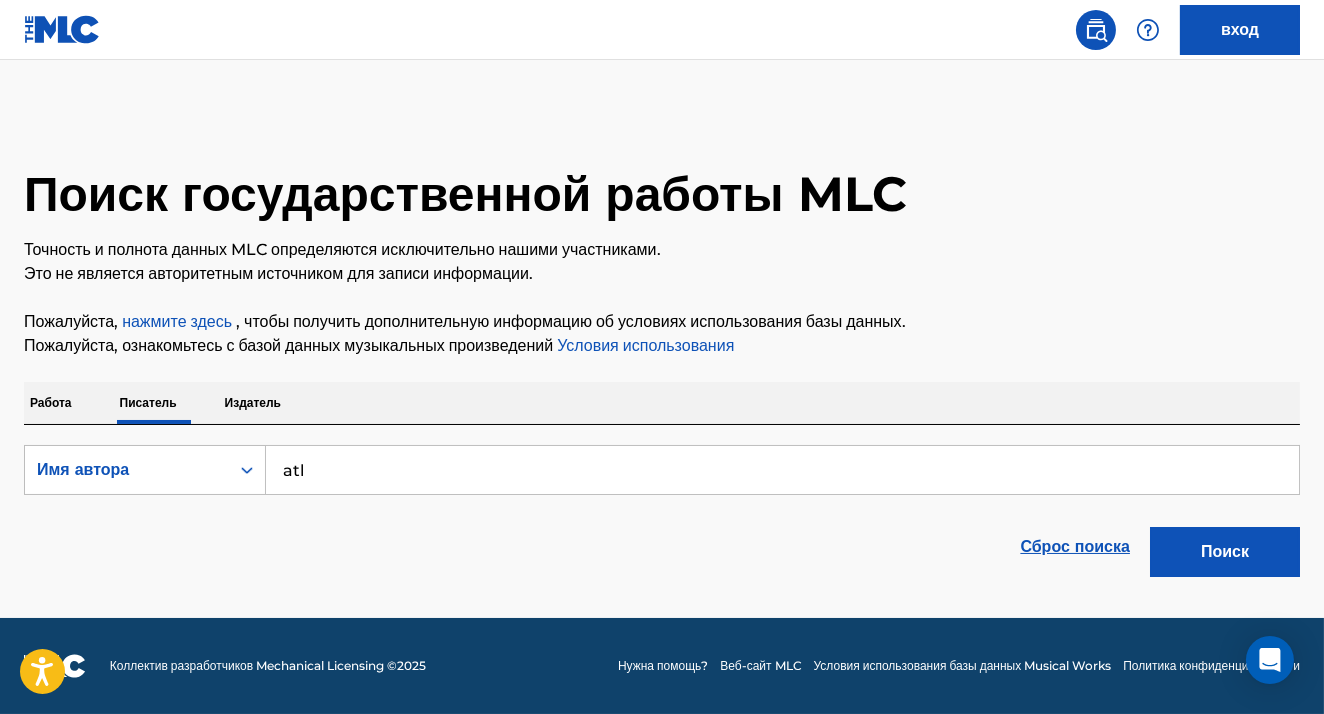 type on "atl" 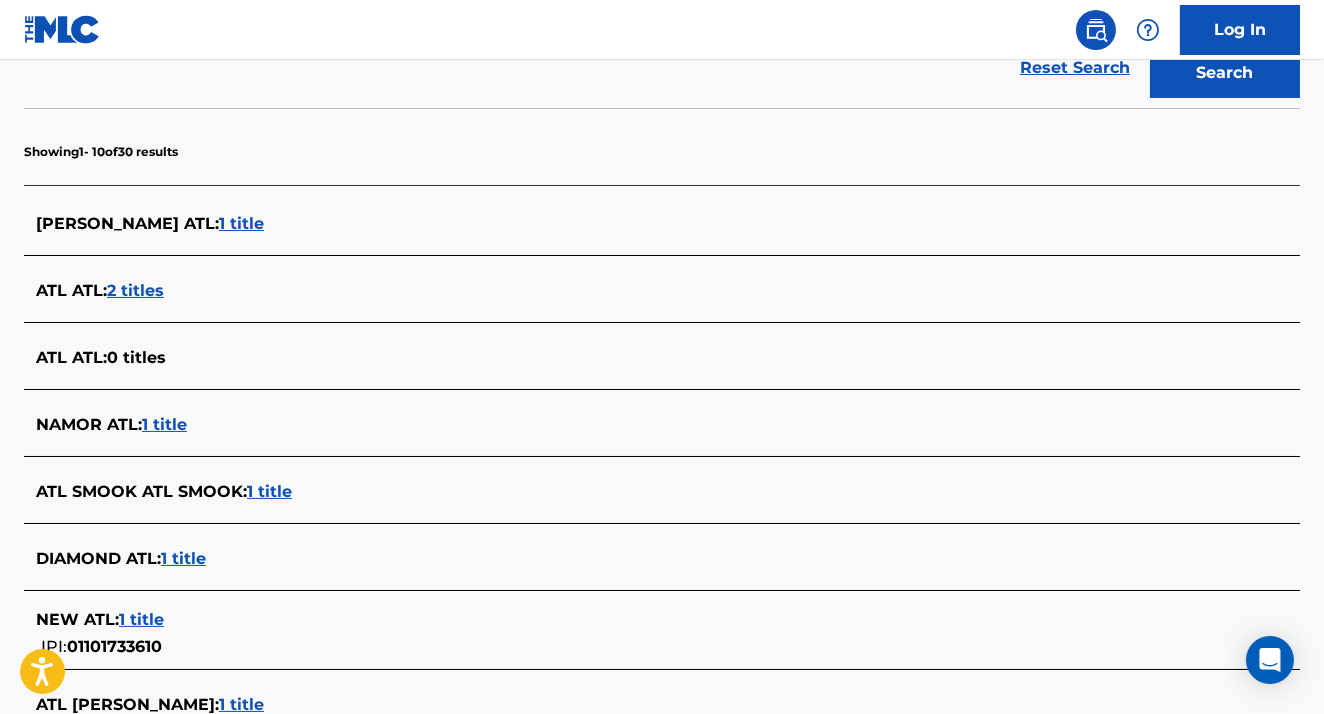 scroll, scrollTop: 362, scrollLeft: 0, axis: vertical 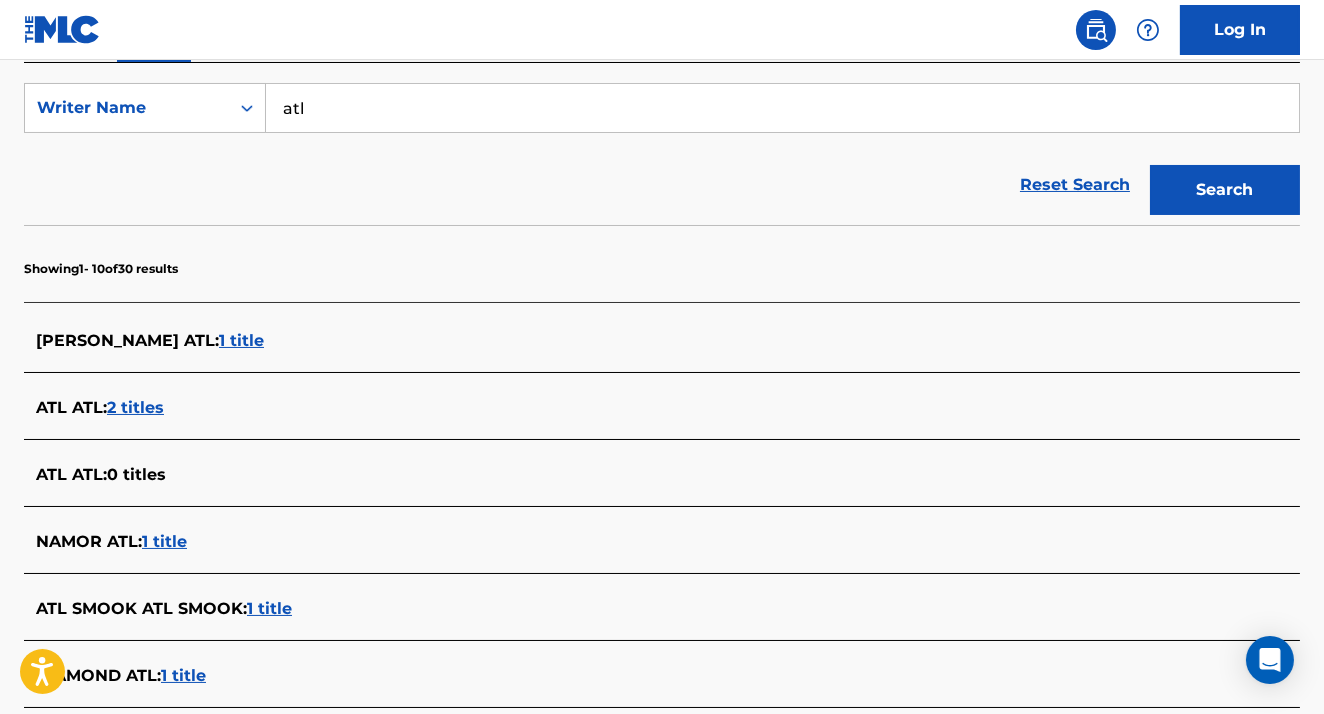 click on "2 titles" at bounding box center [135, 407] 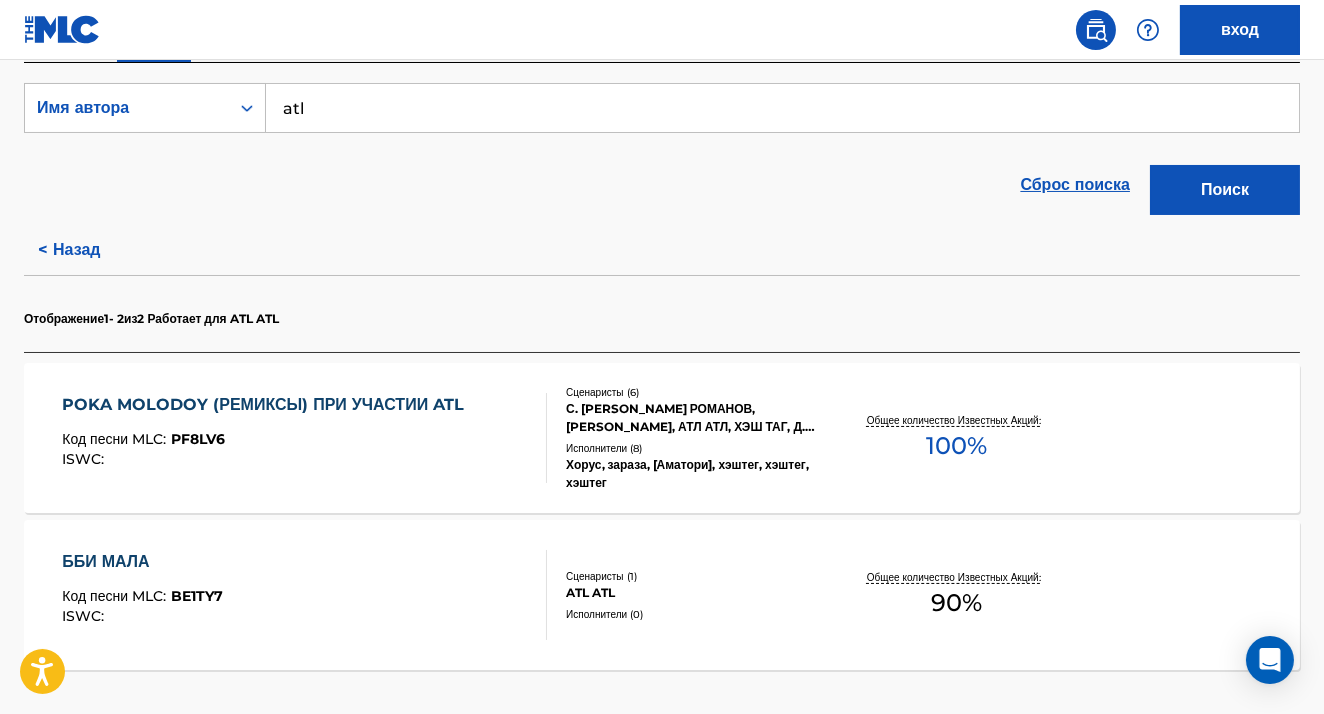 click on "100 %" at bounding box center [956, 446] 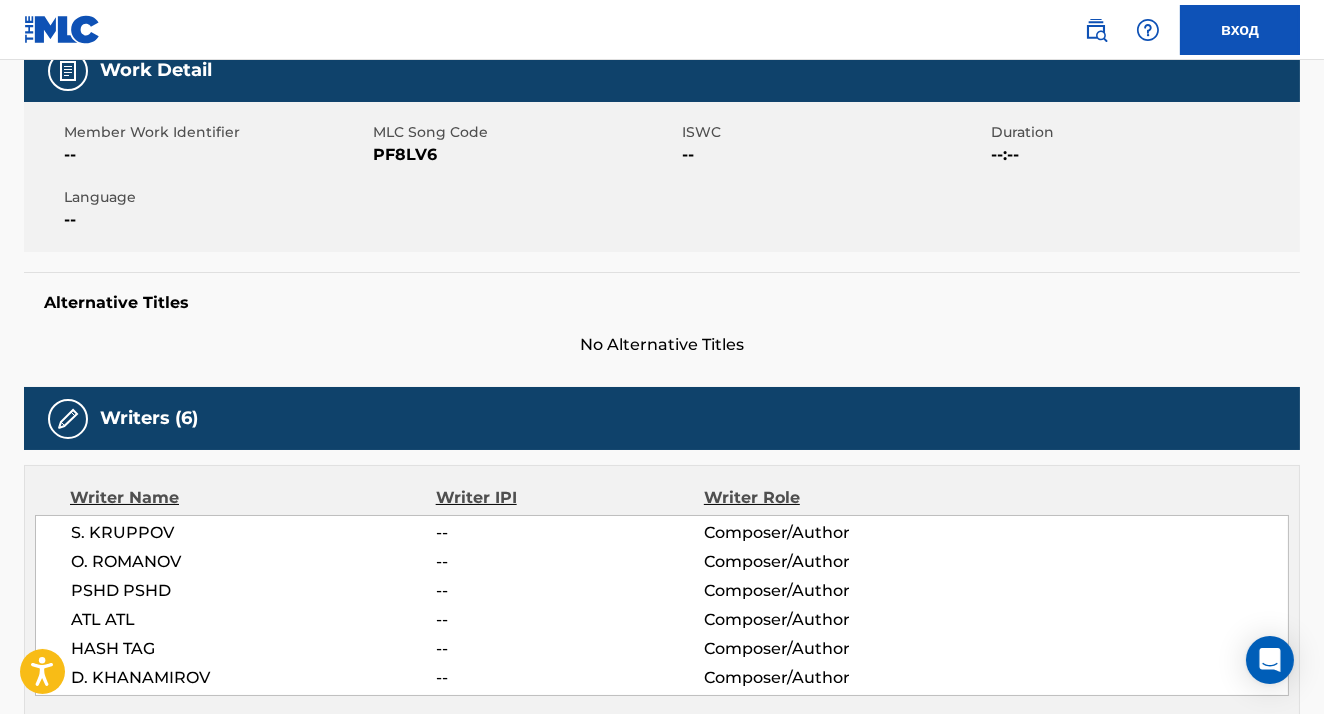 scroll, scrollTop: 0, scrollLeft: 0, axis: both 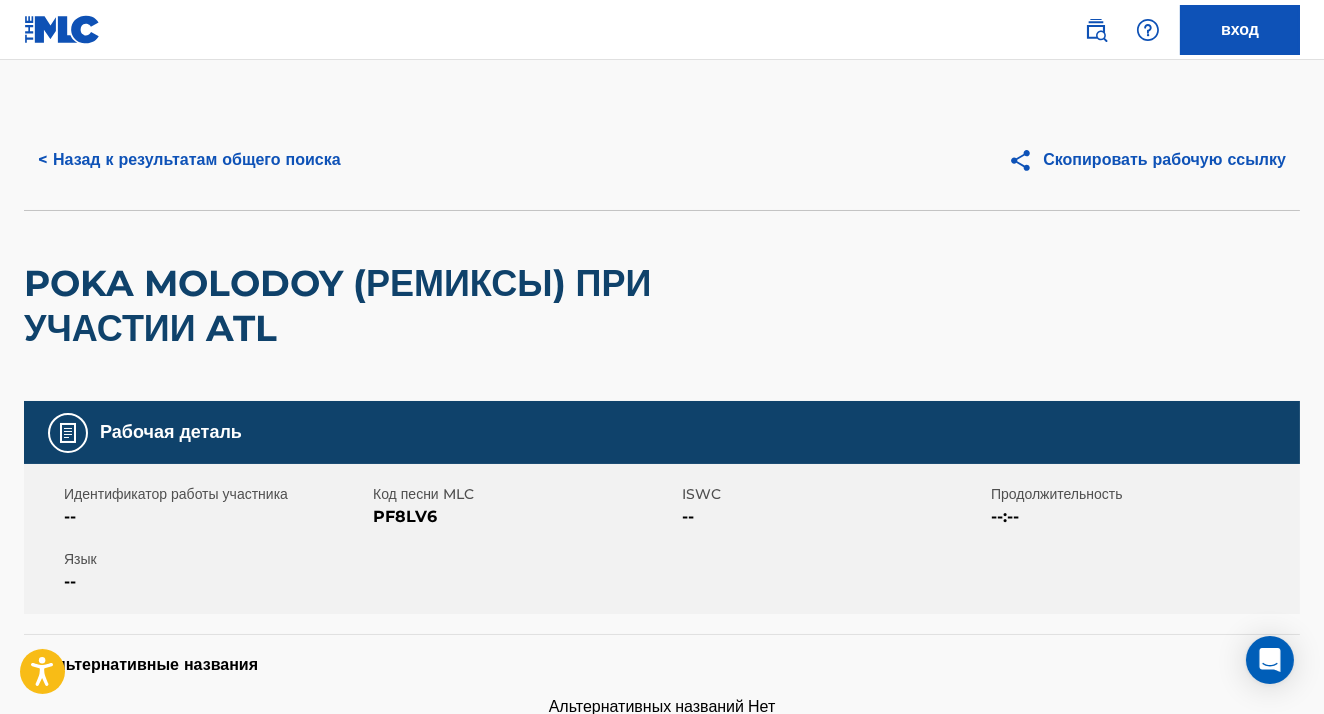 click on "PF8LV6" at bounding box center [525, 517] 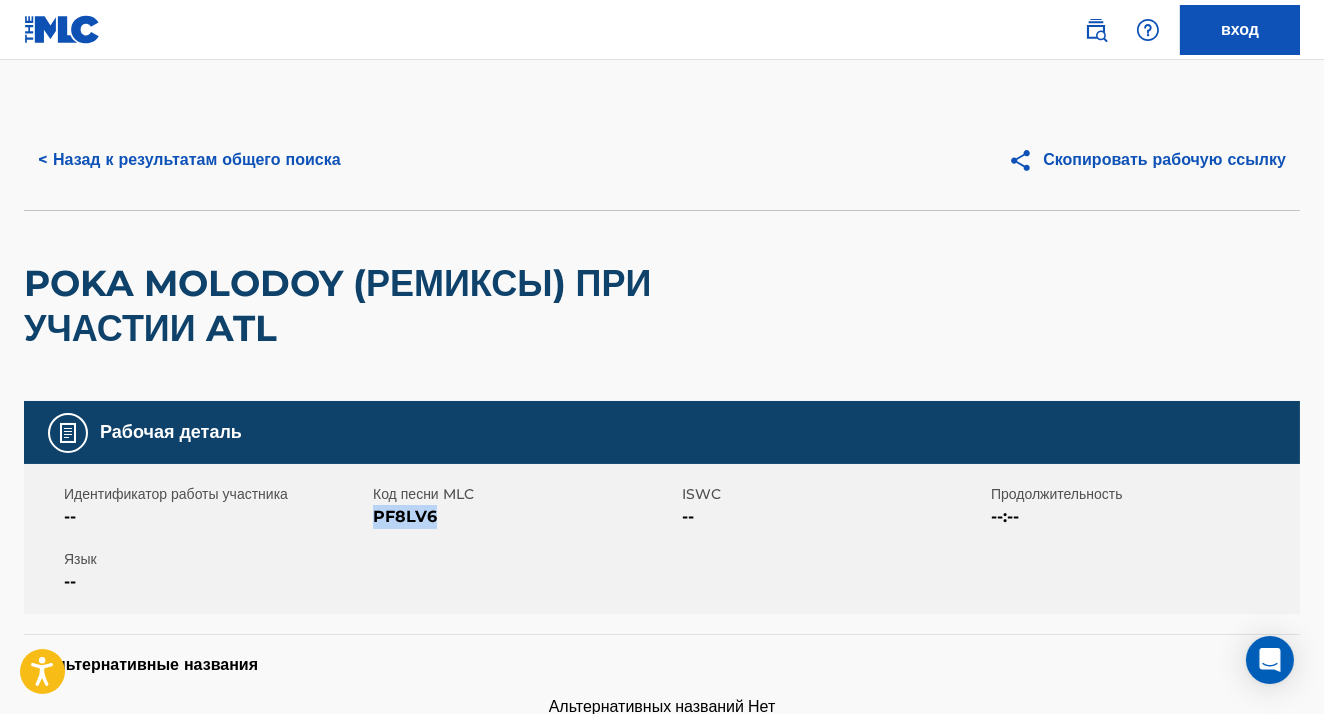 click on "PF8LV6" at bounding box center (525, 517) 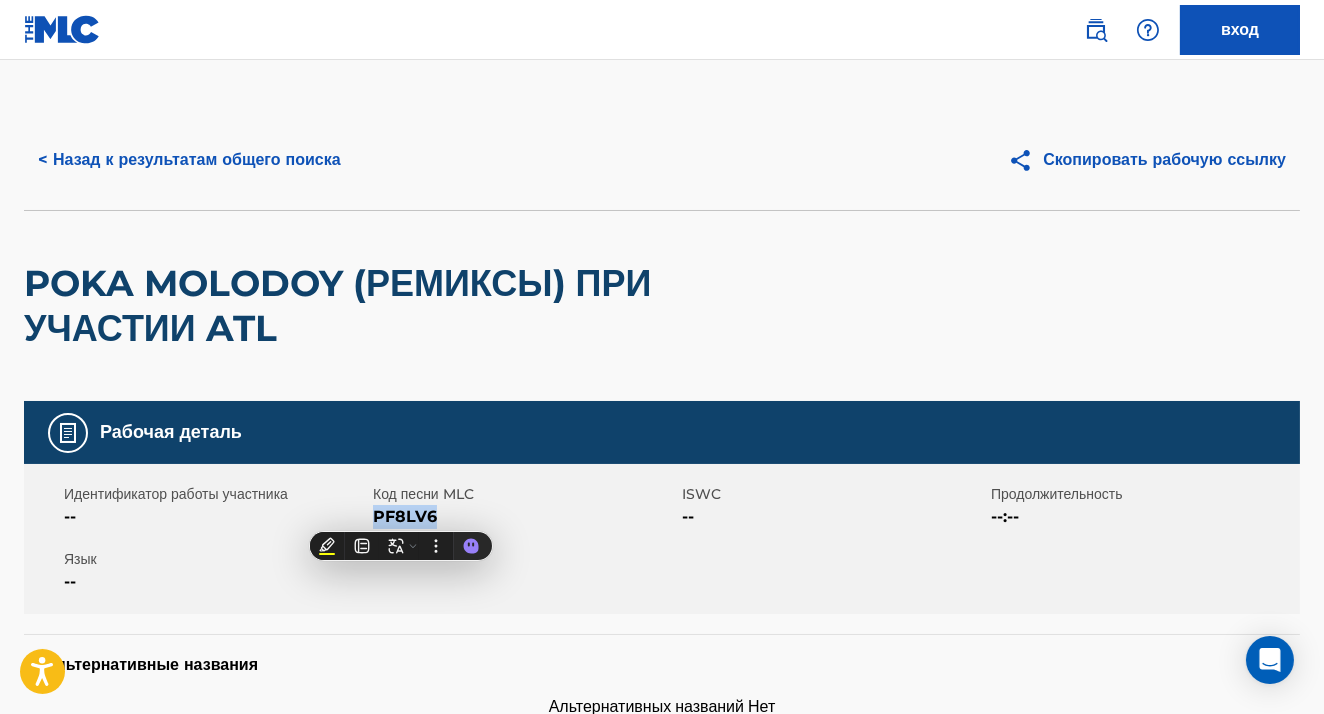 click on "Идентификатор работы участника -- Код песни MLC PF8LV6 ISWC -- Продолжительность --:-- Язык --" at bounding box center [662, 539] 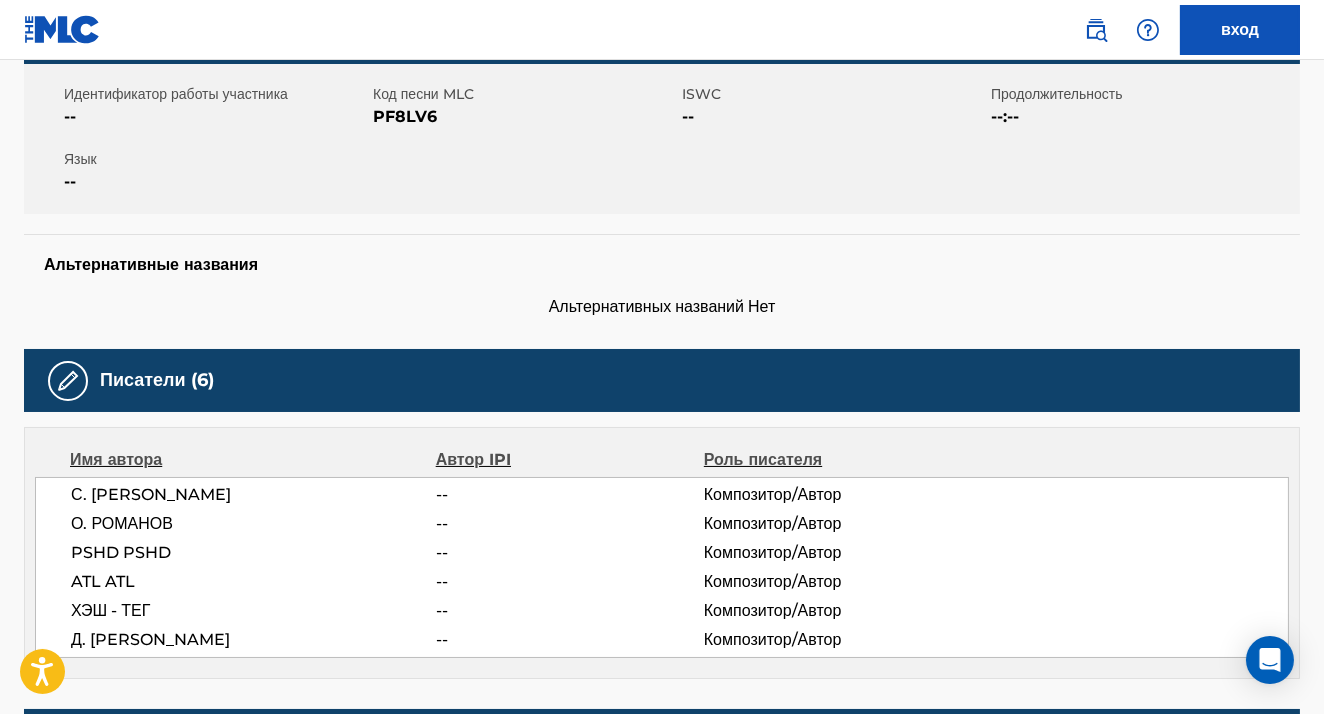 scroll, scrollTop: 477, scrollLeft: 0, axis: vertical 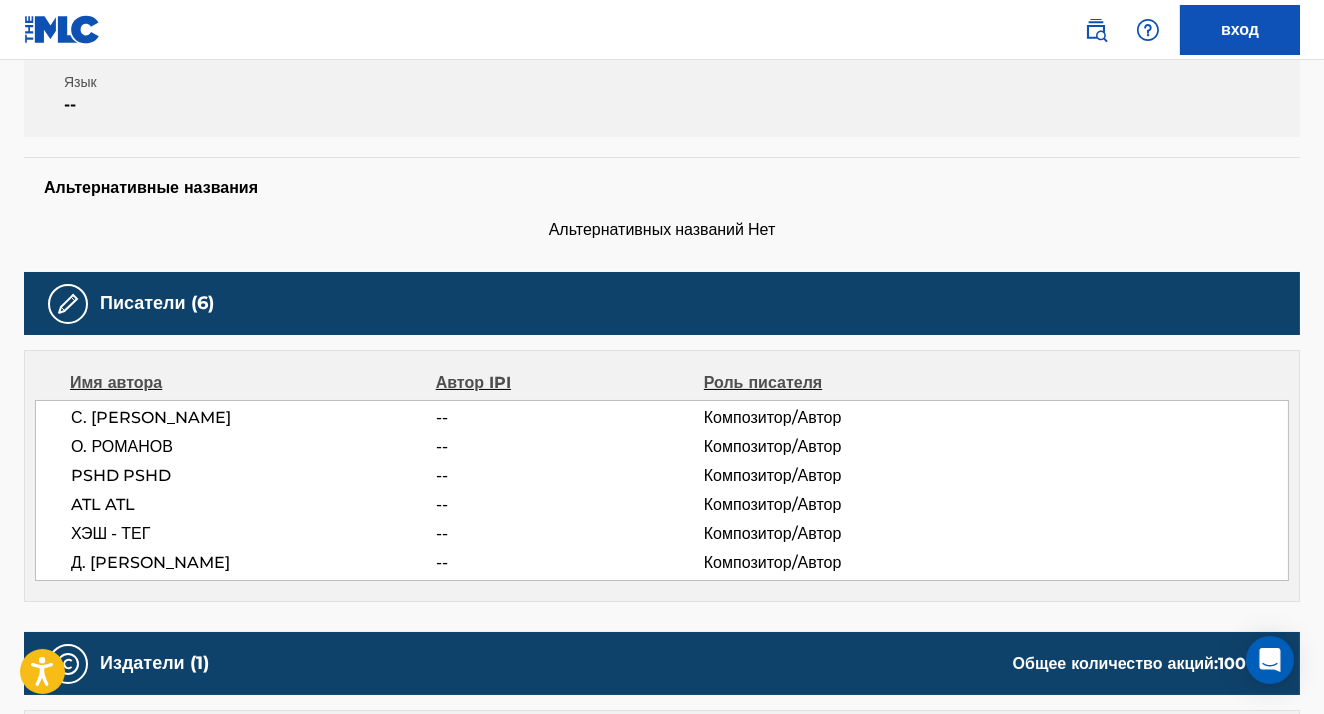 click on "С. КРУПНОВ" at bounding box center [253, 418] 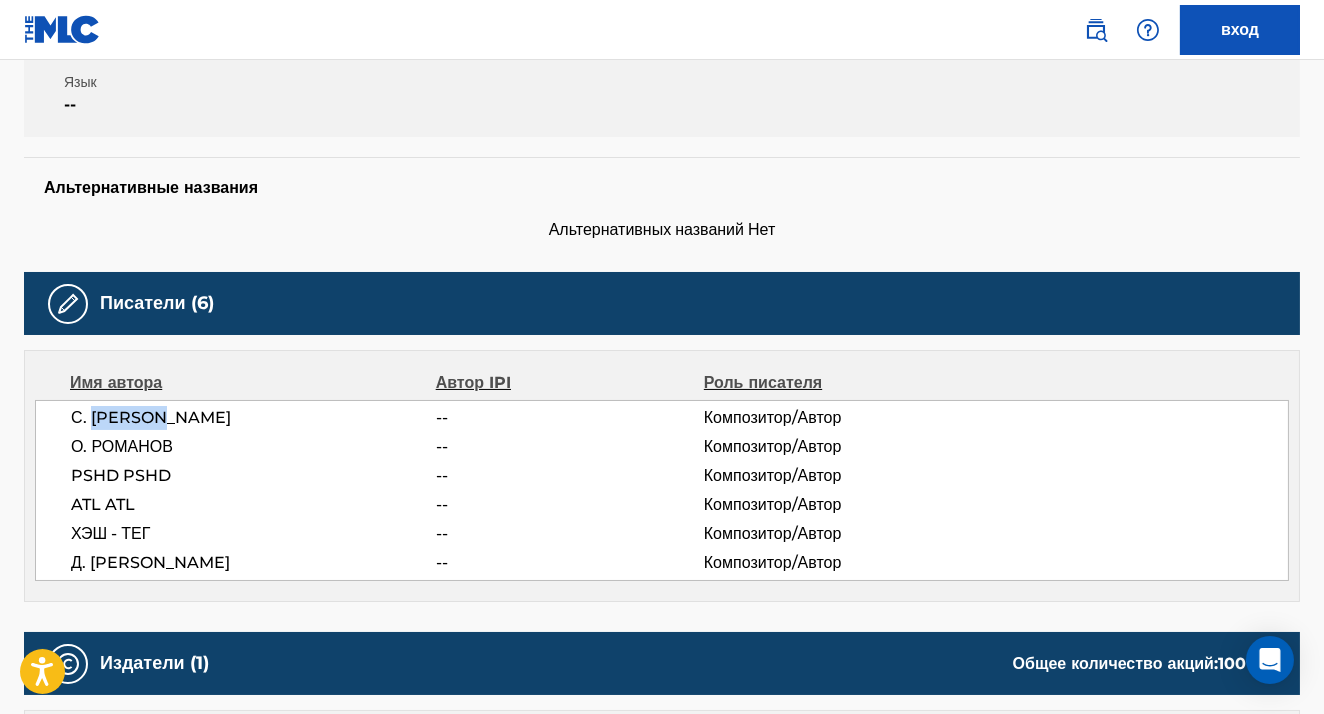 click on "С. КРУПНОВ" at bounding box center [253, 418] 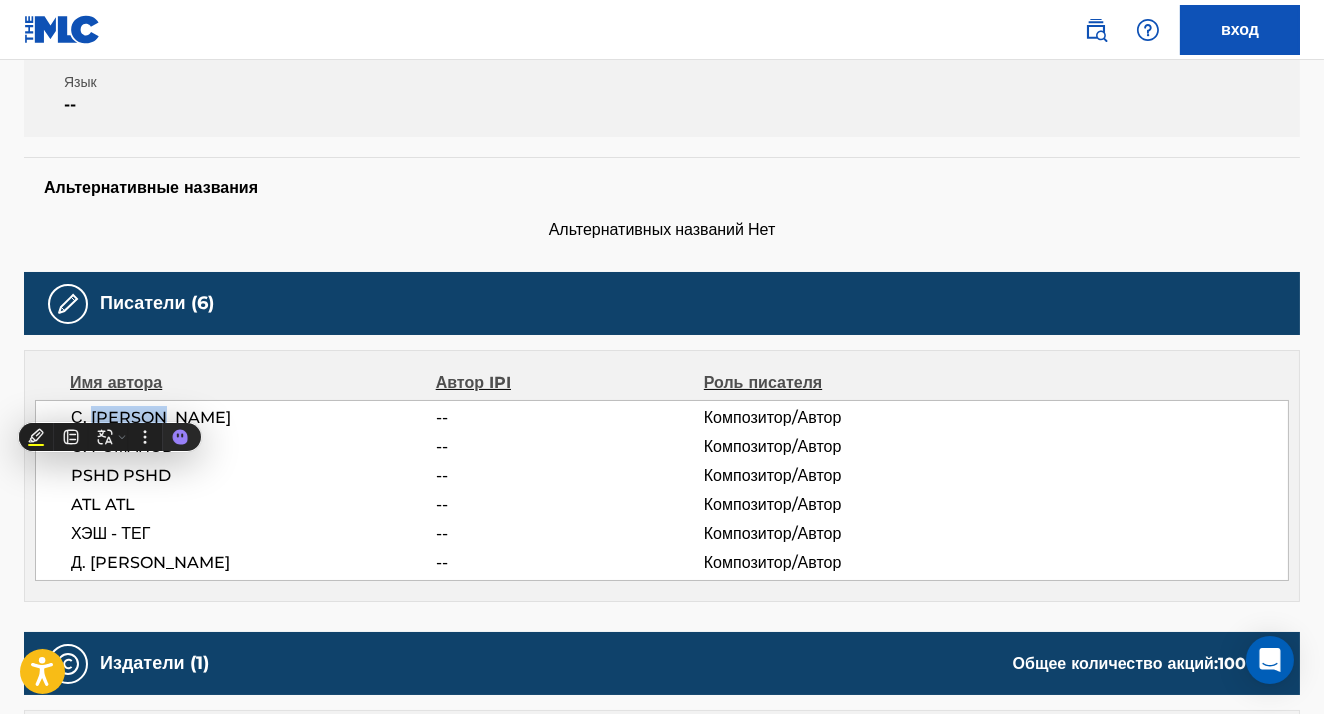 click on "PSHD PSHD" at bounding box center (253, 476) 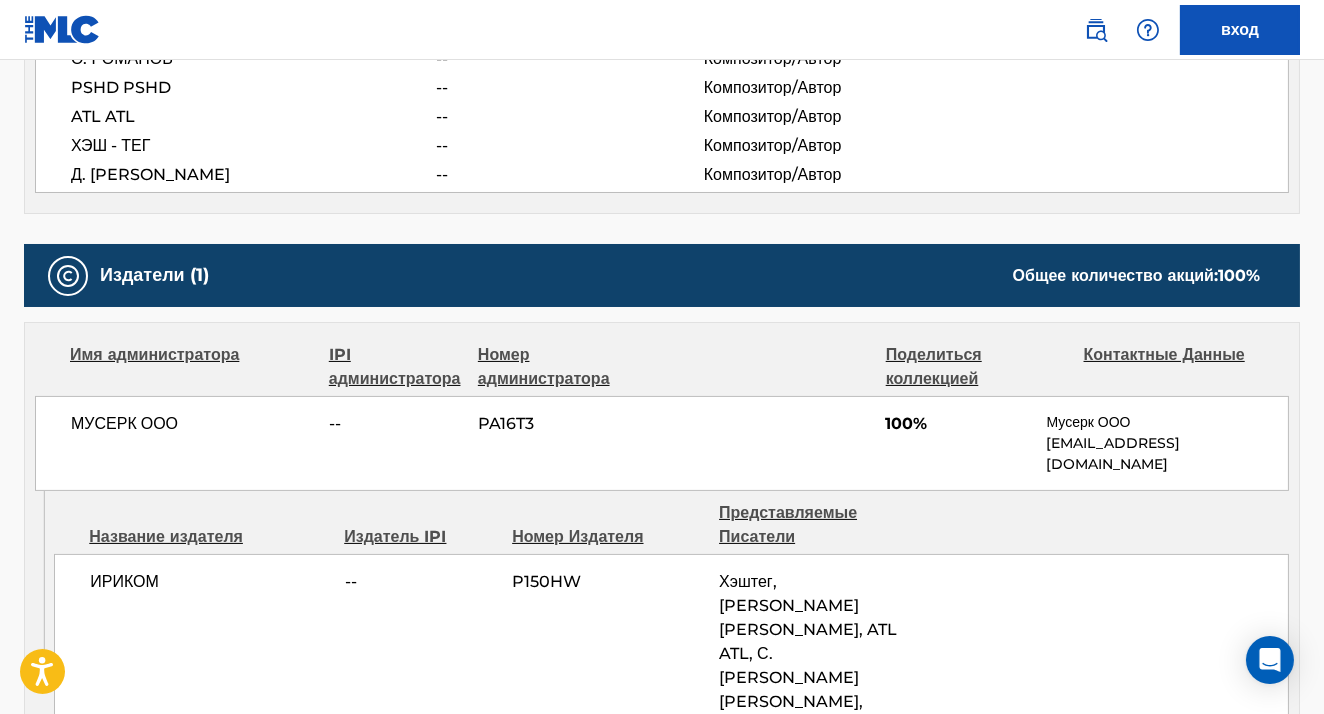 scroll, scrollTop: 871, scrollLeft: 0, axis: vertical 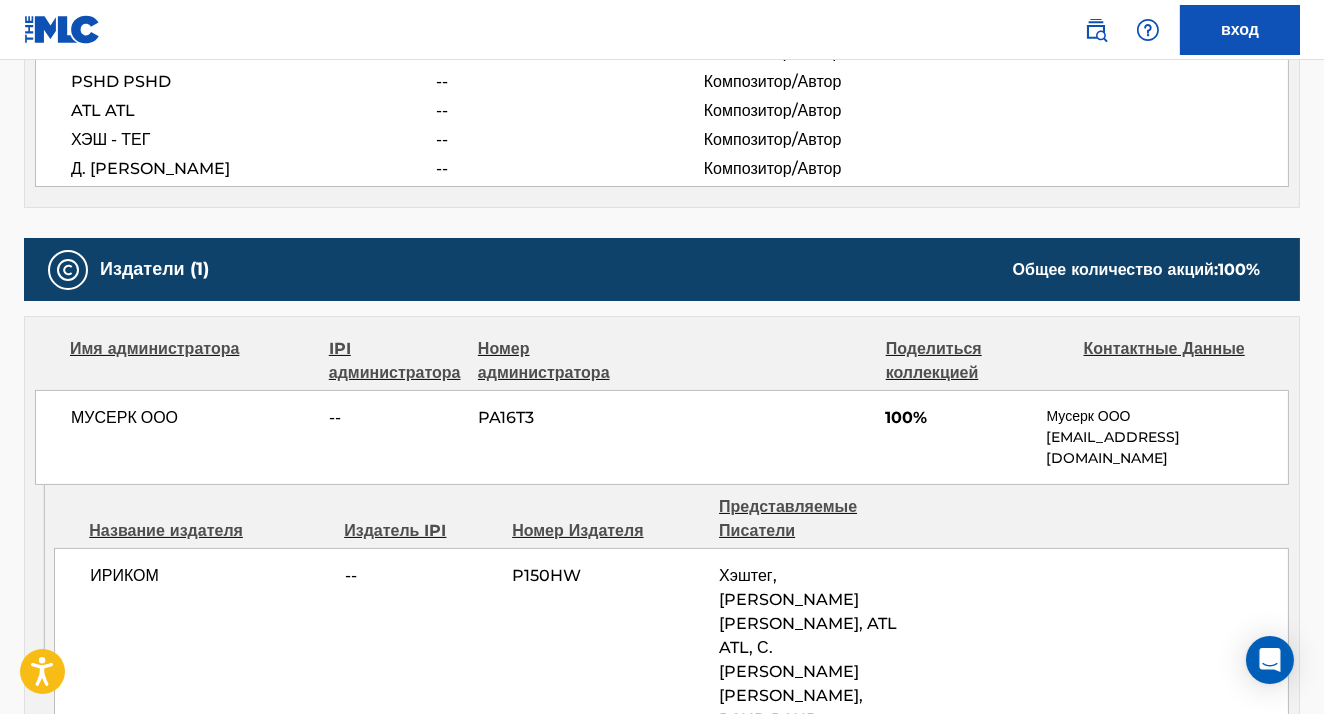 click on "МУСЕРК ООО" at bounding box center (192, 418) 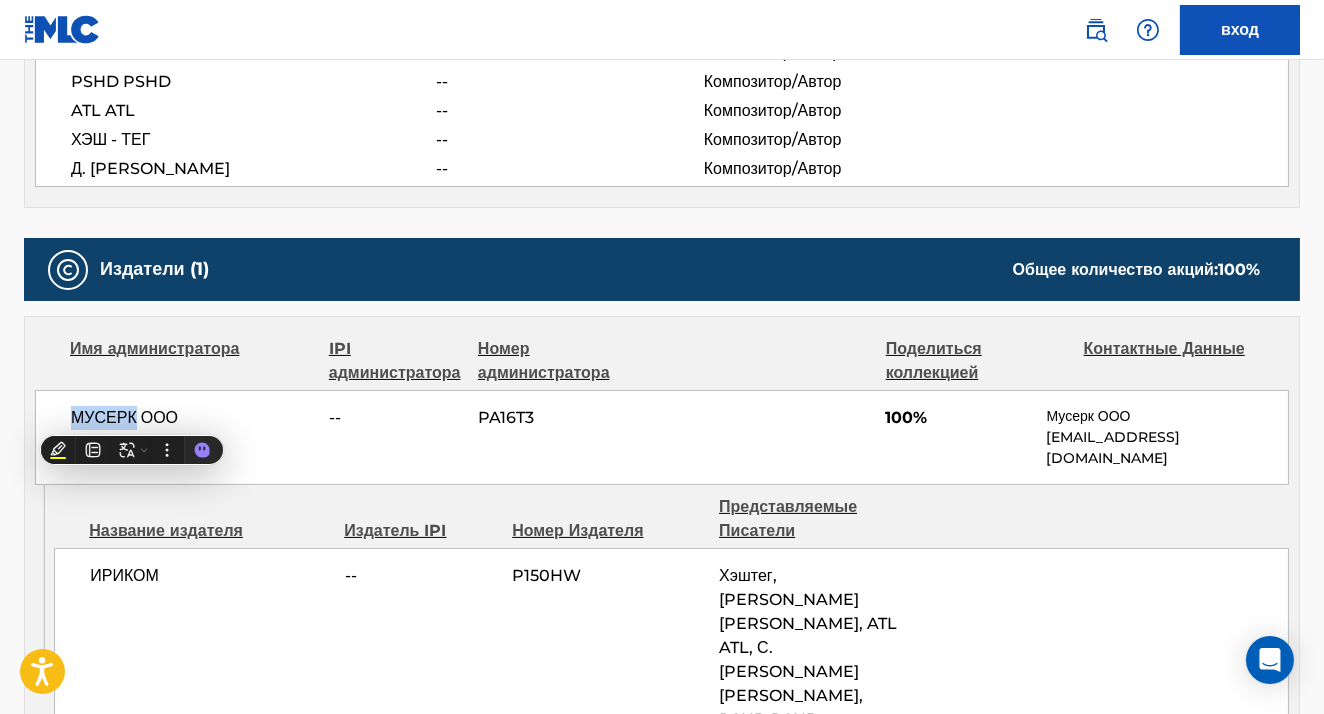 click on "Название издателя Издатель IPI Номер Издателя Представляемые Писатели ИРИКОМ -- P150HW Хэштег, О. Романов, ATL ATL, С. Круппов, Д. Ханамиров, PSHD PSHD" at bounding box center (676, 616) 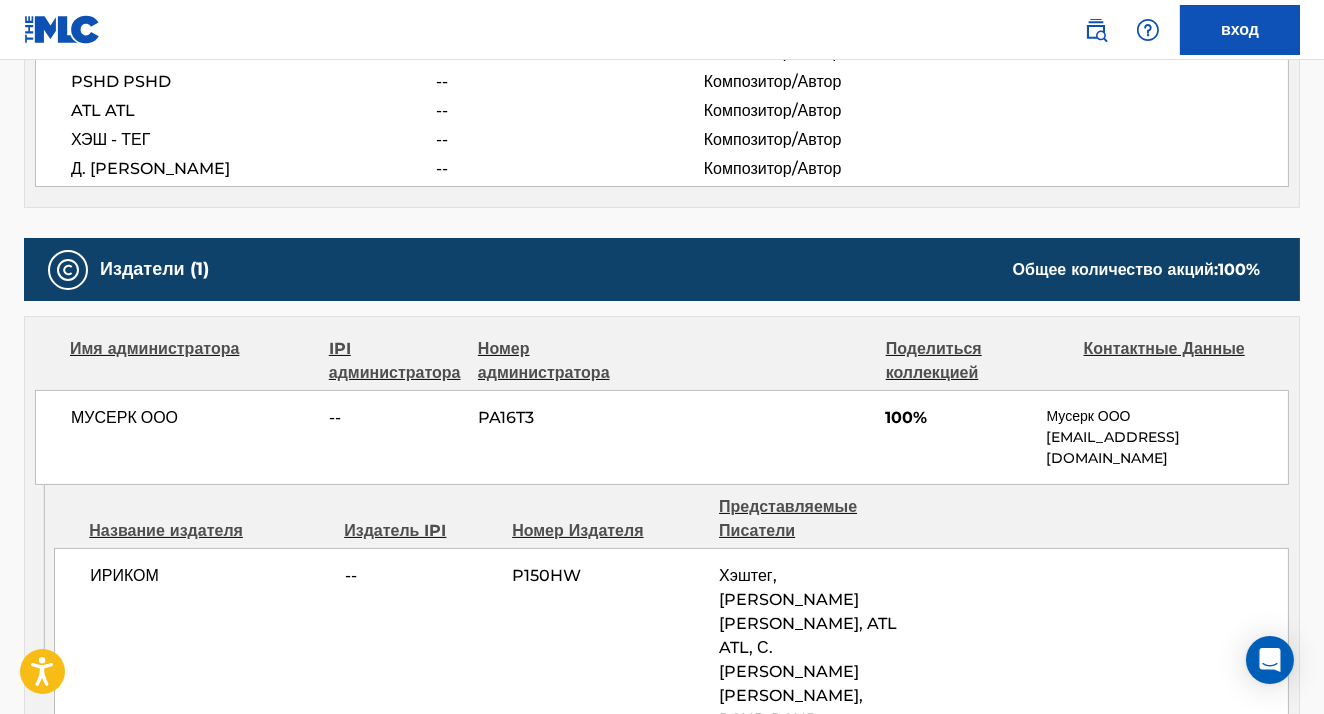 click on "МУСЕРК ООО" at bounding box center [192, 418] 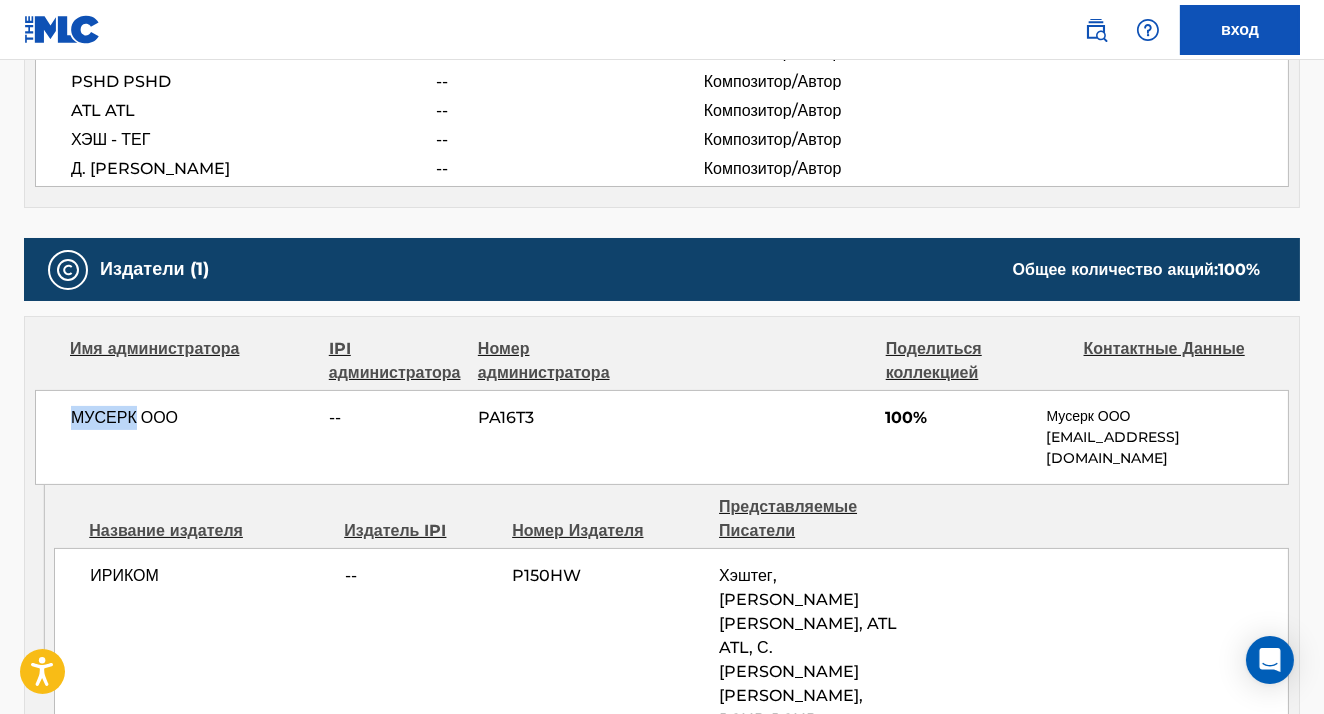 click on "МУСЕРК ООО" at bounding box center [192, 418] 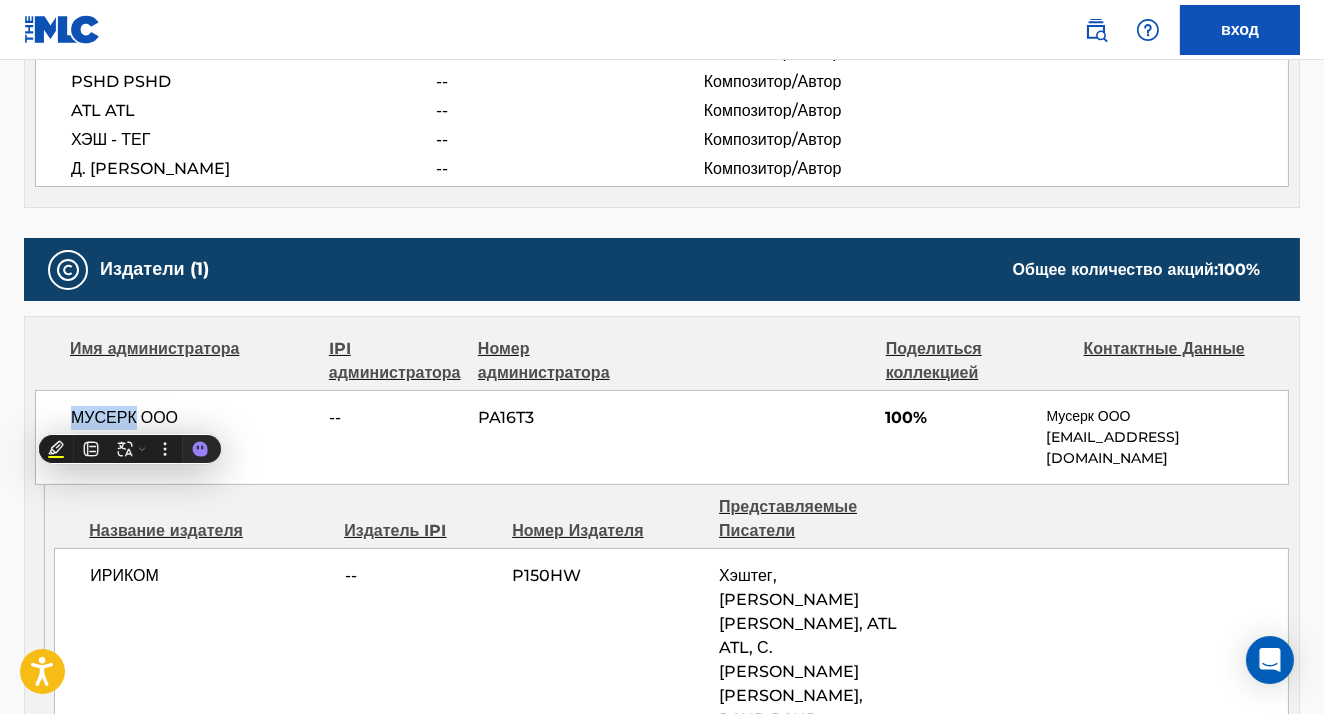 click on "ИРИКОМ -- P150HW Хэштег, О. Романов, ATL ATL, С. Круппов, Д. Ханамиров, PSHD PSHD" at bounding box center [671, 648] 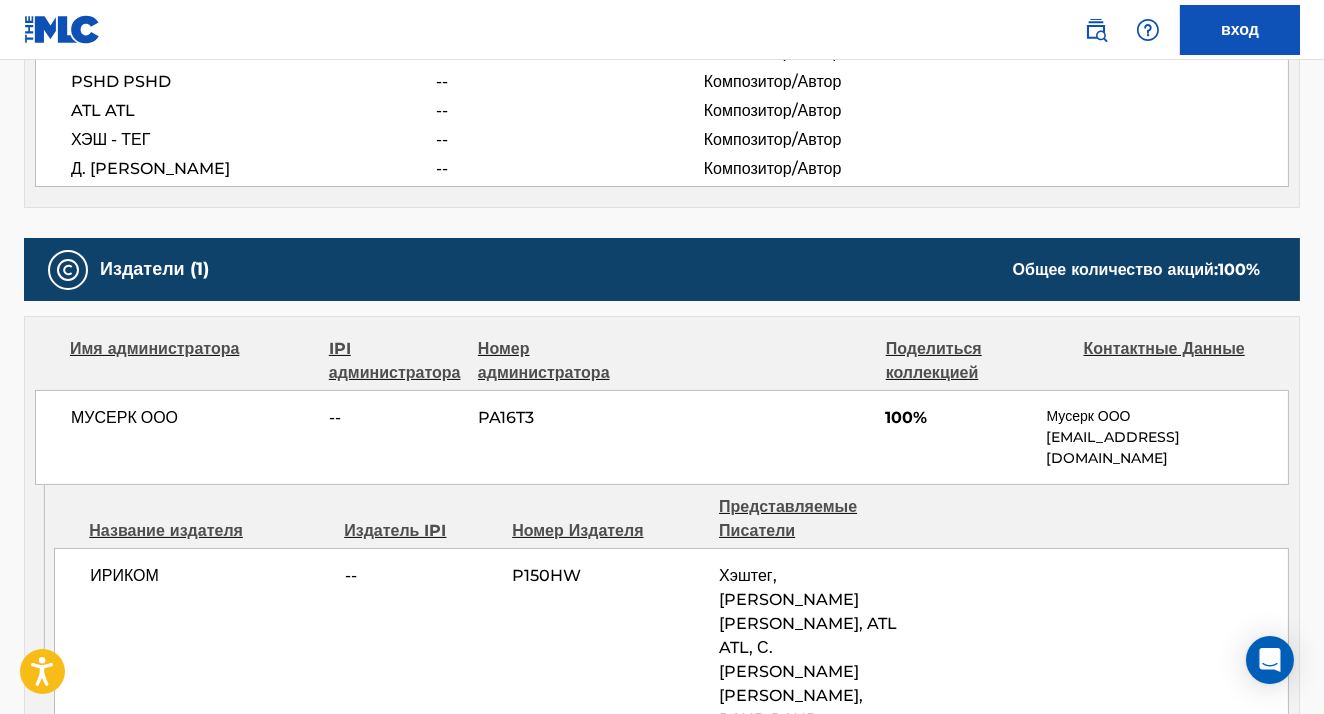 click on "Хэштег, О. Романов, ATL ATL, С. Круппов, Д. Ханамиров, PSHD PSHD" at bounding box center (815, 648) 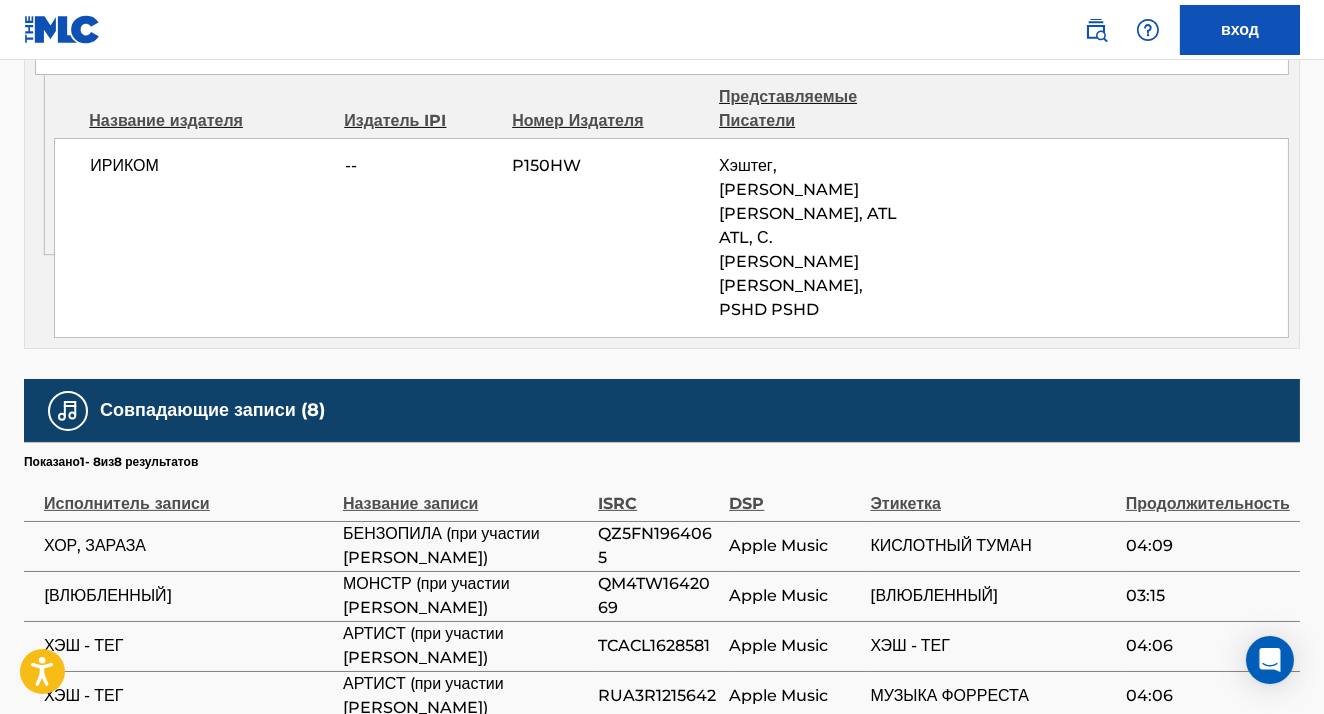 scroll, scrollTop: 1499, scrollLeft: 0, axis: vertical 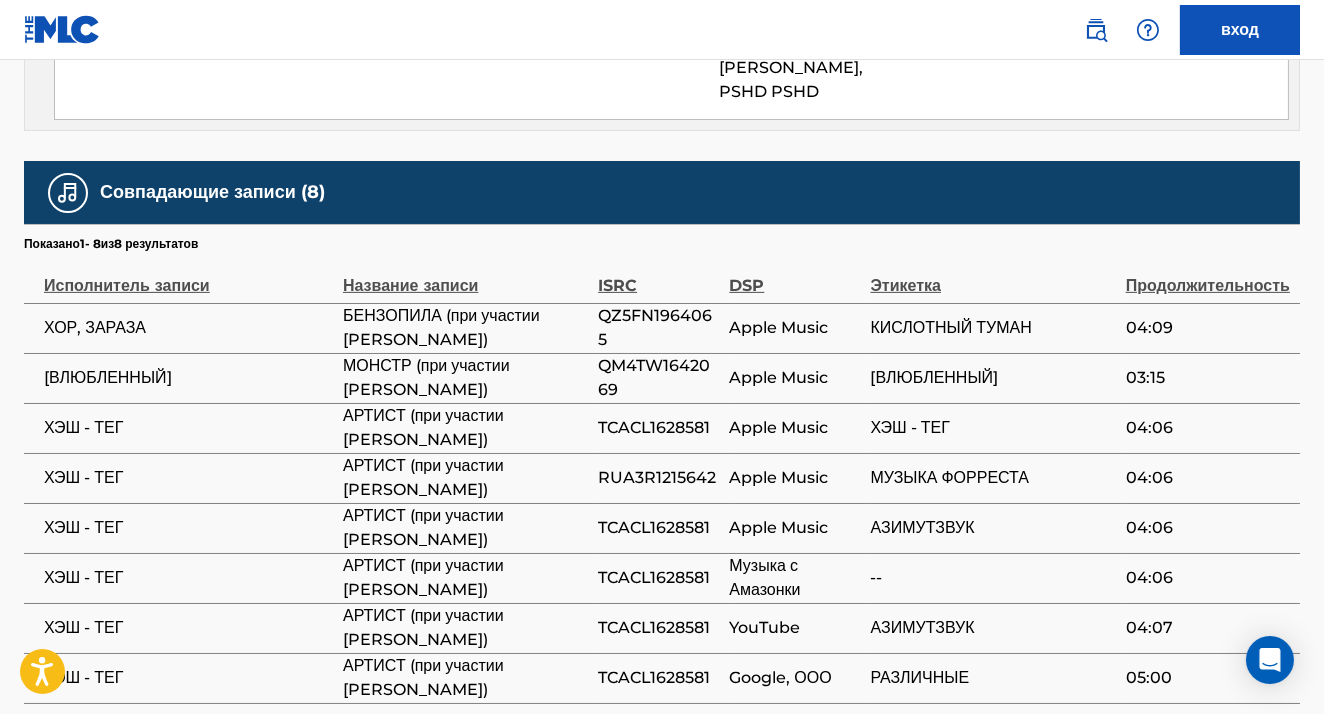 click on "МУЗЫКА ФОРРЕСТА" at bounding box center [993, 478] 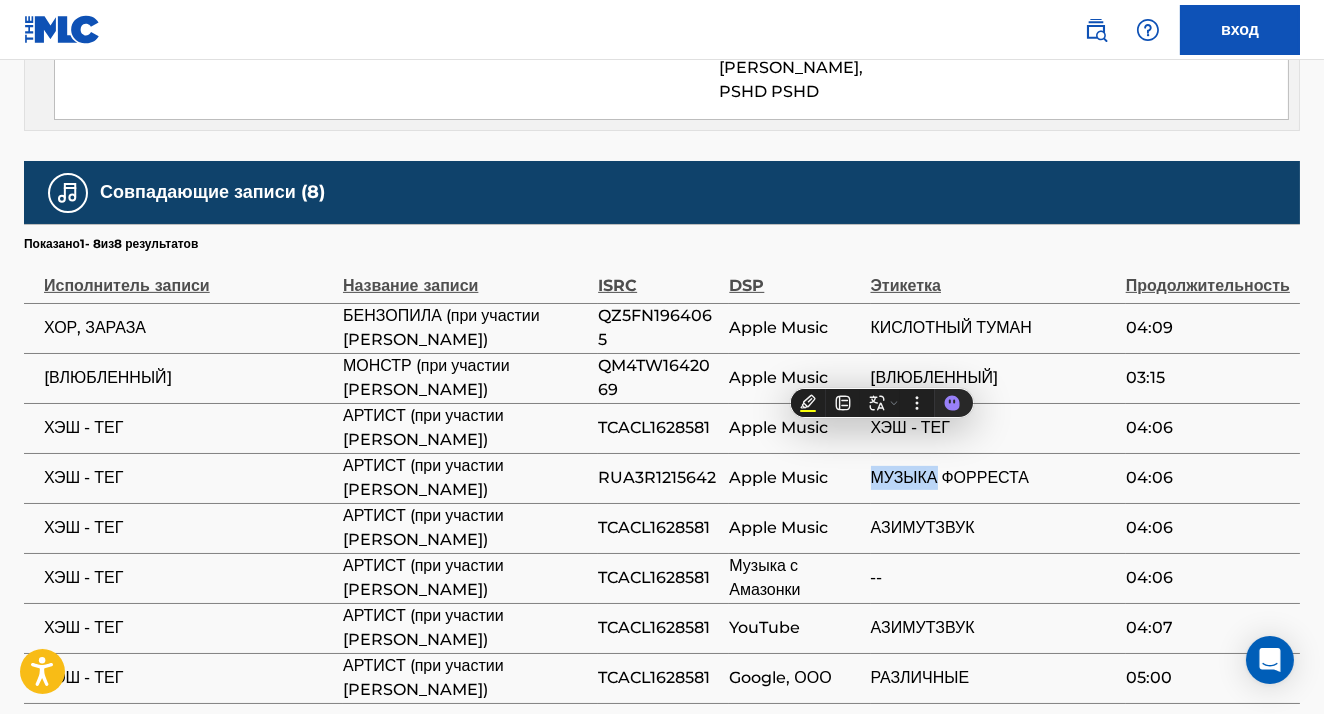 click on "АЗИМУТЗВУК" at bounding box center (993, 628) 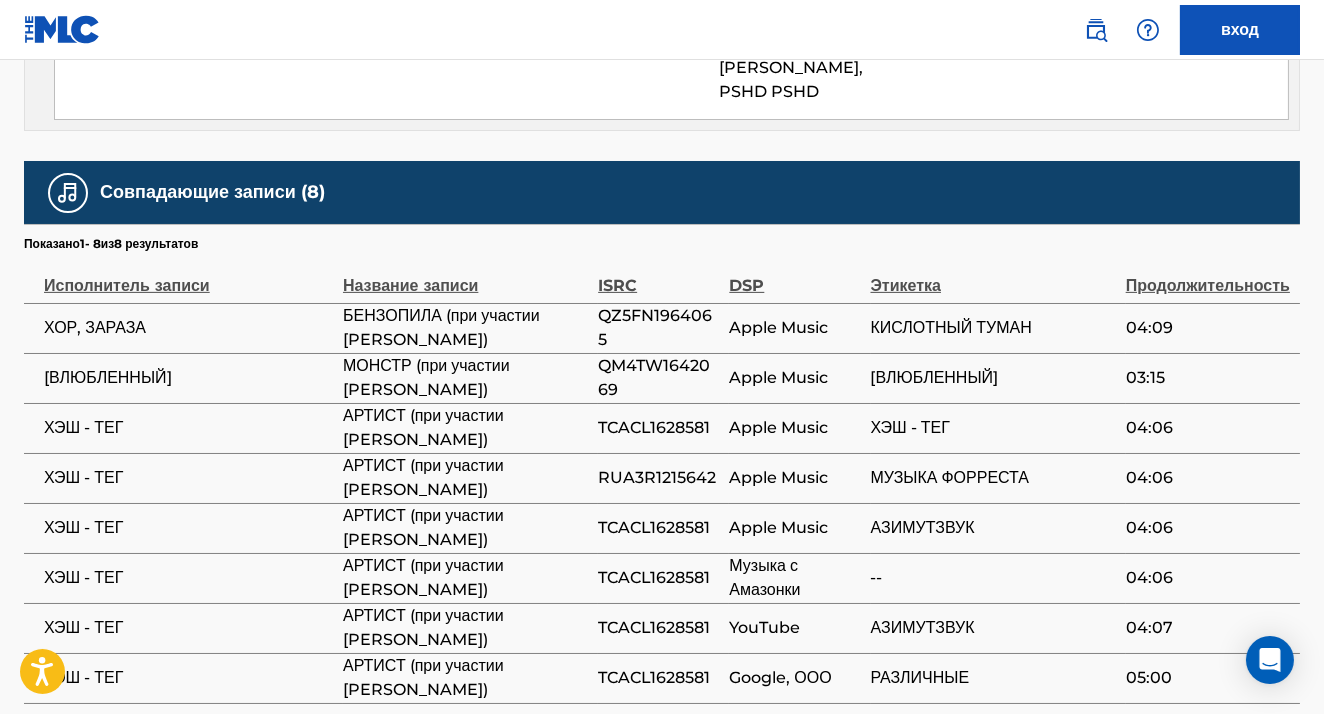 click on "АЗИМУТЗВУК" at bounding box center [993, 628] 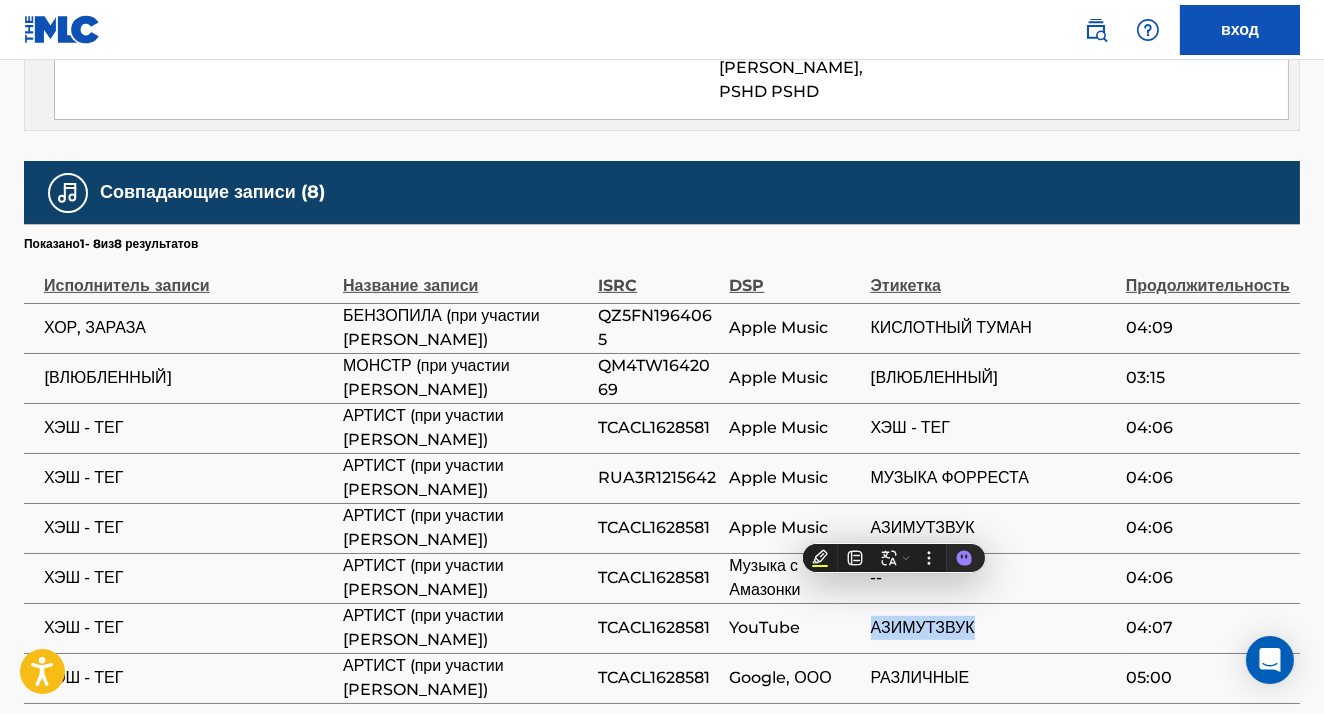 click on "АЗИМУТЗВУК" at bounding box center (993, 628) 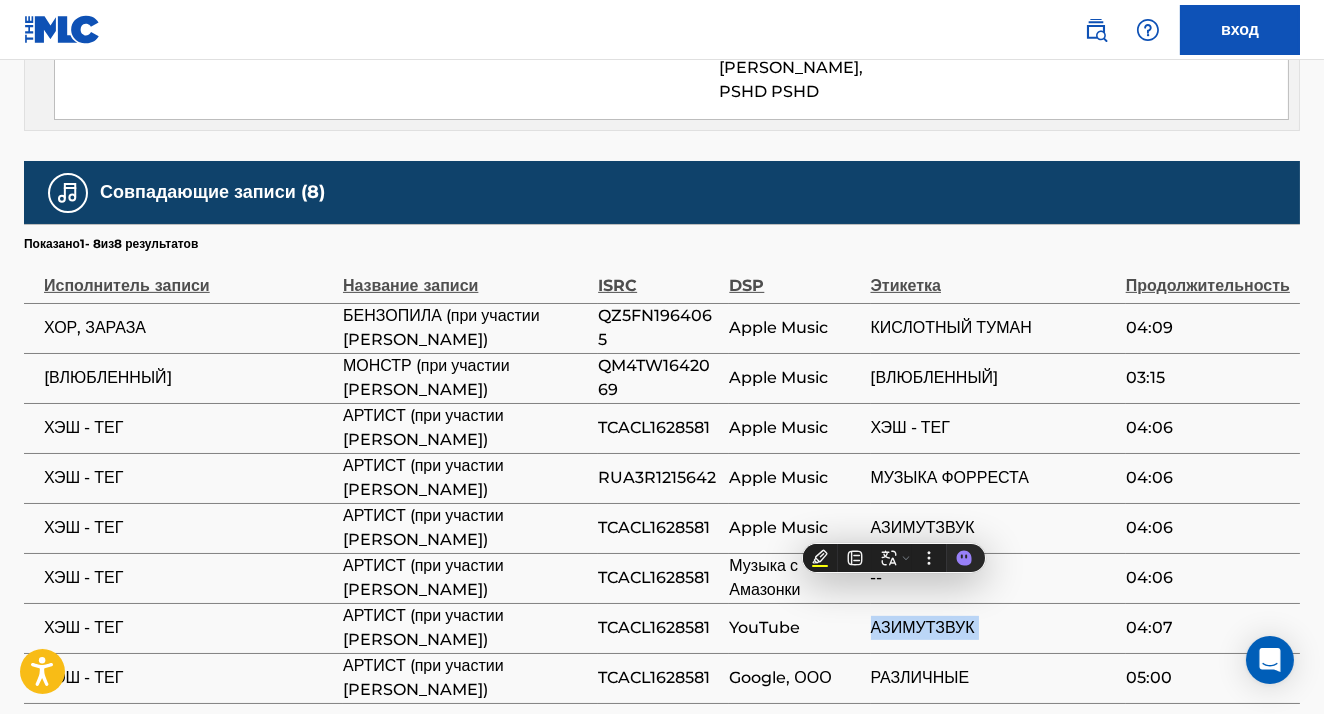 click on "Google, ООО" at bounding box center (799, 678) 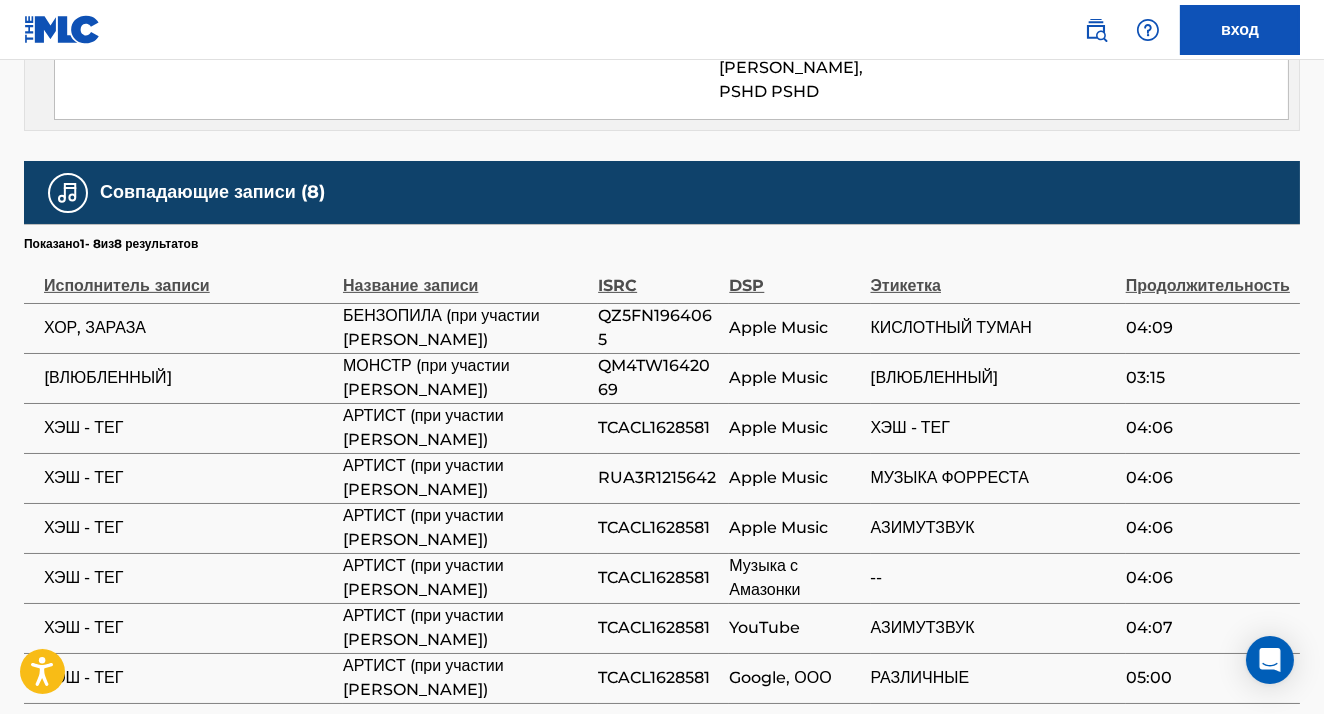 click on "РАЗЛИЧНЫЕ" at bounding box center (993, 678) 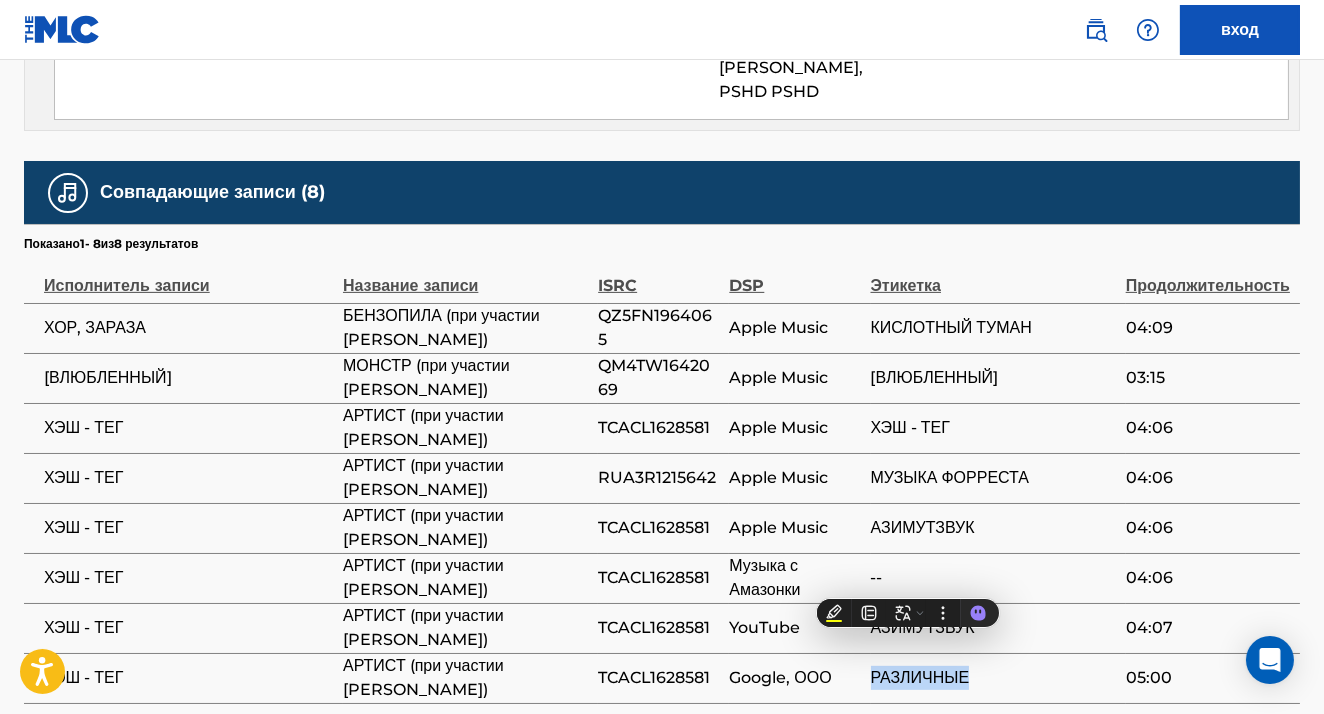 click on "Музыка с Амазонки" at bounding box center (794, 578) 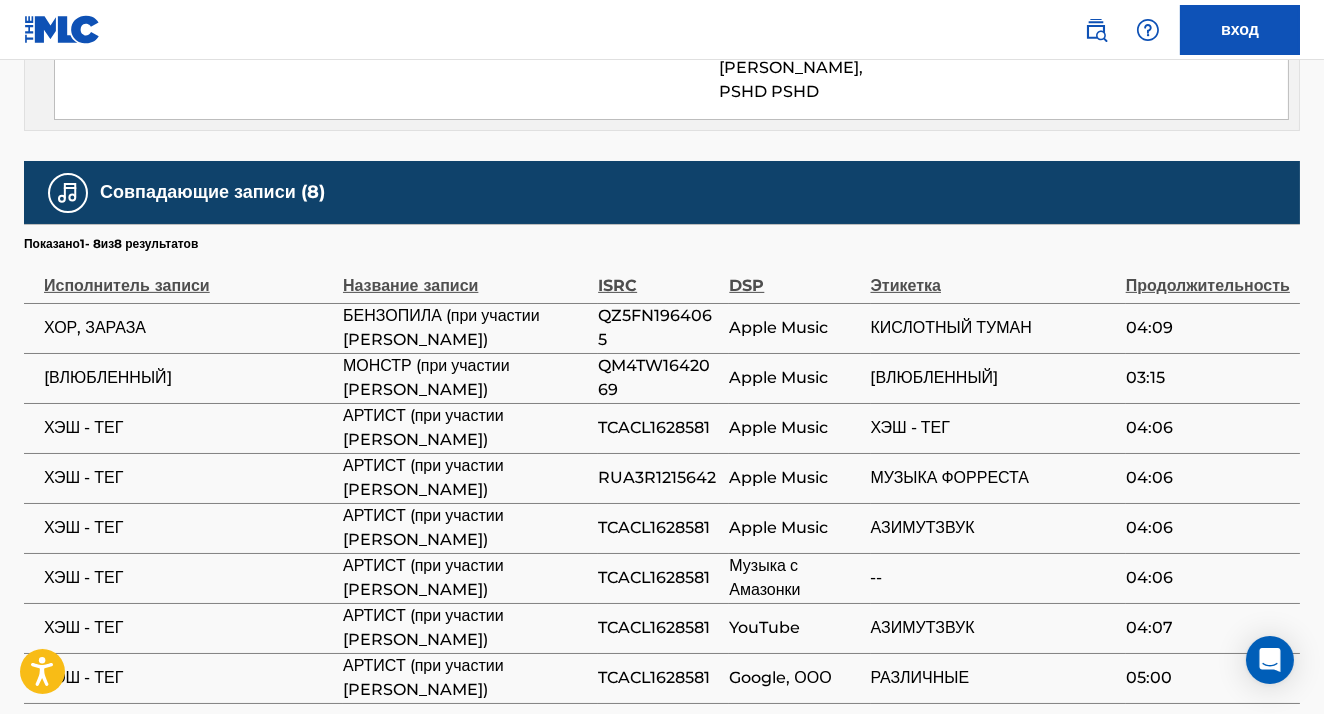 click on "[ВЛЮБЛЕННЫЙ]" at bounding box center (993, 378) 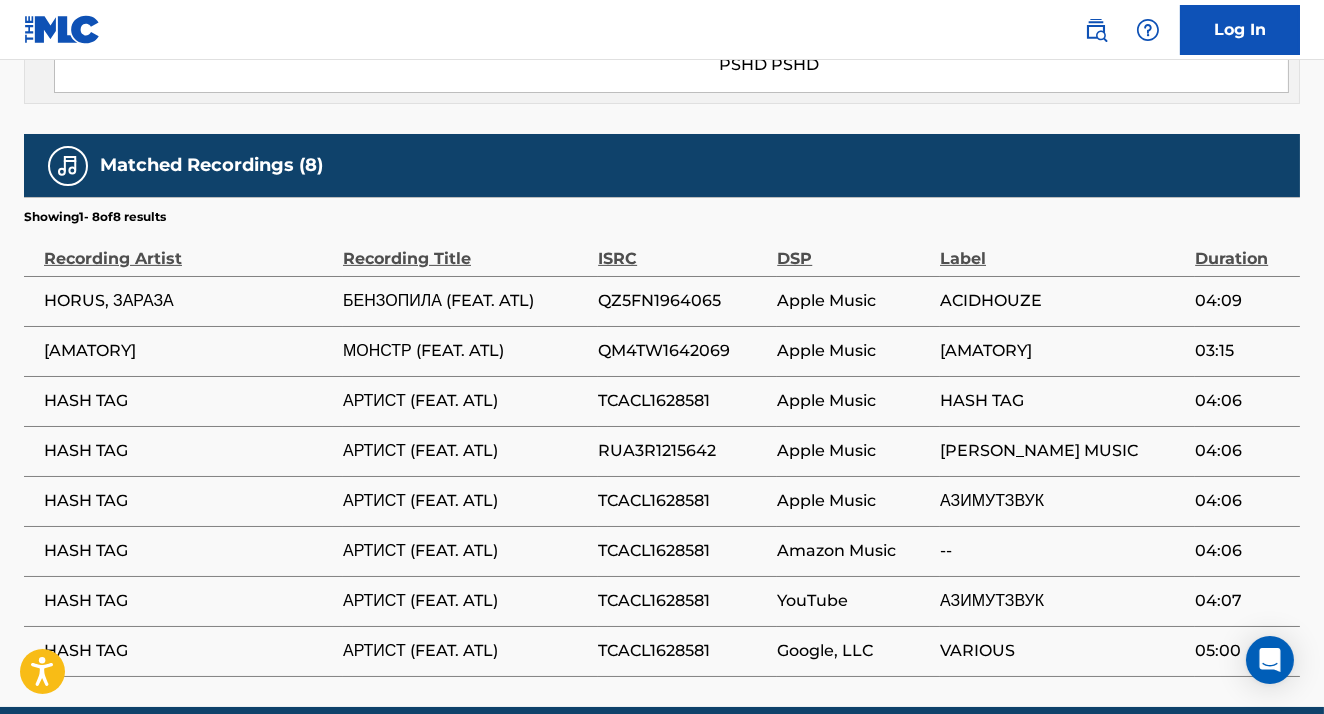 scroll, scrollTop: 1471, scrollLeft: 0, axis: vertical 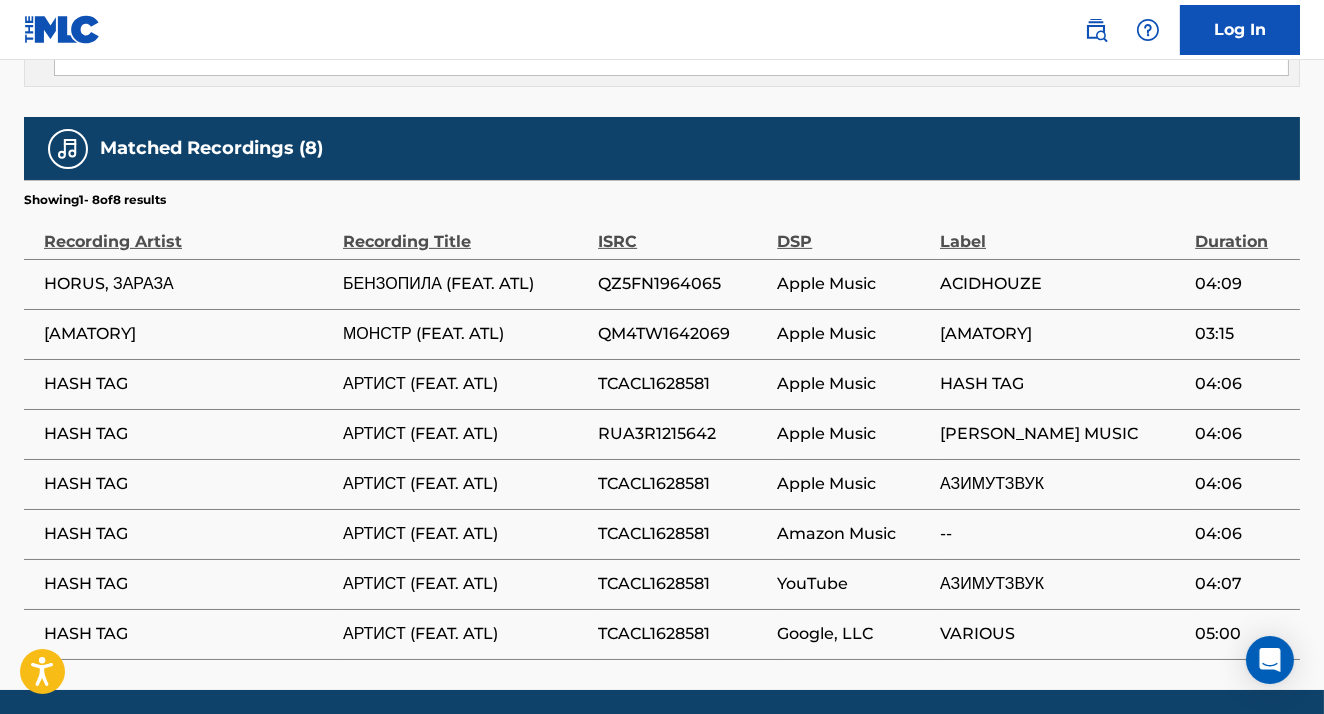 click on "АЗИМУТЗВУК" at bounding box center [1067, 584] 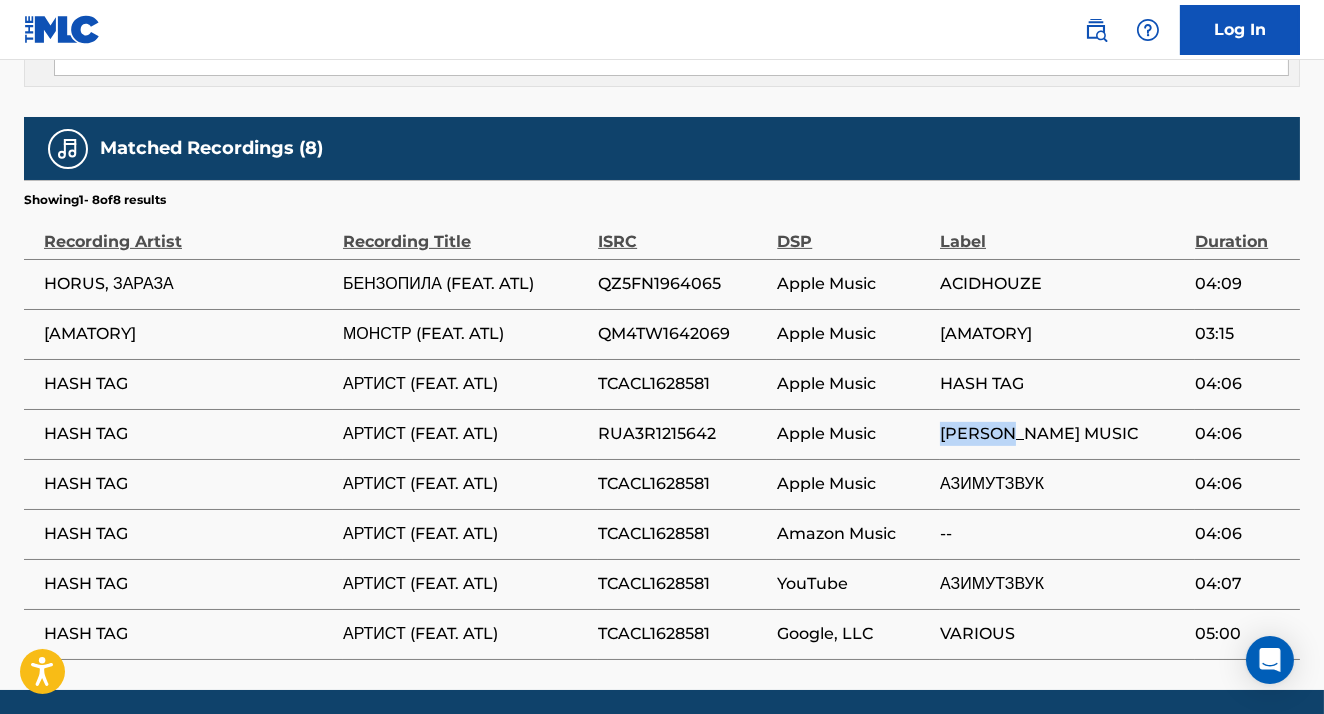 click on "FORREST MUSIC" at bounding box center (1062, 434) 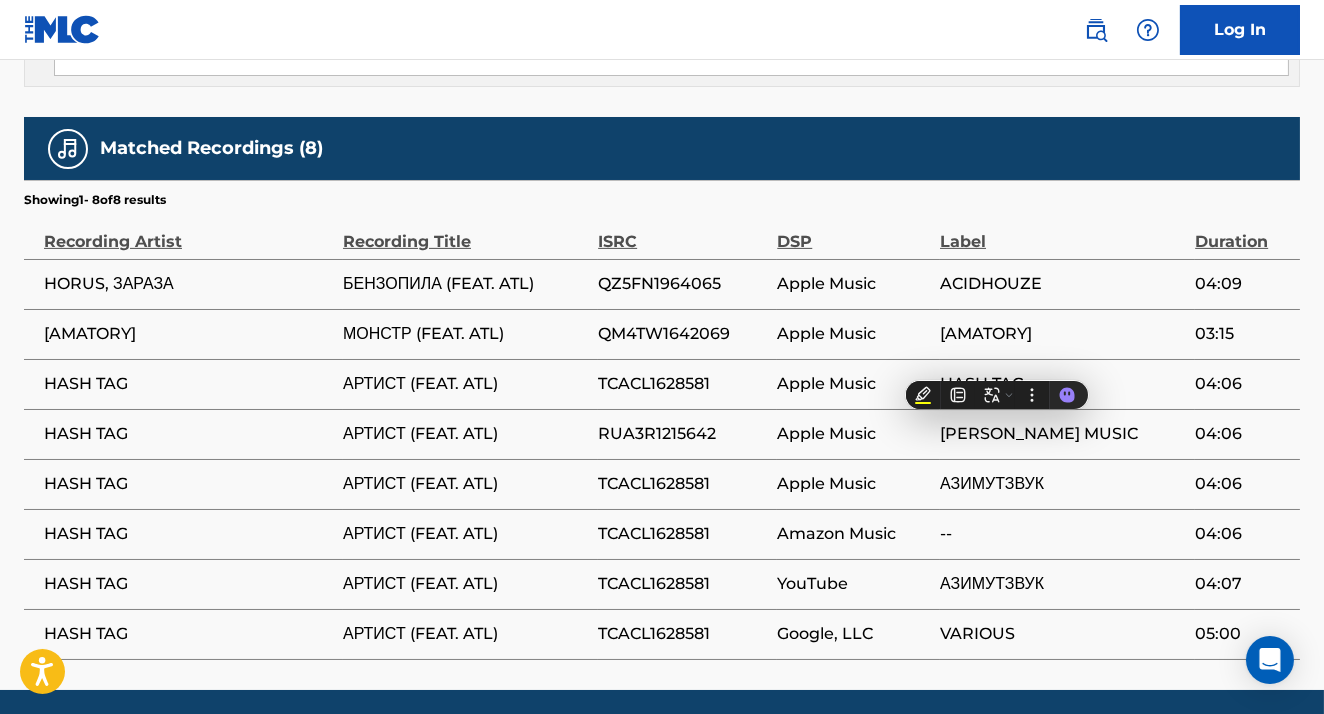 click on "HASH TAG" at bounding box center [1062, 384] 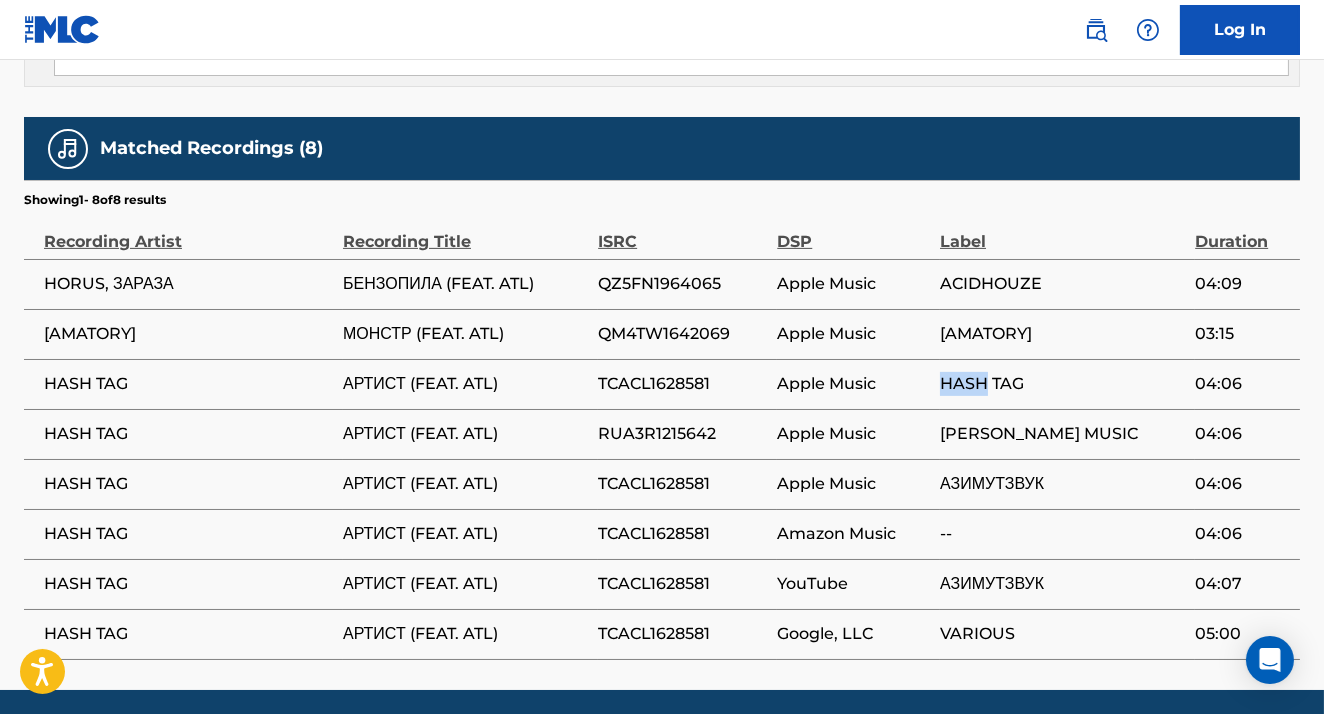 click on "HASH TAG" at bounding box center [1062, 384] 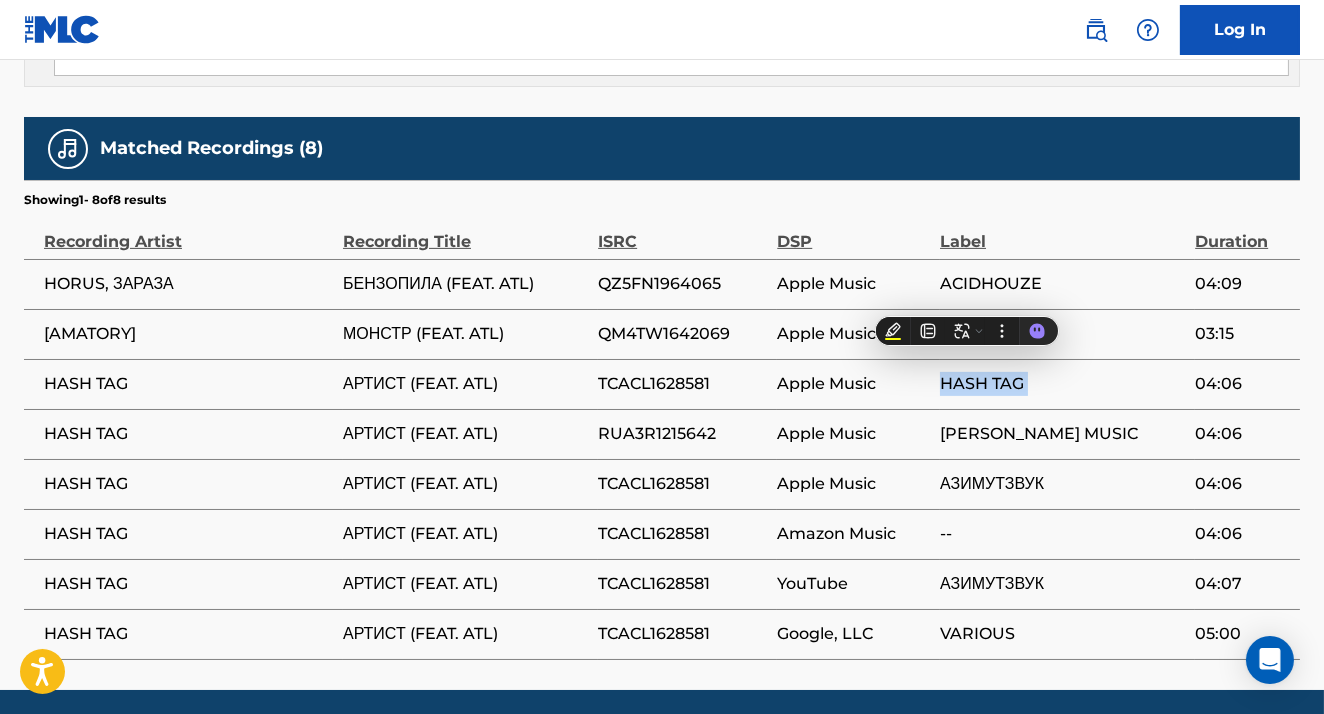 click on "HASH TAG" at bounding box center (1062, 384) 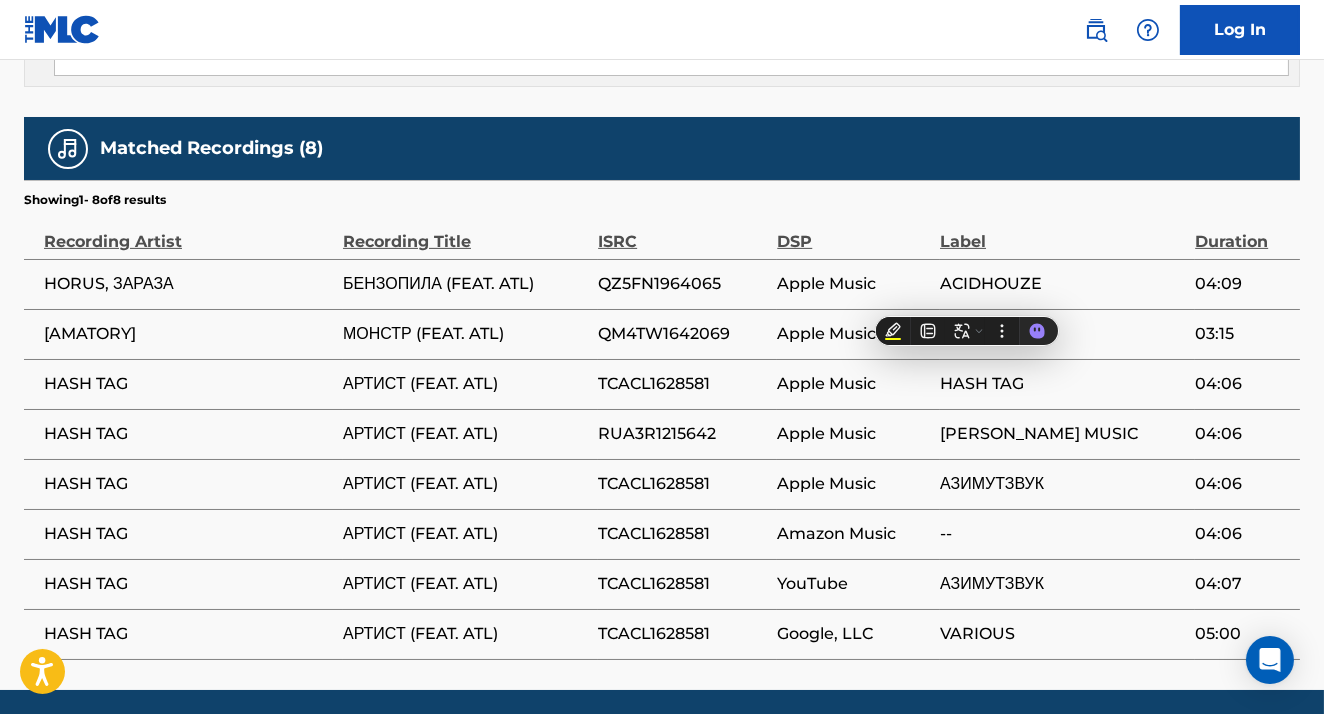 click on "[AMATORY]" at bounding box center (1067, 334) 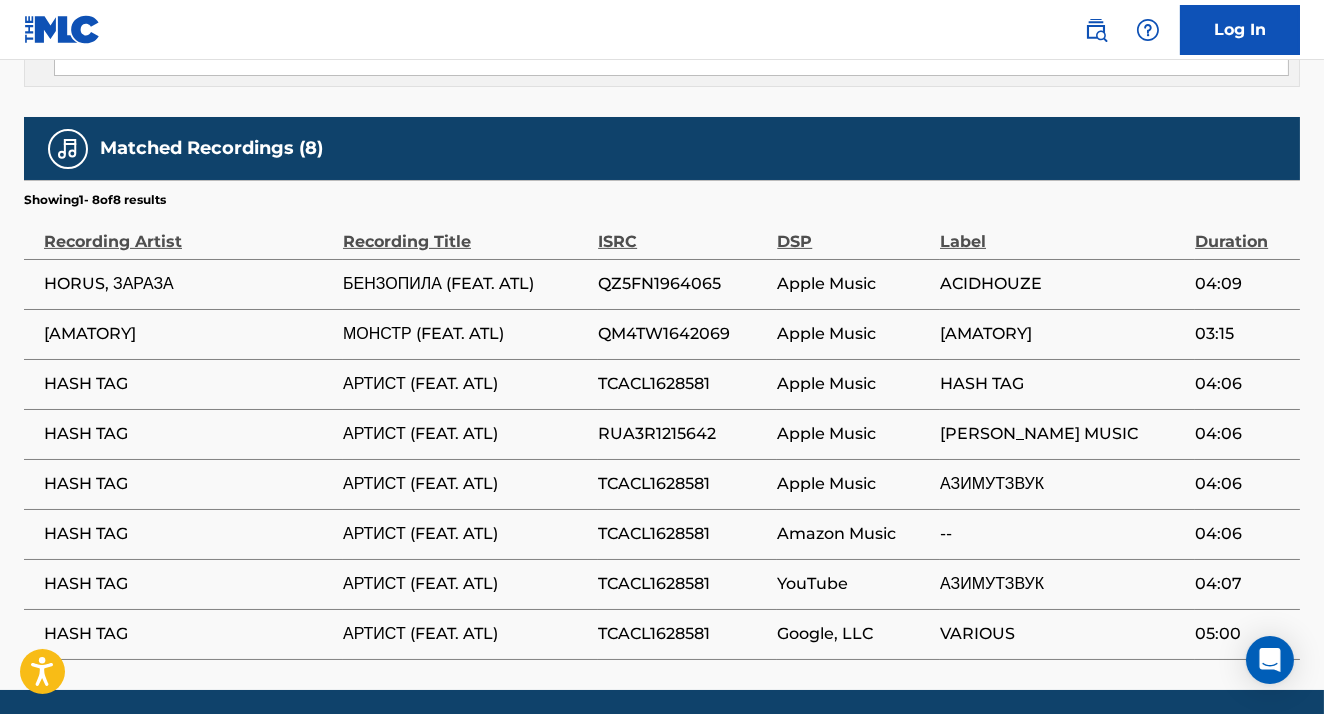 click on "[AMATORY]" at bounding box center [1062, 334] 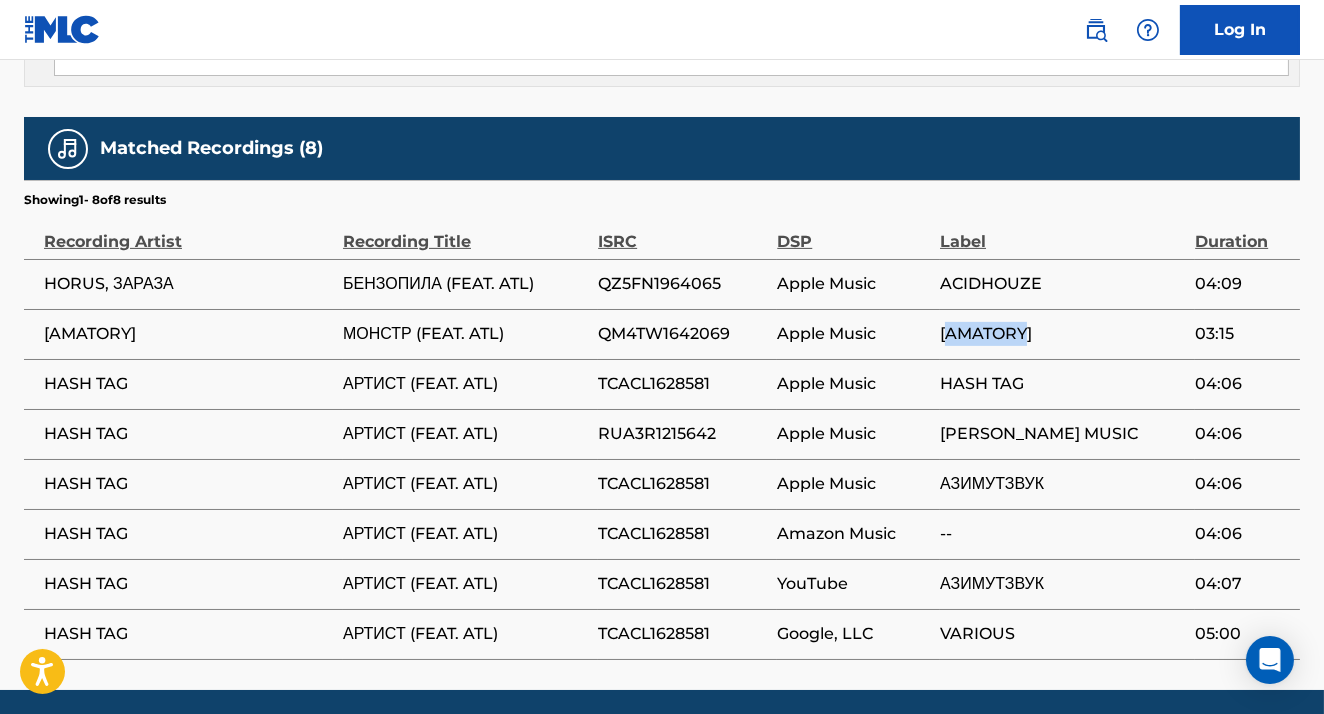 click on "[AMATORY]" at bounding box center (1062, 334) 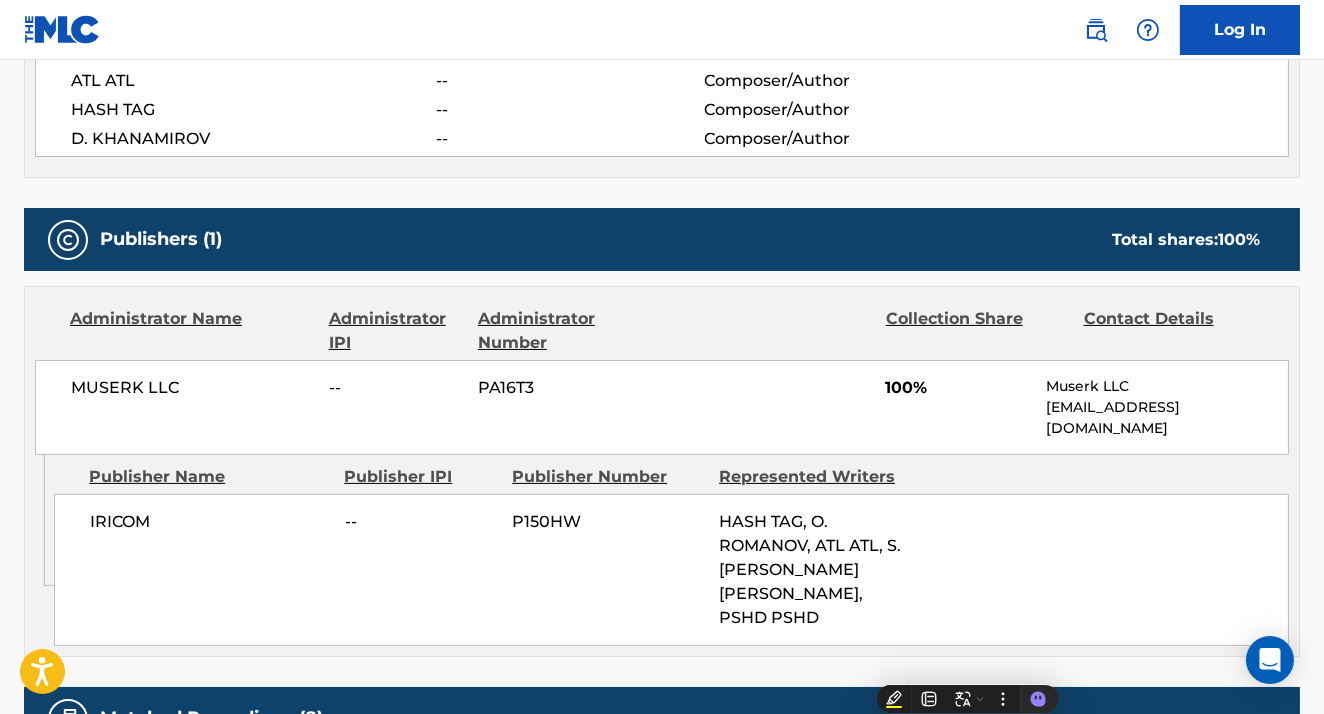 scroll, scrollTop: 907, scrollLeft: 0, axis: vertical 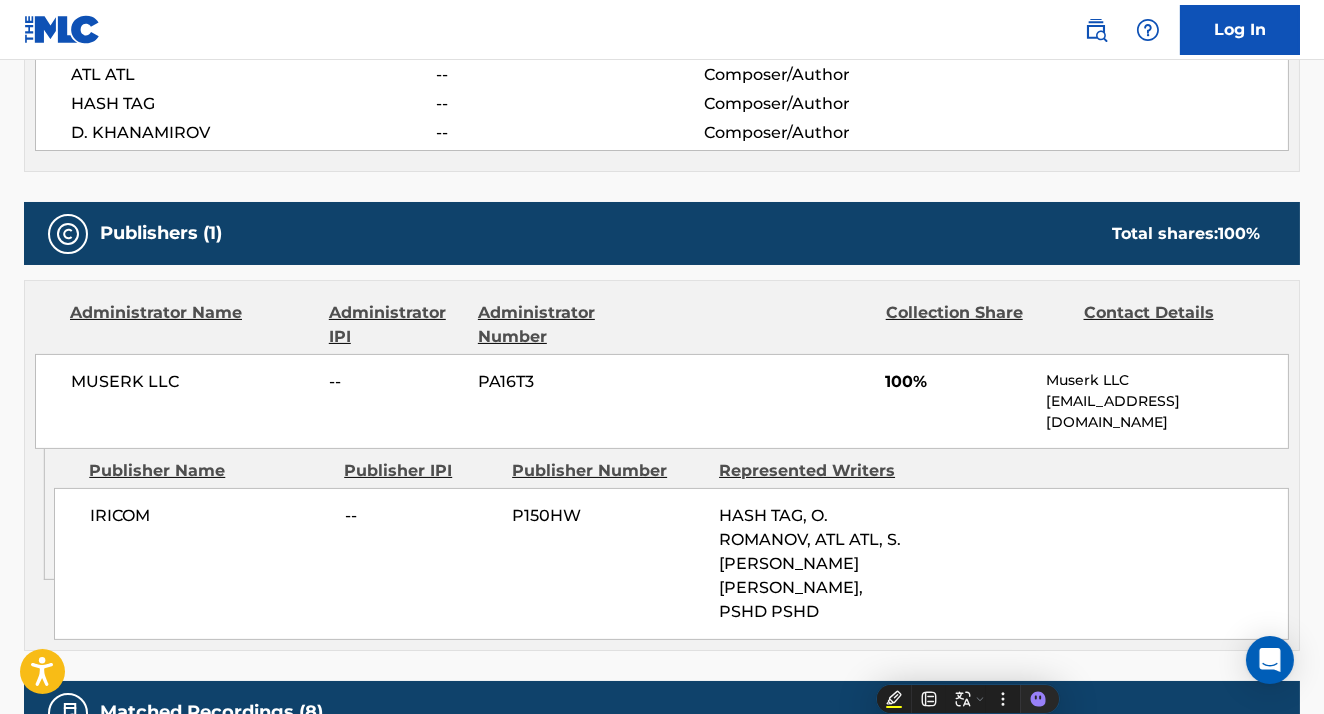 click on "Collection Share" at bounding box center (977, 325) 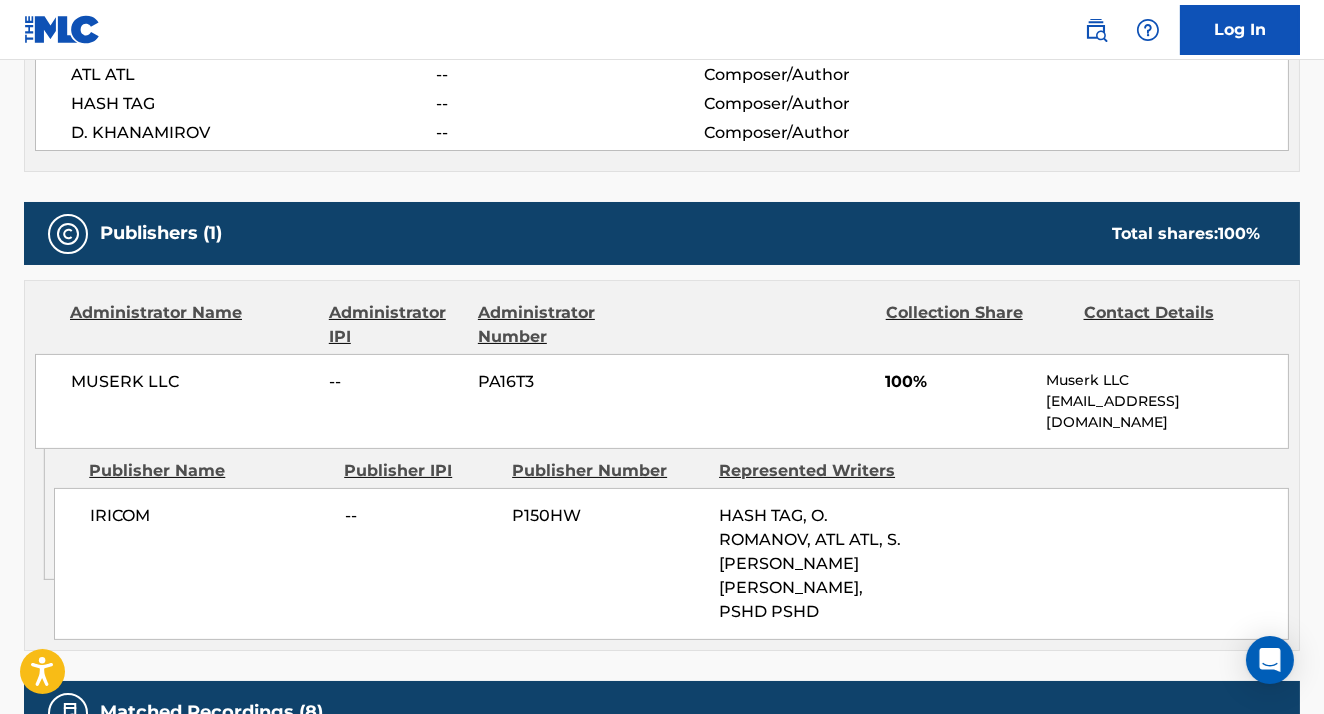 click on "100%" at bounding box center (959, 382) 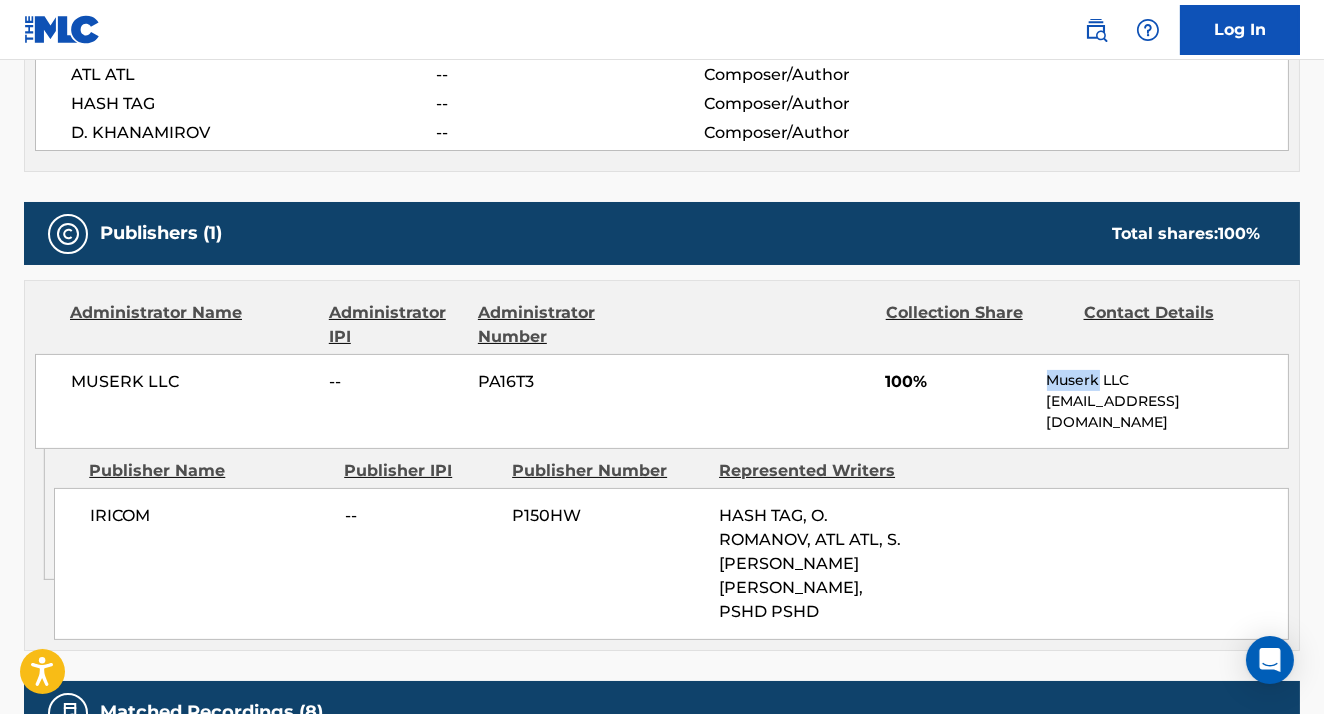 click on "Muserk LLC" at bounding box center [1167, 380] 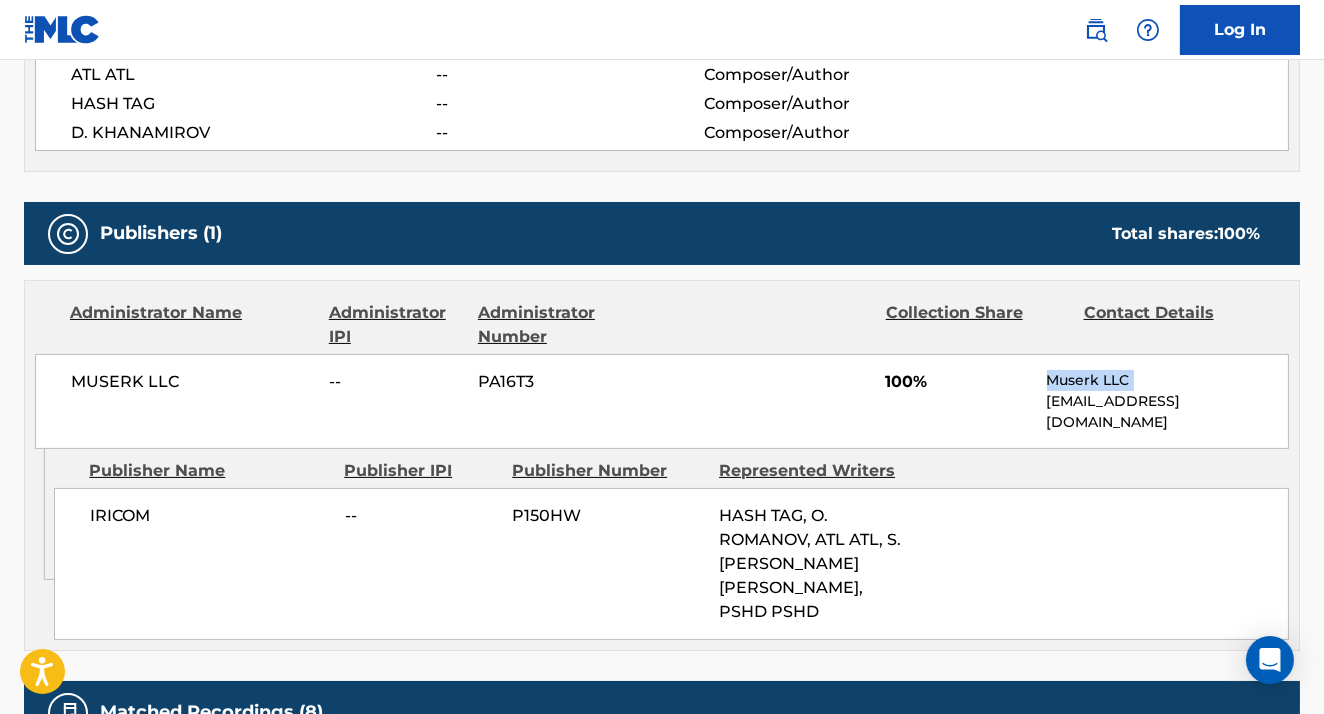 click on "Muserk LLC" at bounding box center [1167, 380] 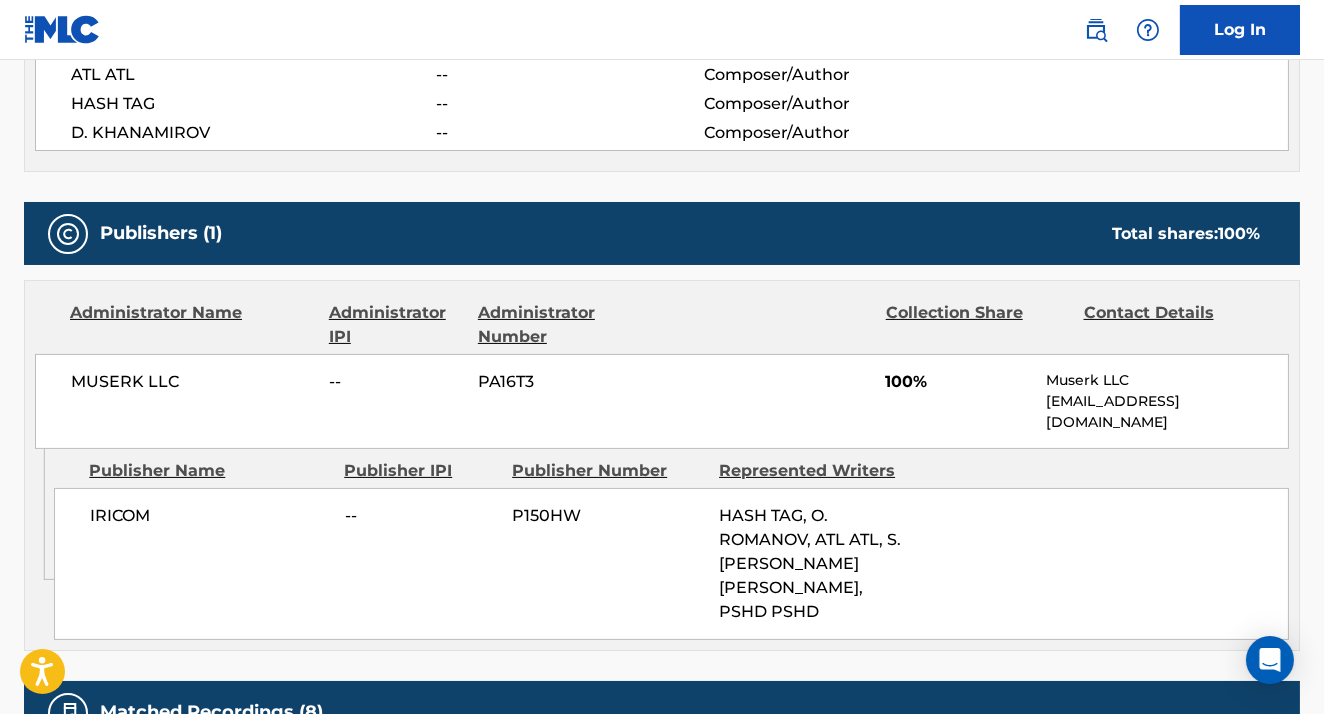 click on "MUSERK LLC" at bounding box center (192, 382) 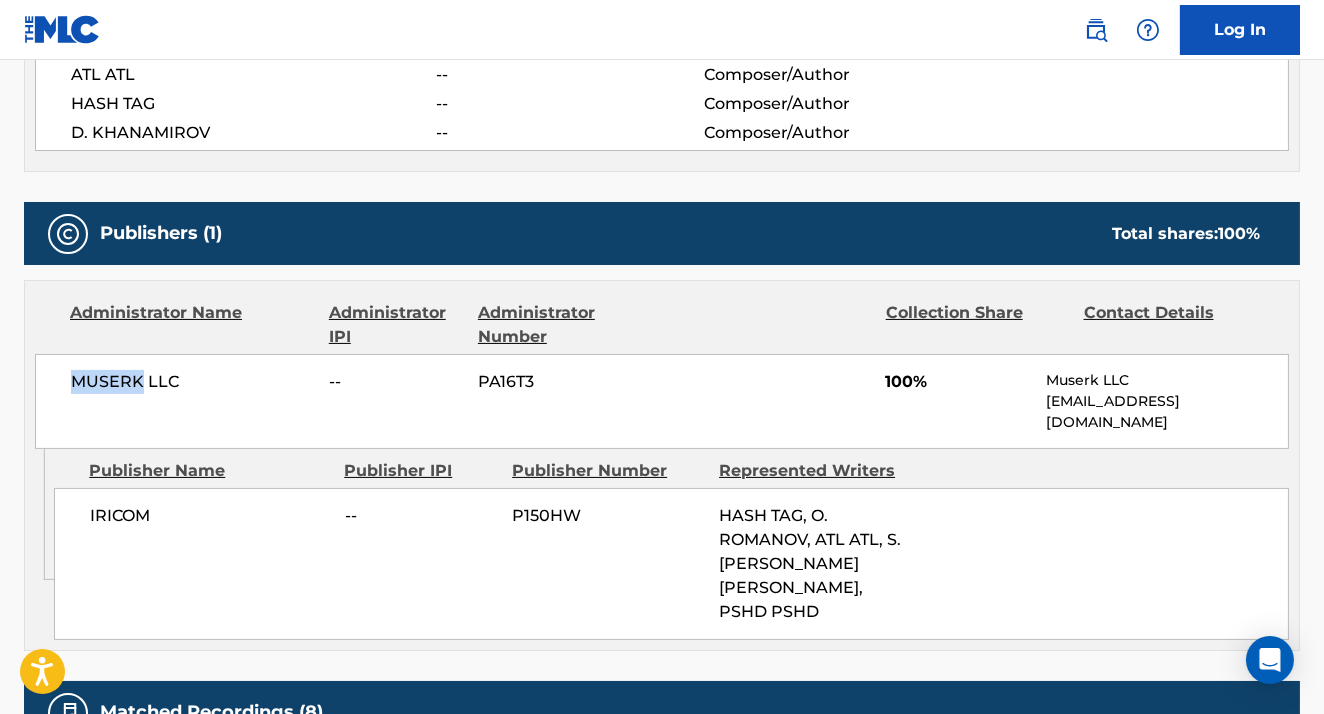 click on "MUSERK LLC" at bounding box center [192, 382] 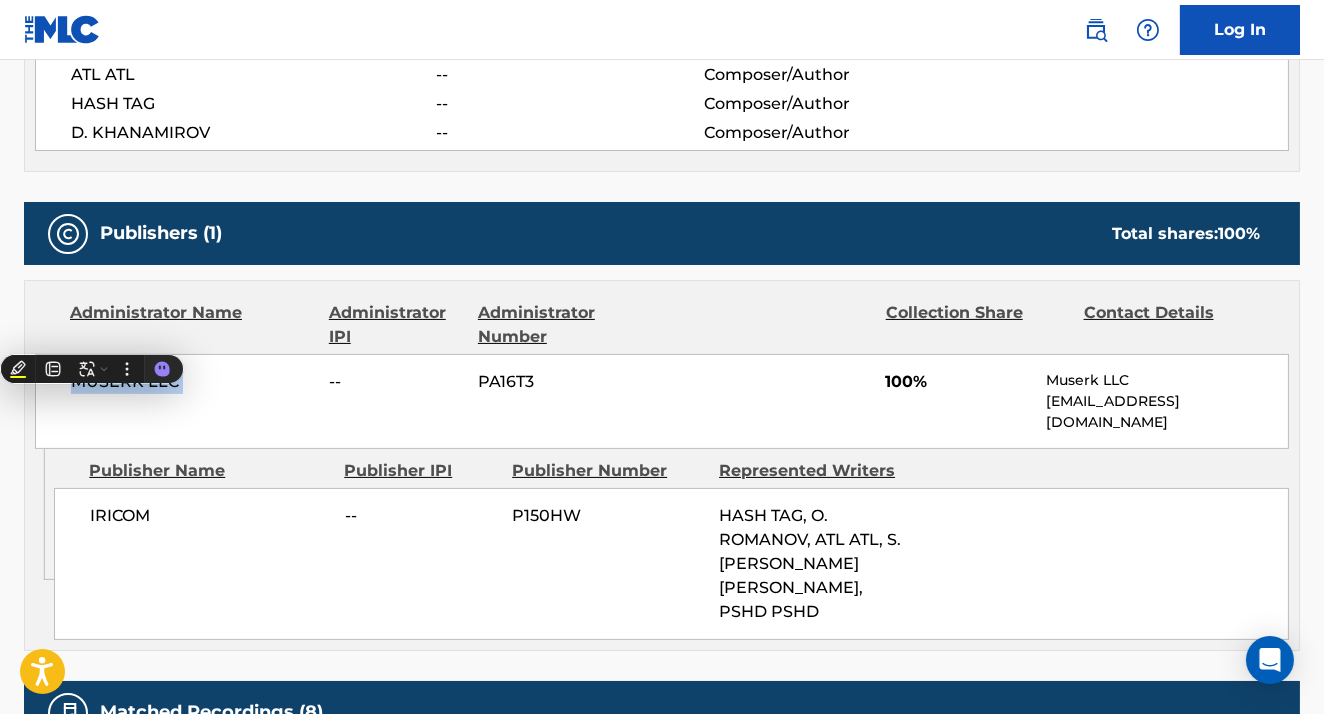 click on "MUSERK LLC" at bounding box center (192, 382) 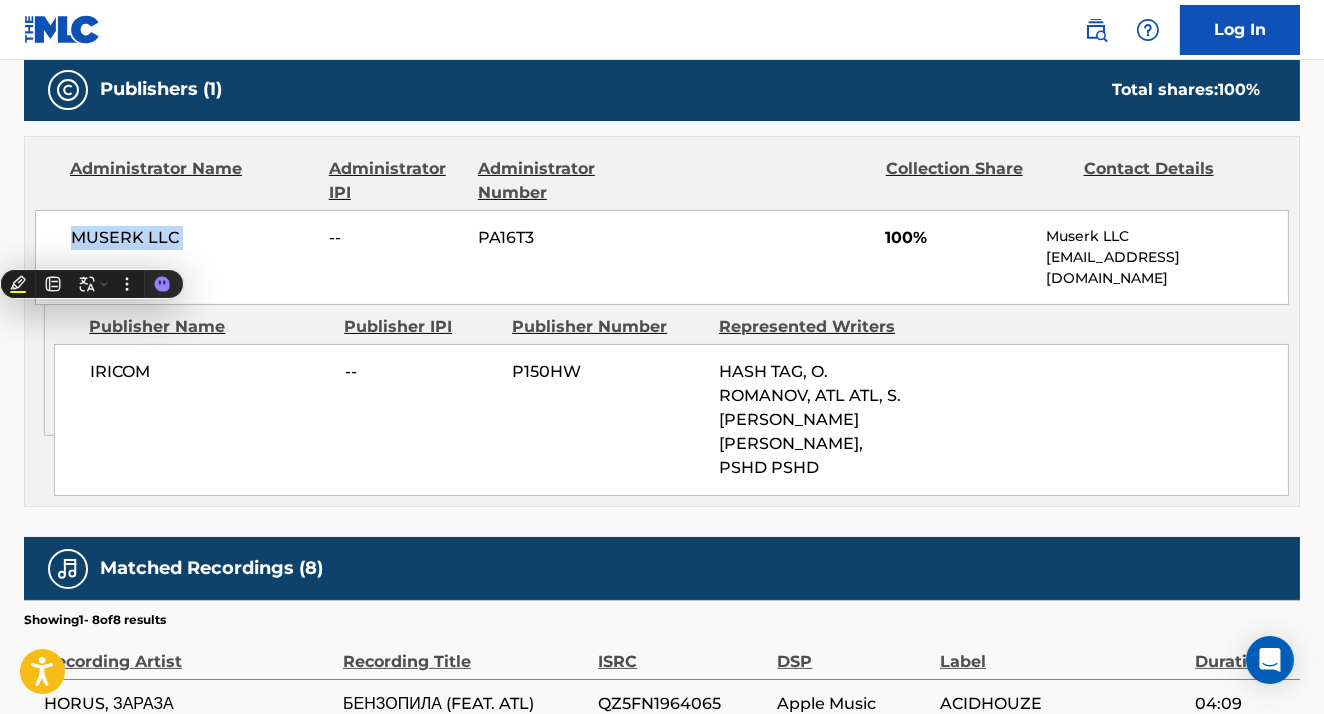 scroll, scrollTop: 1105, scrollLeft: 0, axis: vertical 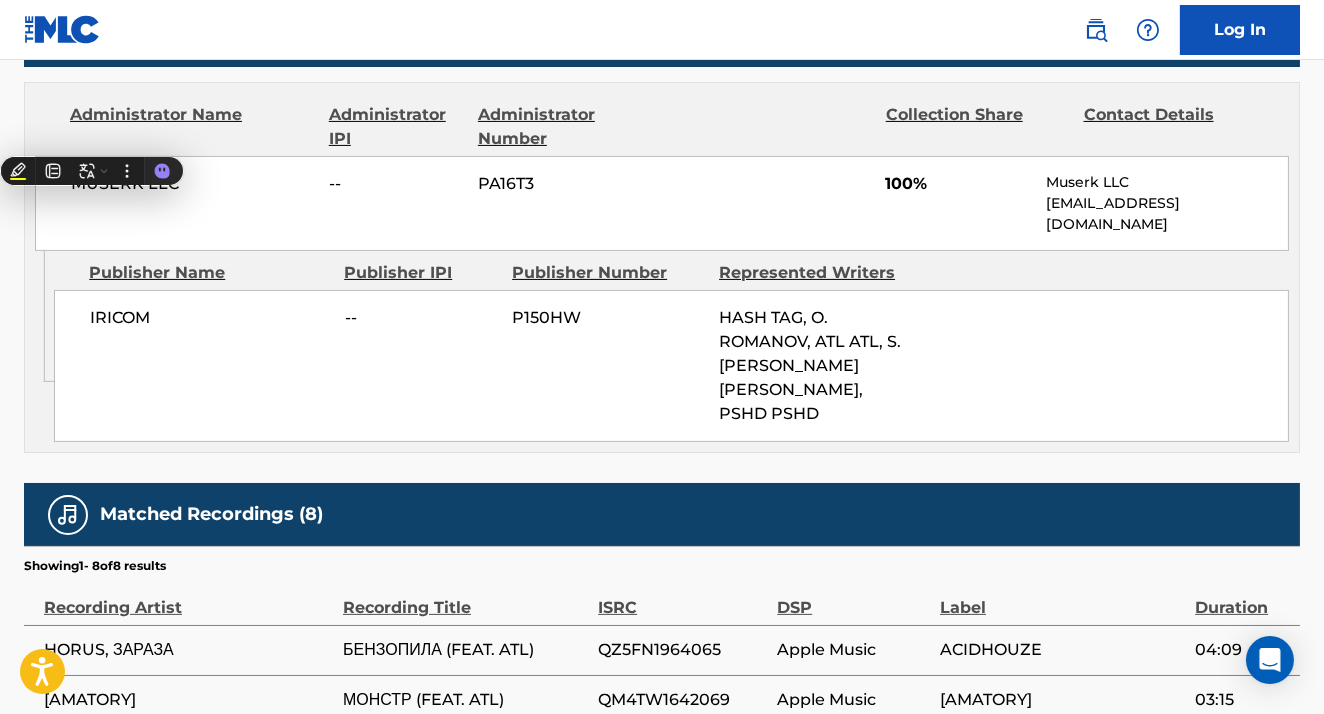 click on "HASH TAG, O. ROMANOV, ATL ATL, S. KRUPPOV, D. KHANAMIROV, PSHD PSHD" at bounding box center (810, 365) 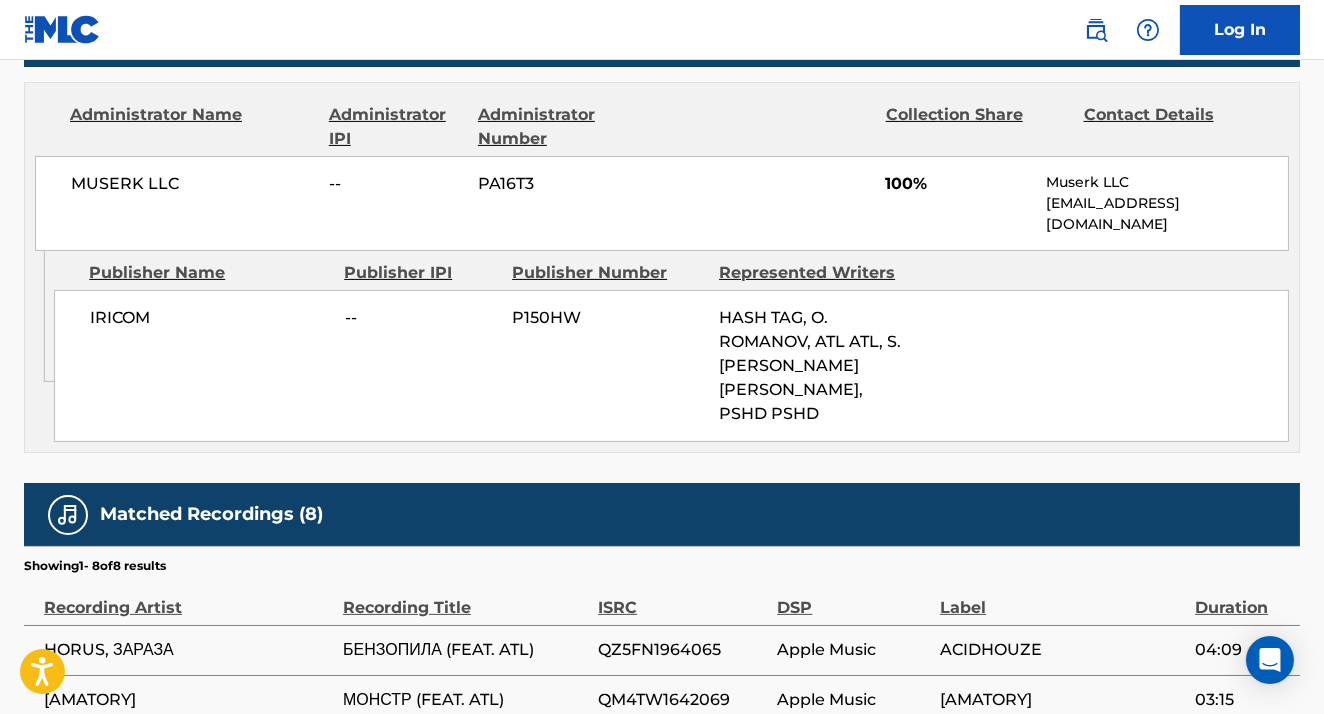 click on "P150HW" at bounding box center (609, 318) 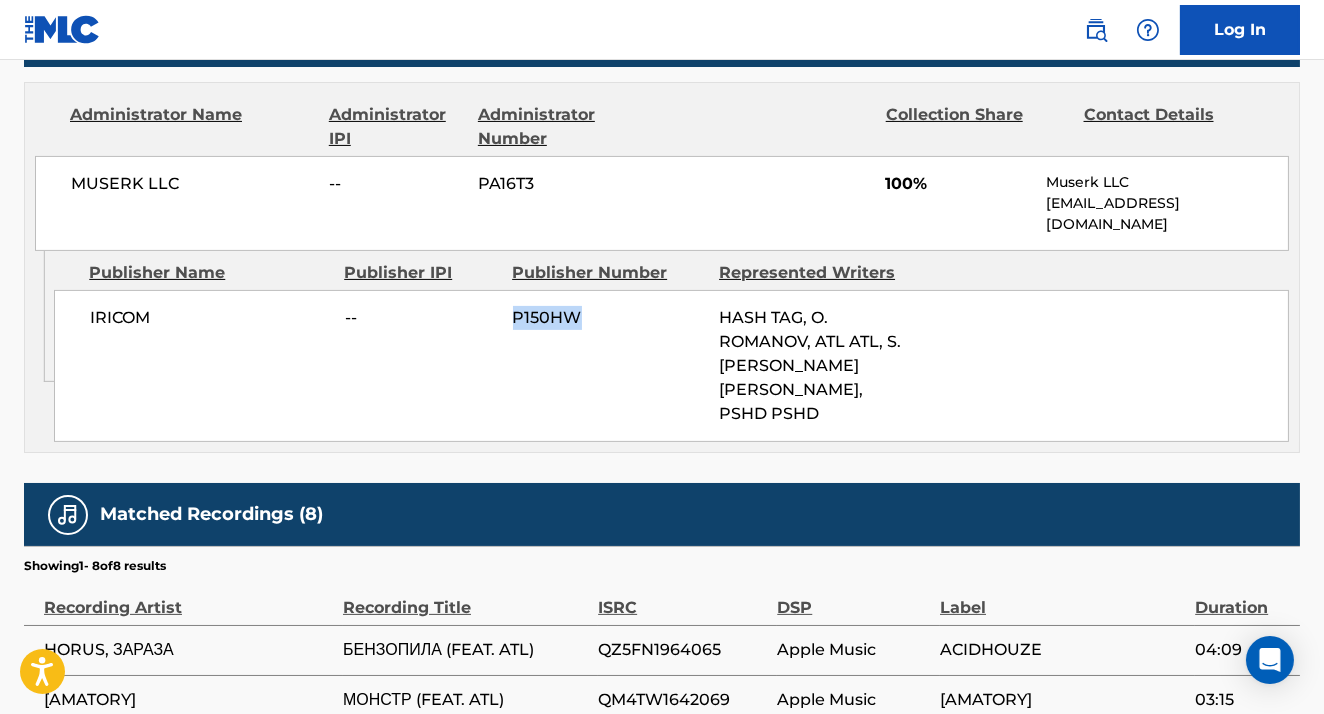 click on "P150HW" at bounding box center [609, 318] 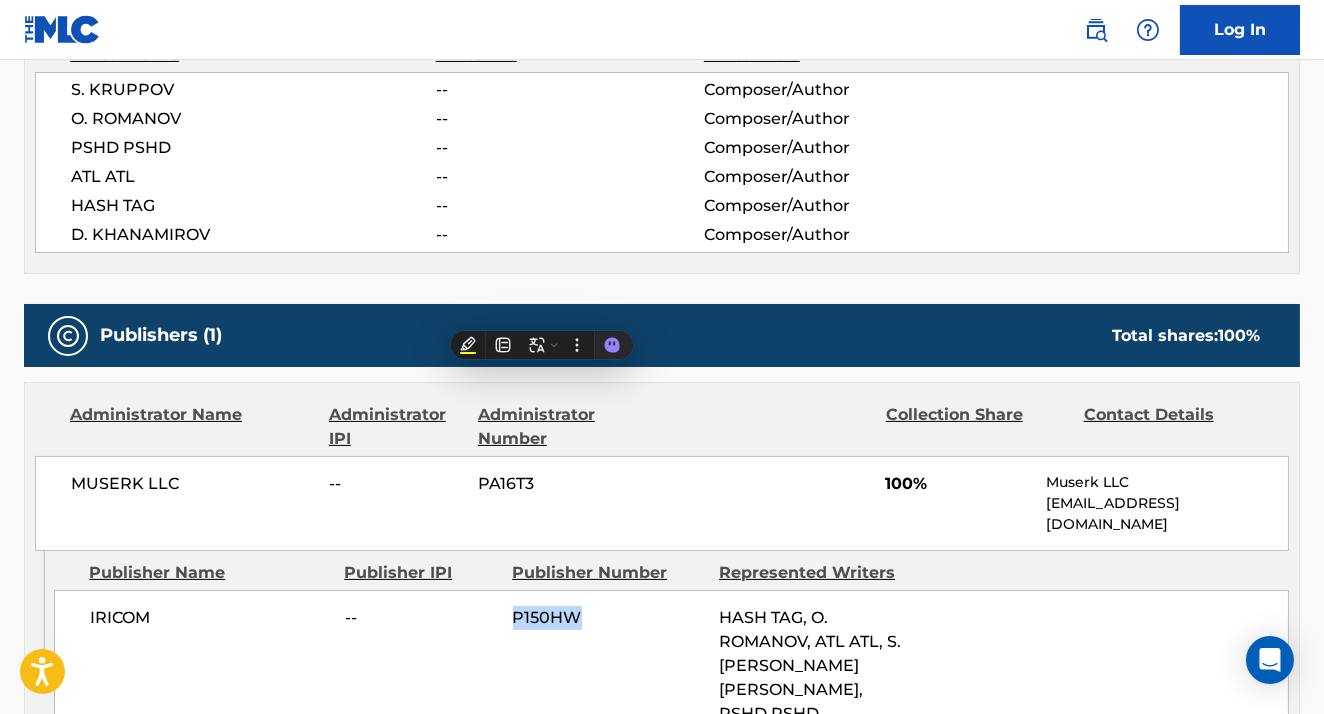 scroll, scrollTop: 604, scrollLeft: 0, axis: vertical 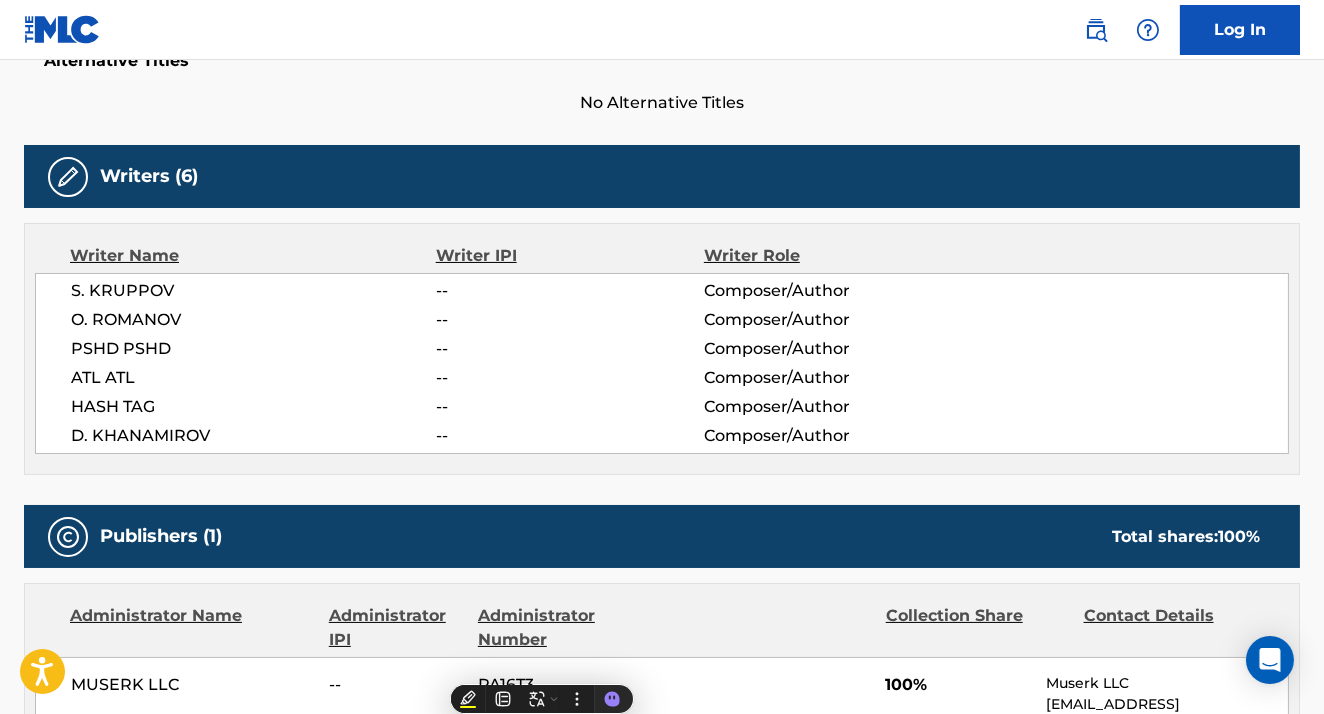 click on "S. KRUPPOV" at bounding box center (253, 291) 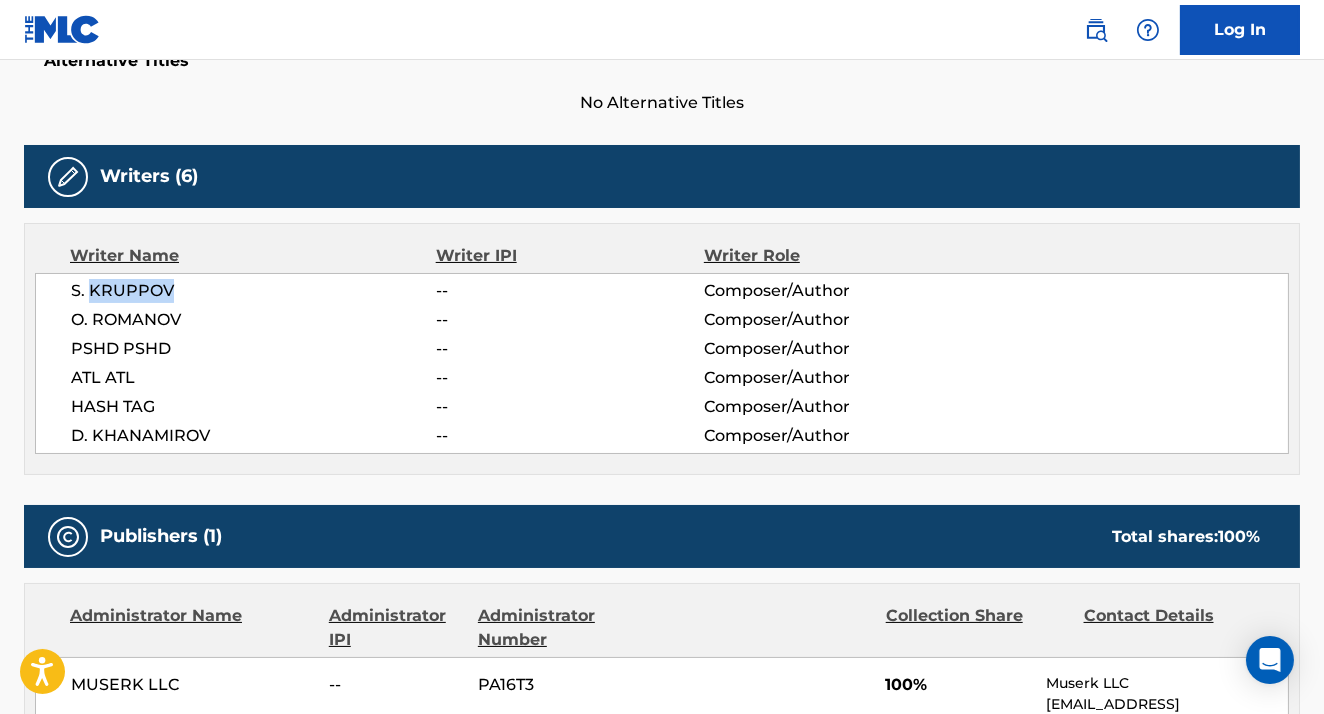 click on "S. KRUPPOV" at bounding box center [253, 291] 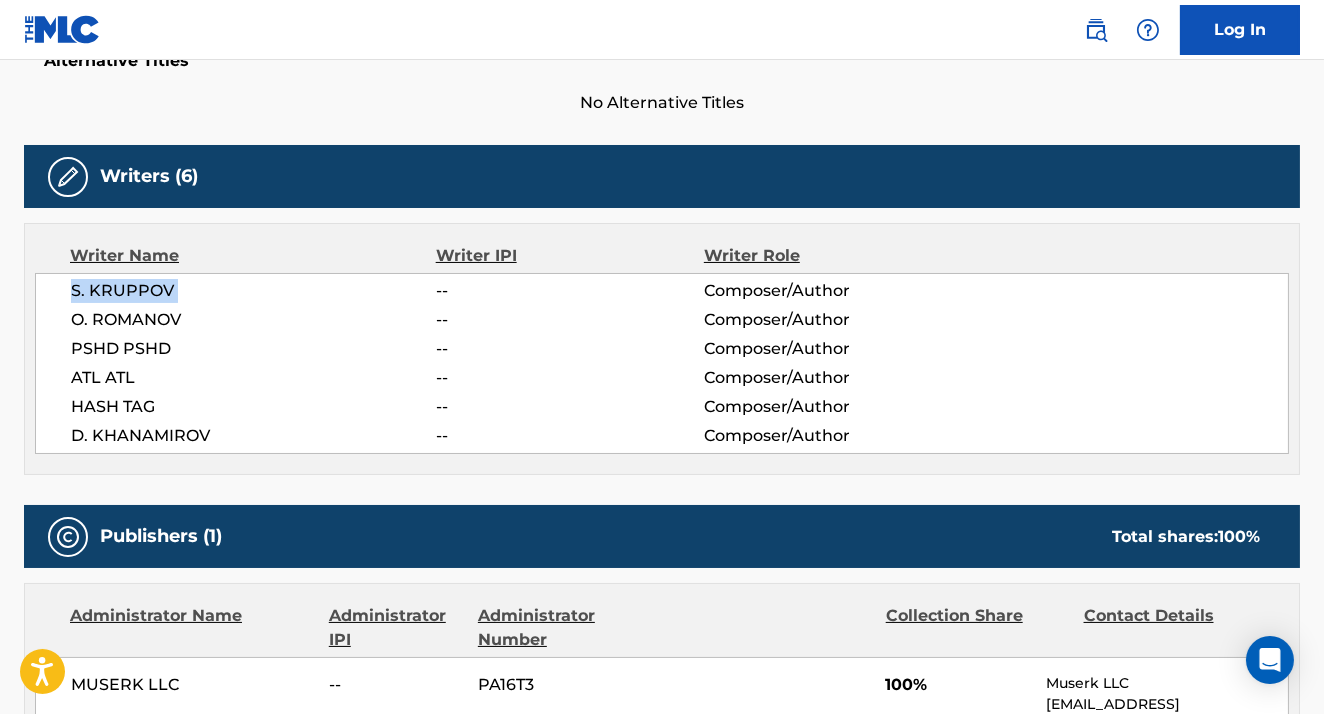 click on "S. KRUPPOV" at bounding box center (253, 291) 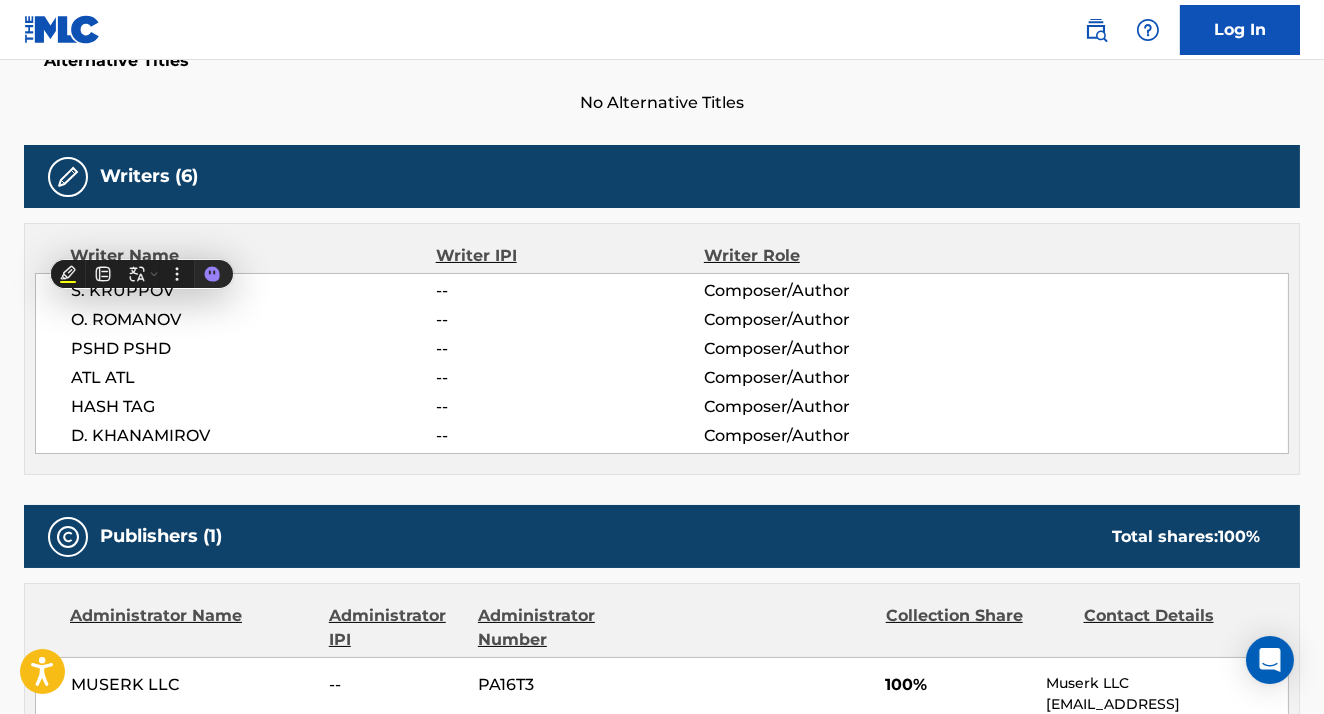 click on "Composer/Author" at bounding box center (825, 291) 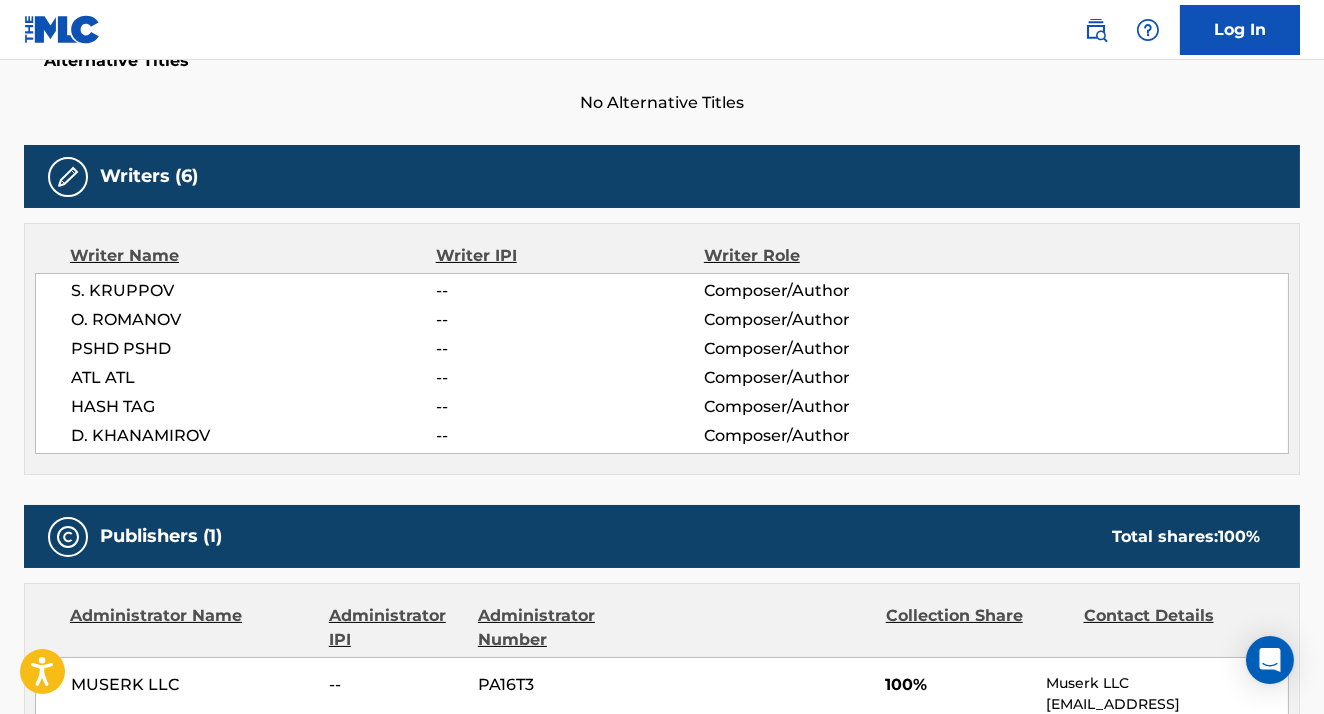 click at bounding box center (68, 177) 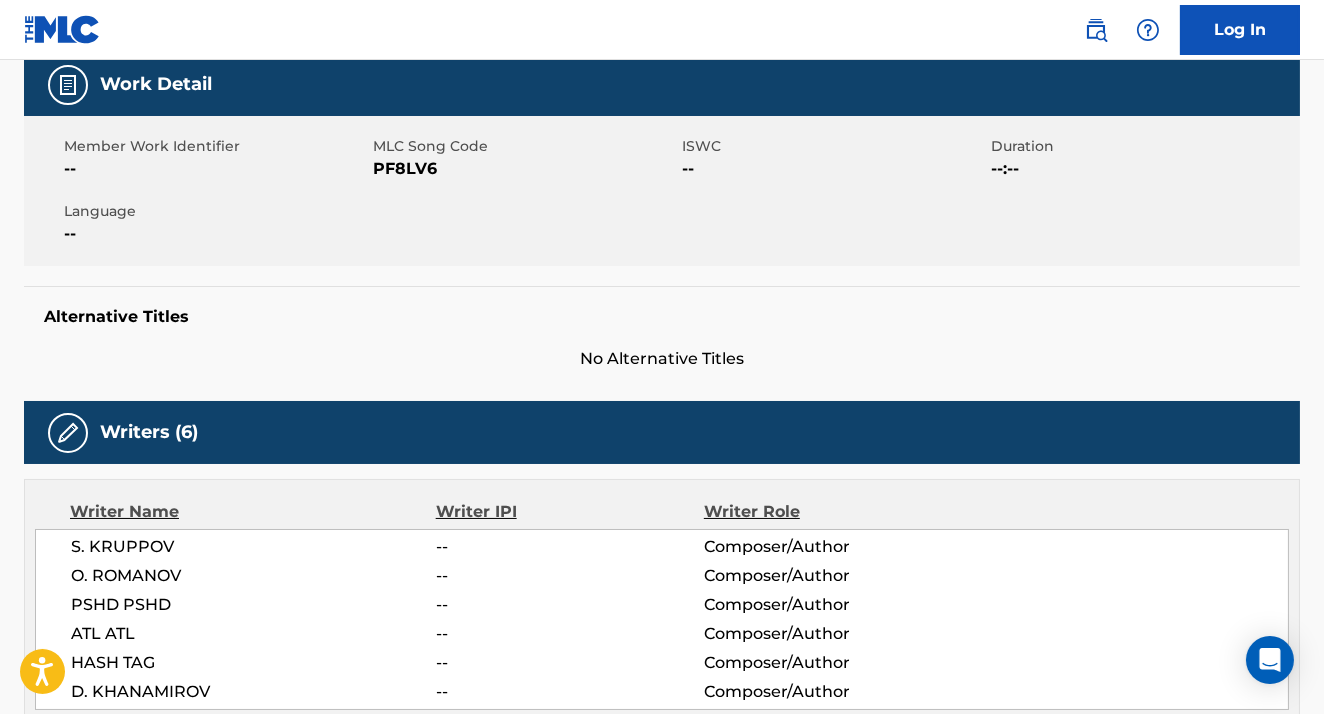 scroll, scrollTop: 260, scrollLeft: 0, axis: vertical 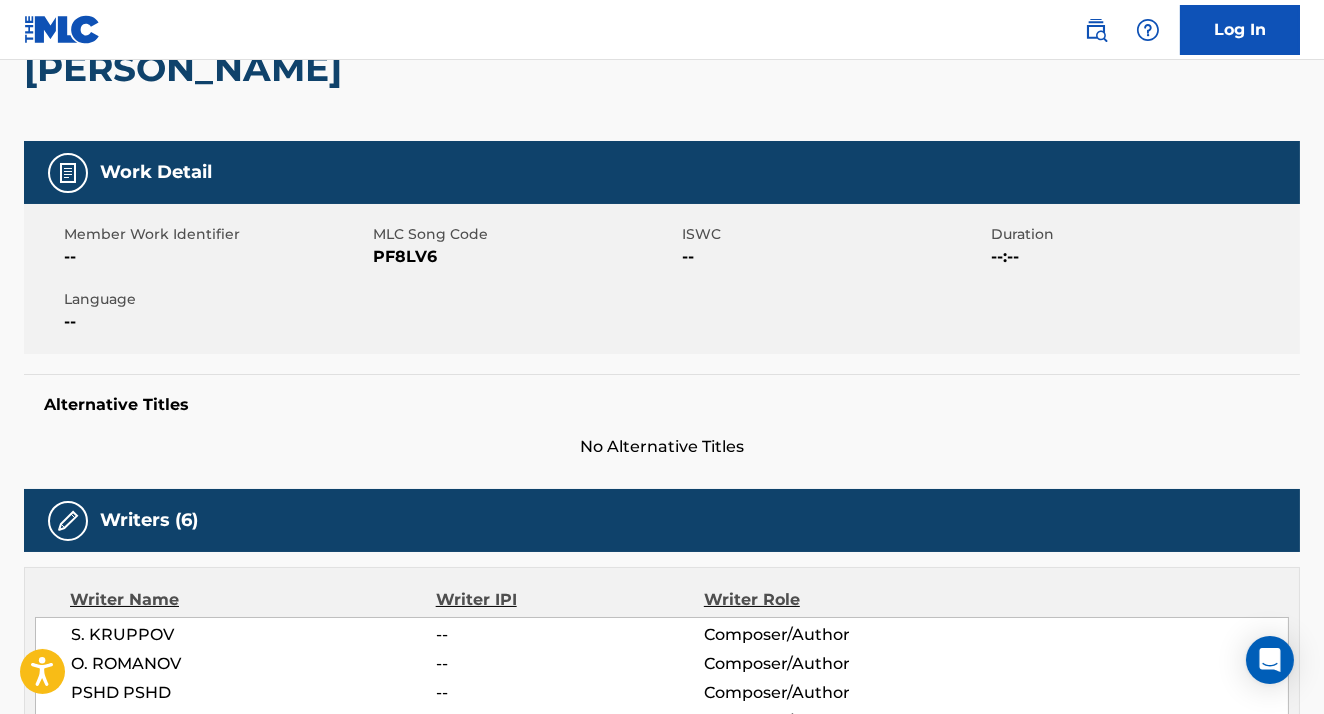 click on "No Alternative Titles" at bounding box center (662, 447) 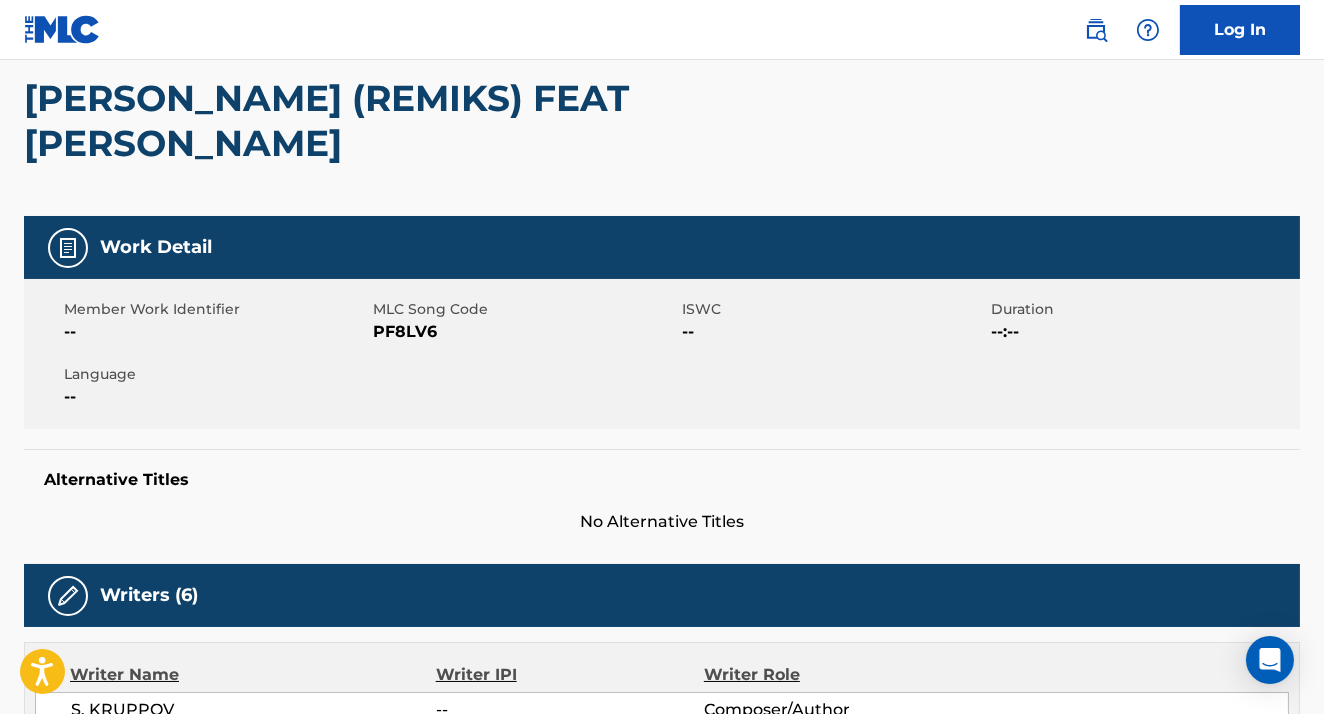 scroll, scrollTop: 0, scrollLeft: 0, axis: both 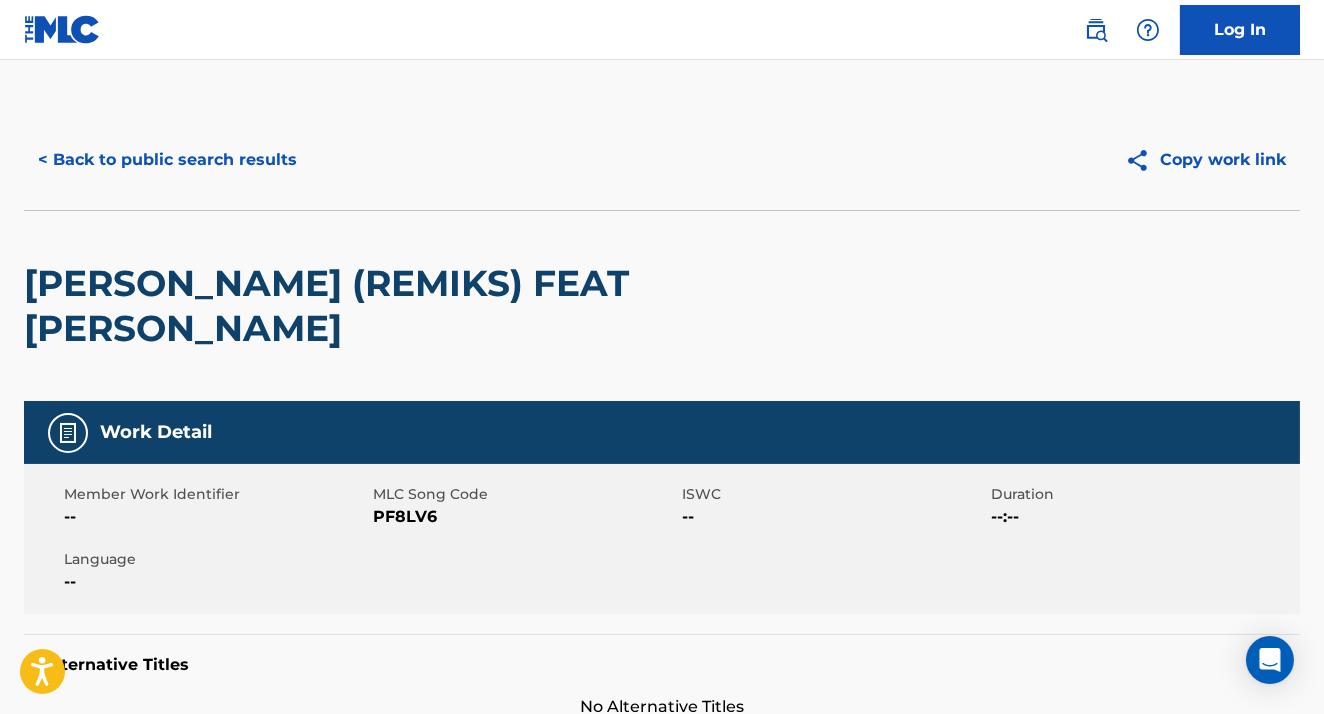 click on "Copy work link" at bounding box center (1205, 160) 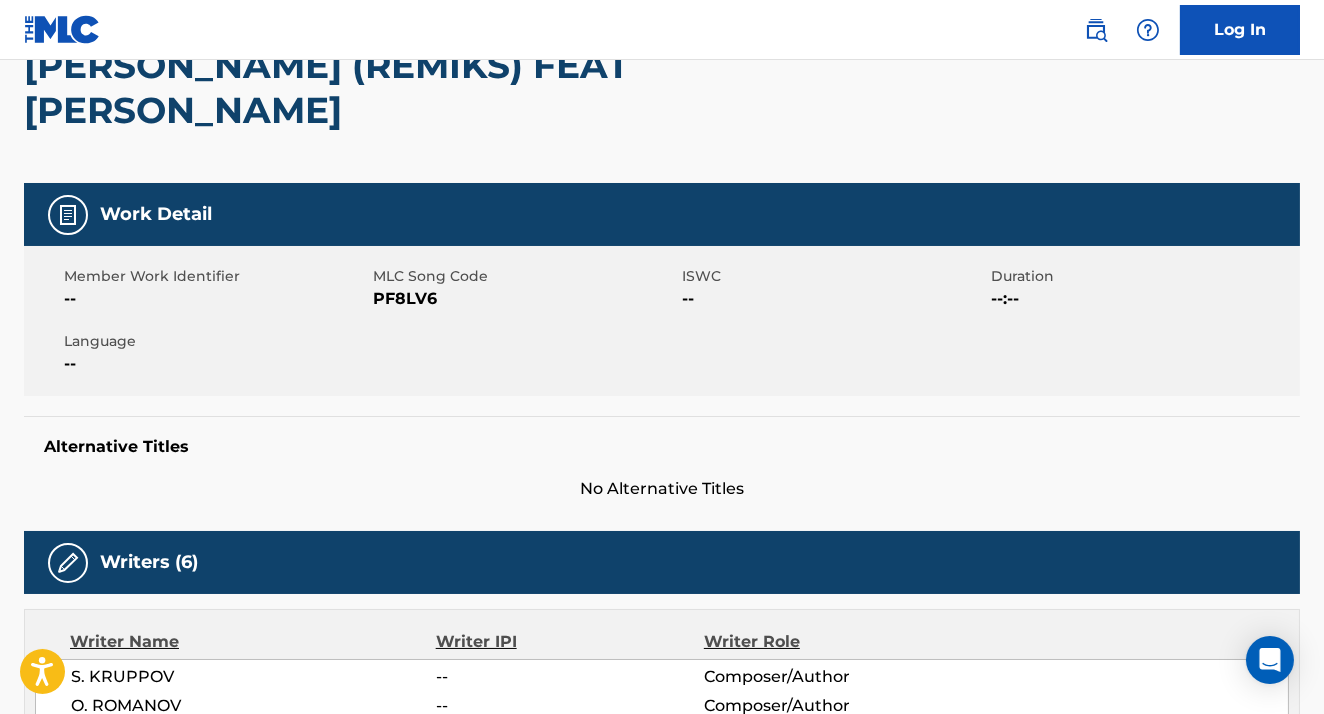 scroll, scrollTop: 18, scrollLeft: 0, axis: vertical 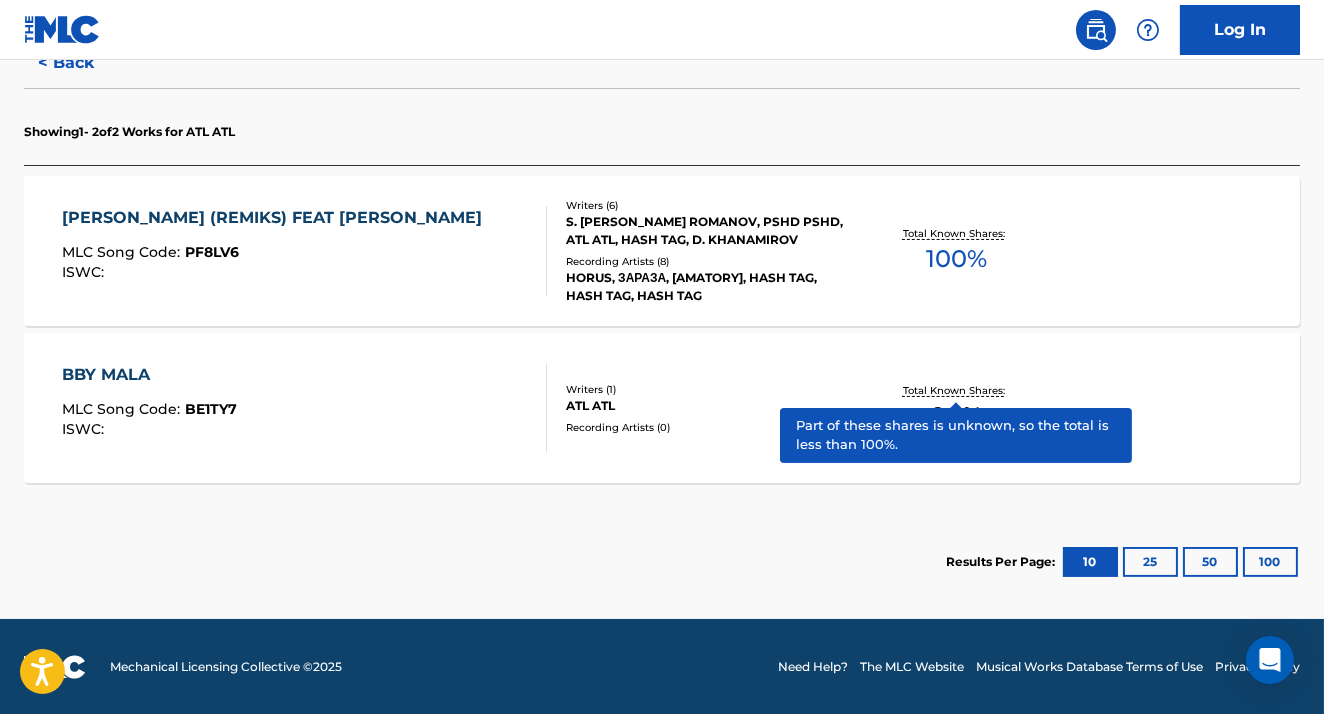 click on "Total Known Shares:" at bounding box center (956, 390) 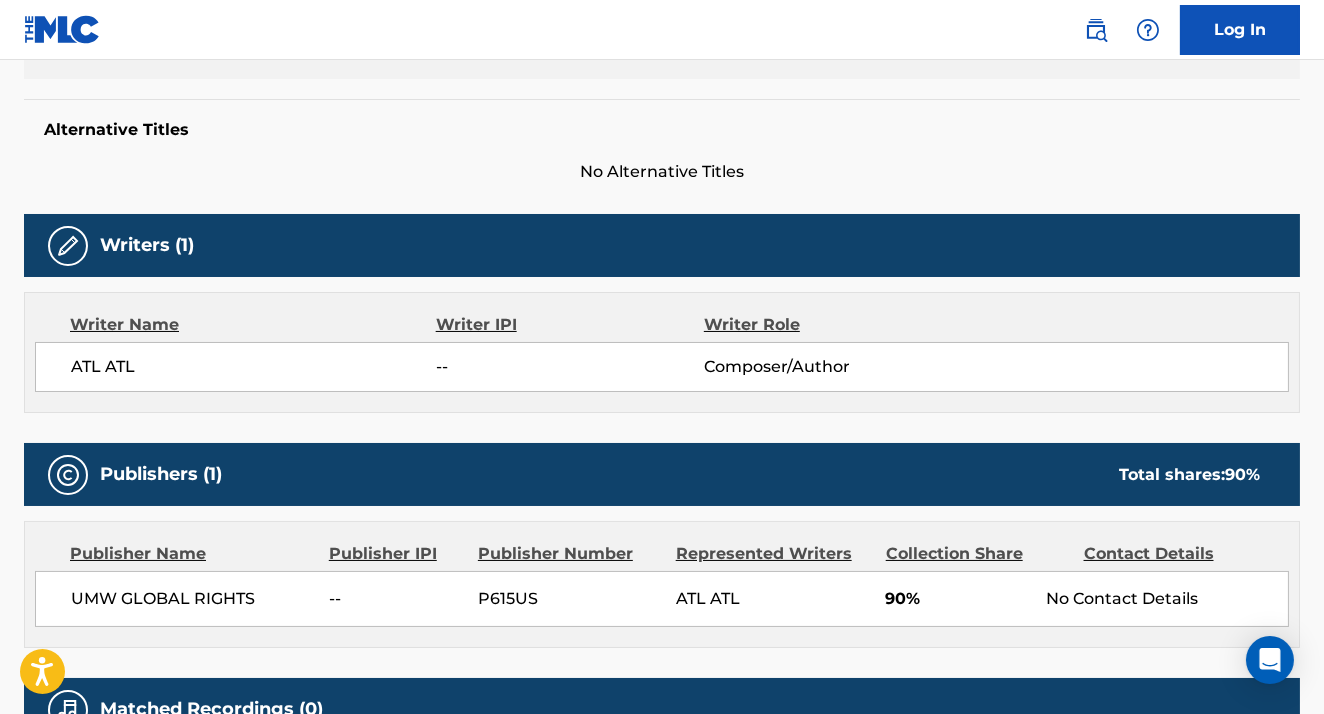 scroll, scrollTop: 492, scrollLeft: 0, axis: vertical 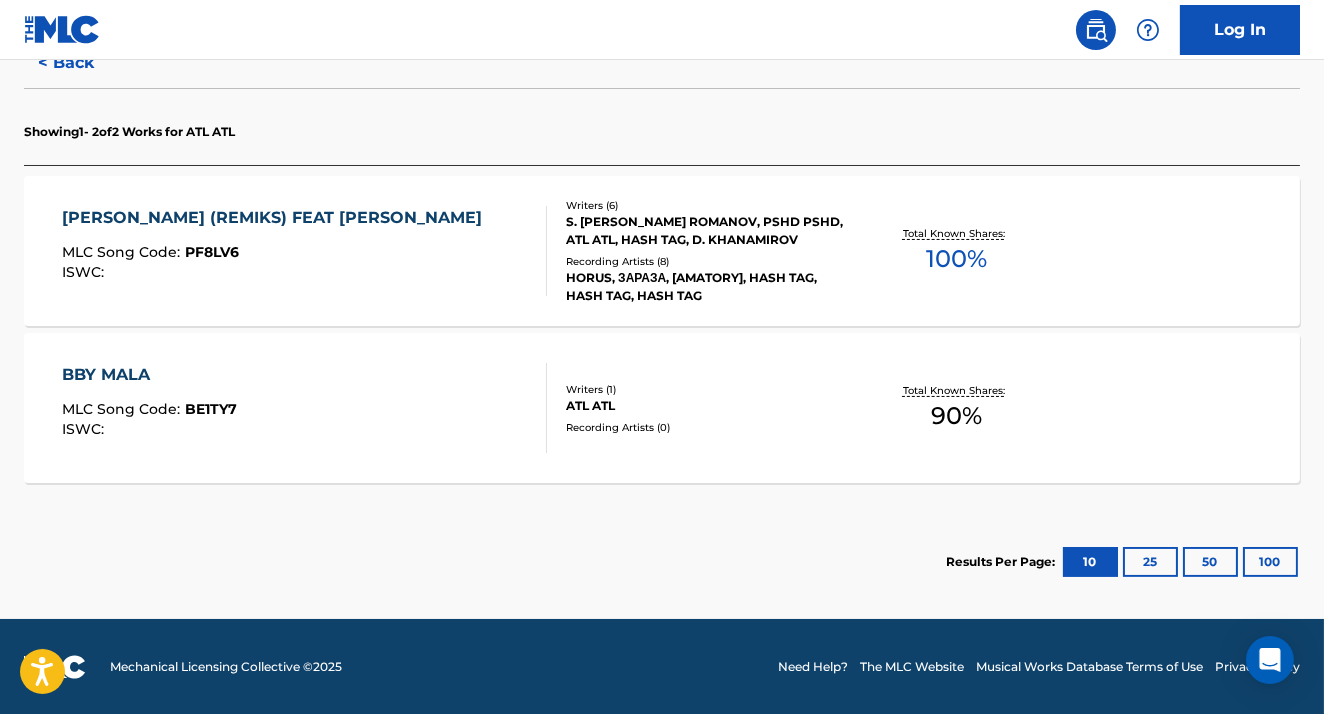 click on "25" at bounding box center [1150, 562] 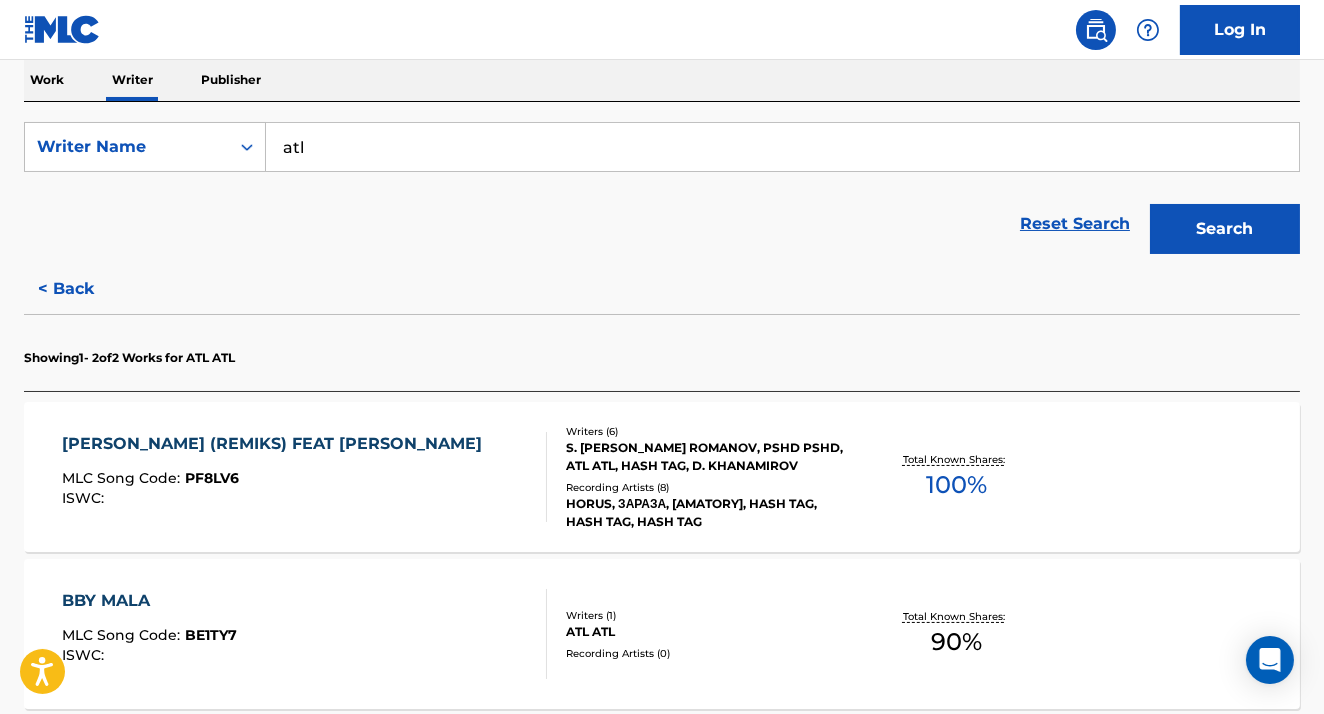 scroll, scrollTop: 299, scrollLeft: 0, axis: vertical 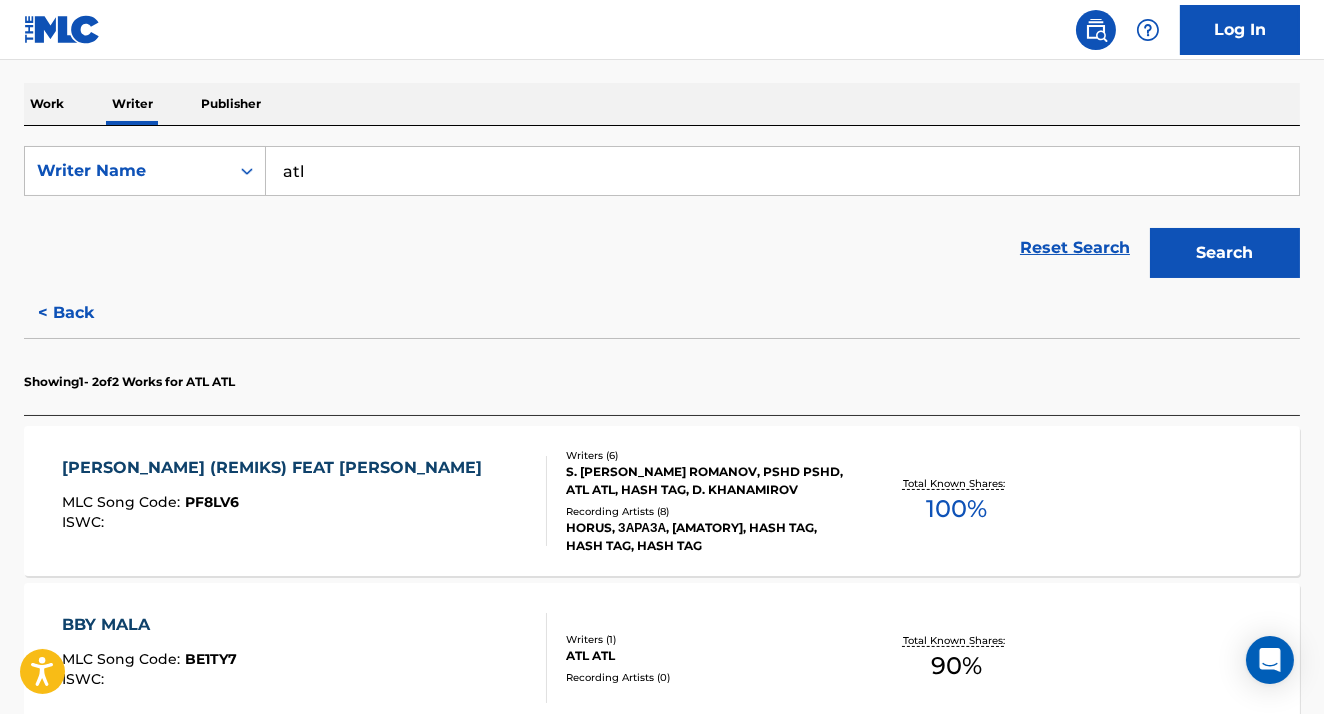 click on "Work" at bounding box center (47, 104) 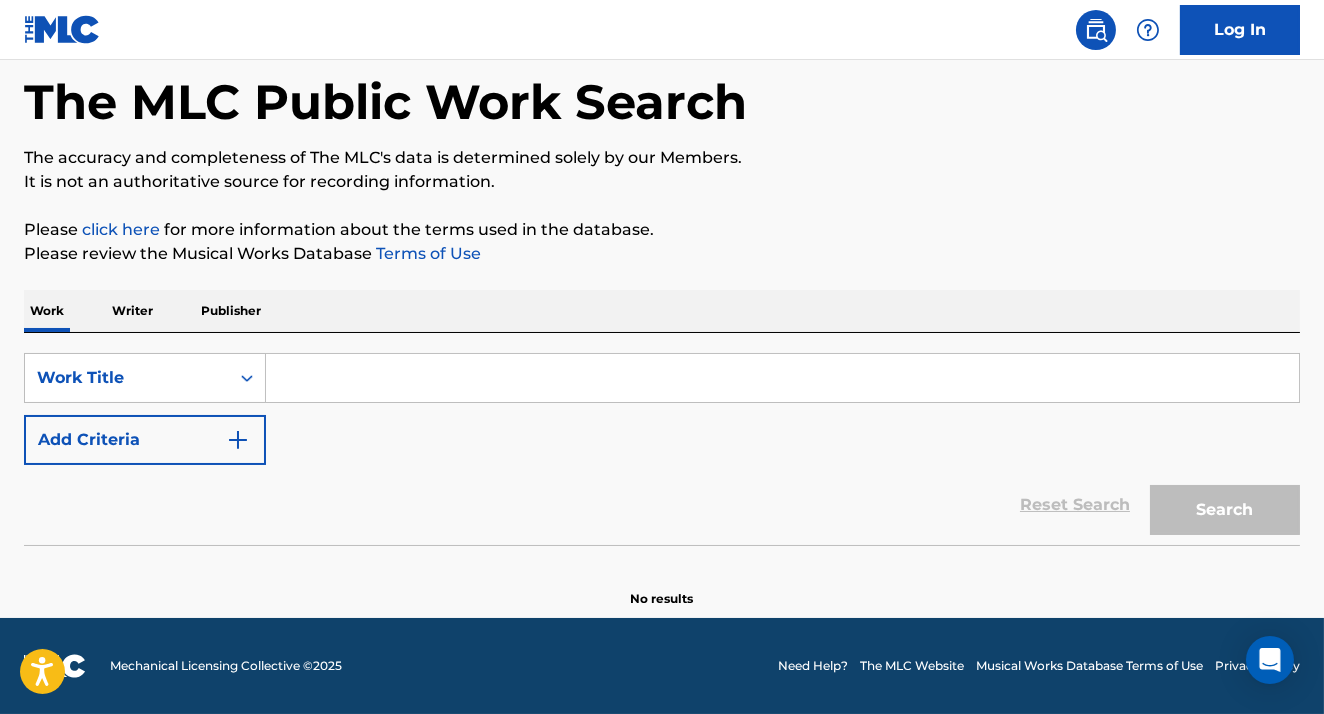 scroll, scrollTop: 0, scrollLeft: 0, axis: both 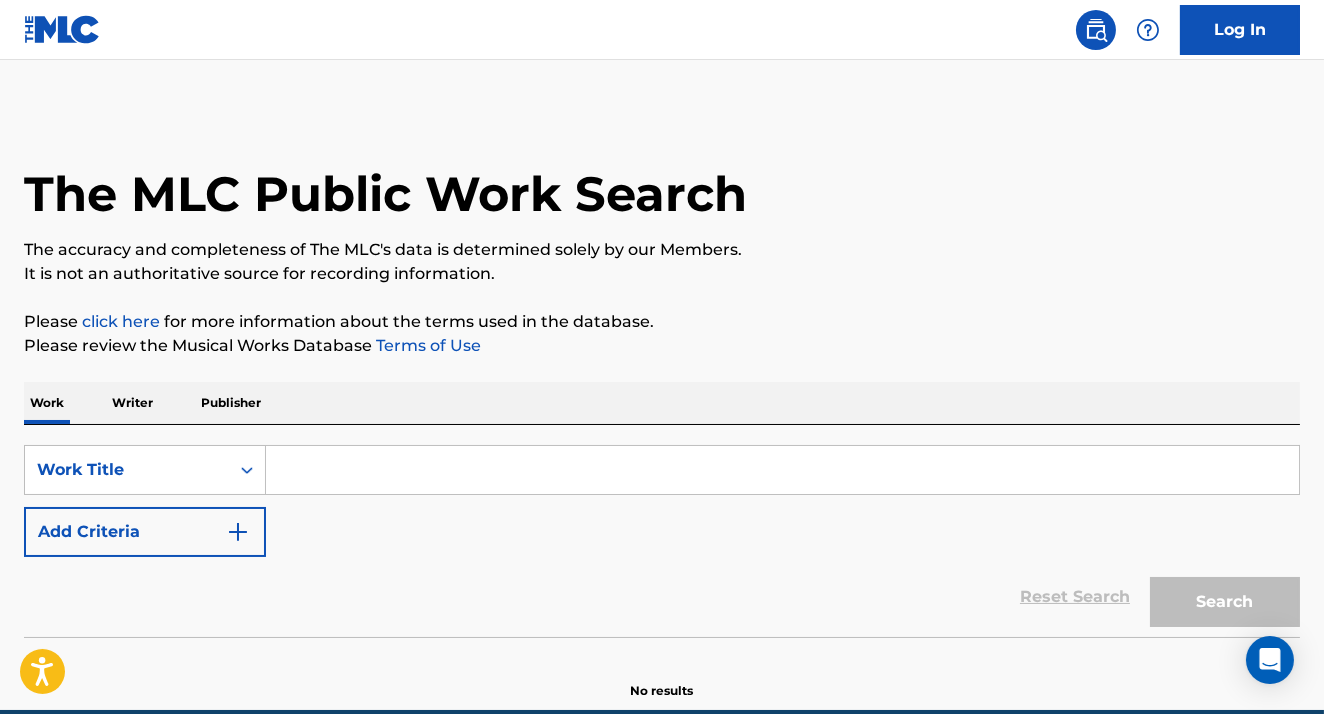 click on "Add Criteria" at bounding box center [145, 532] 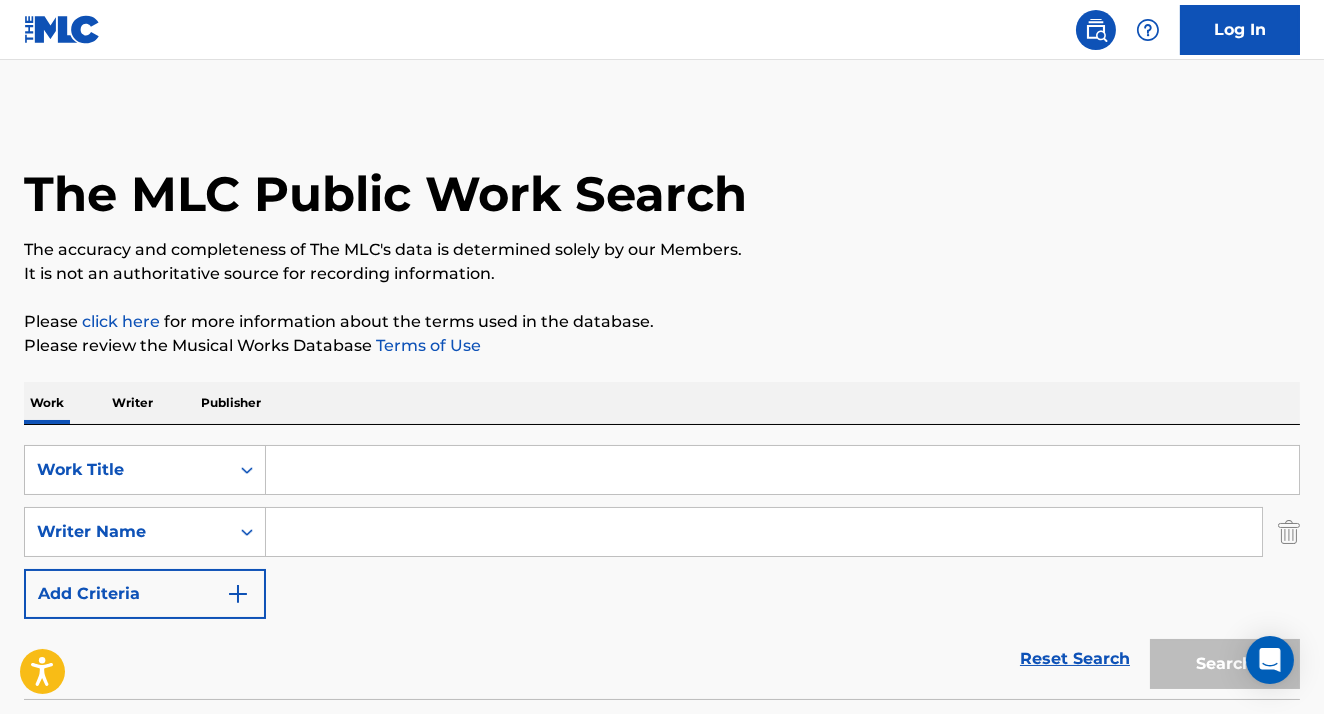 click at bounding box center (1289, 532) 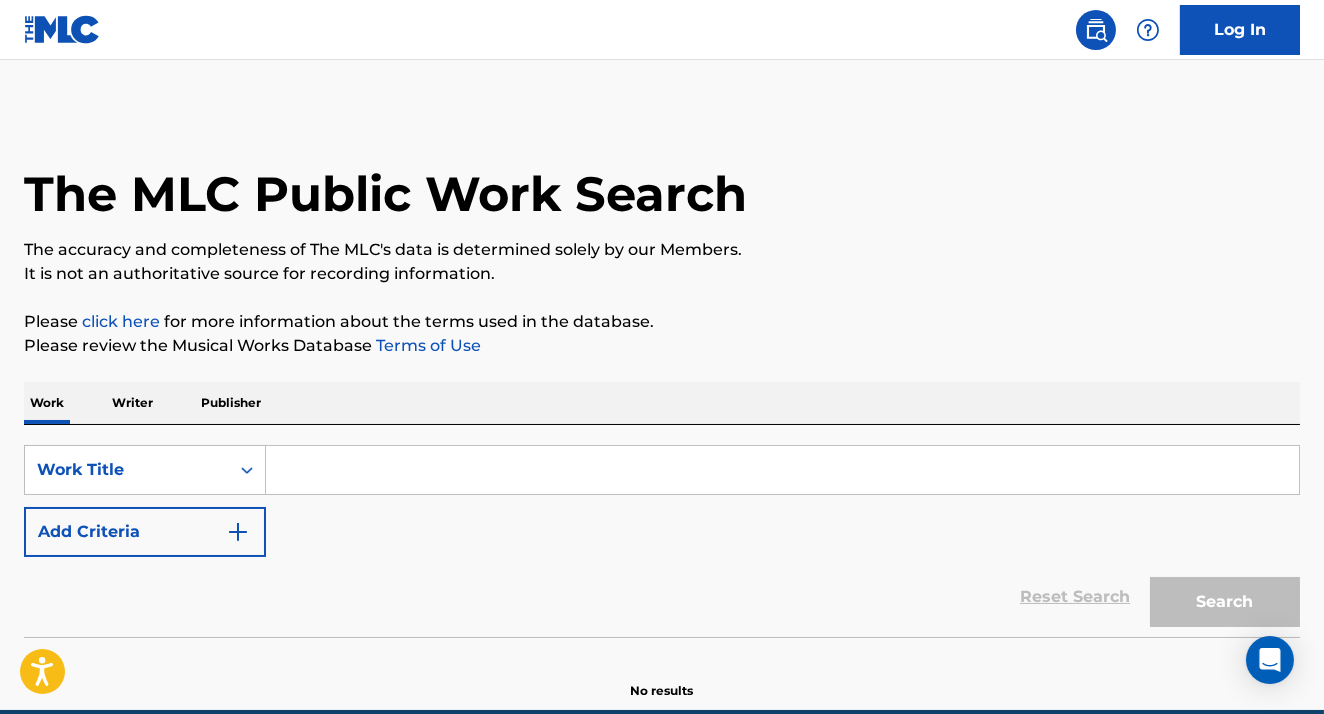 click at bounding box center (782, 470) 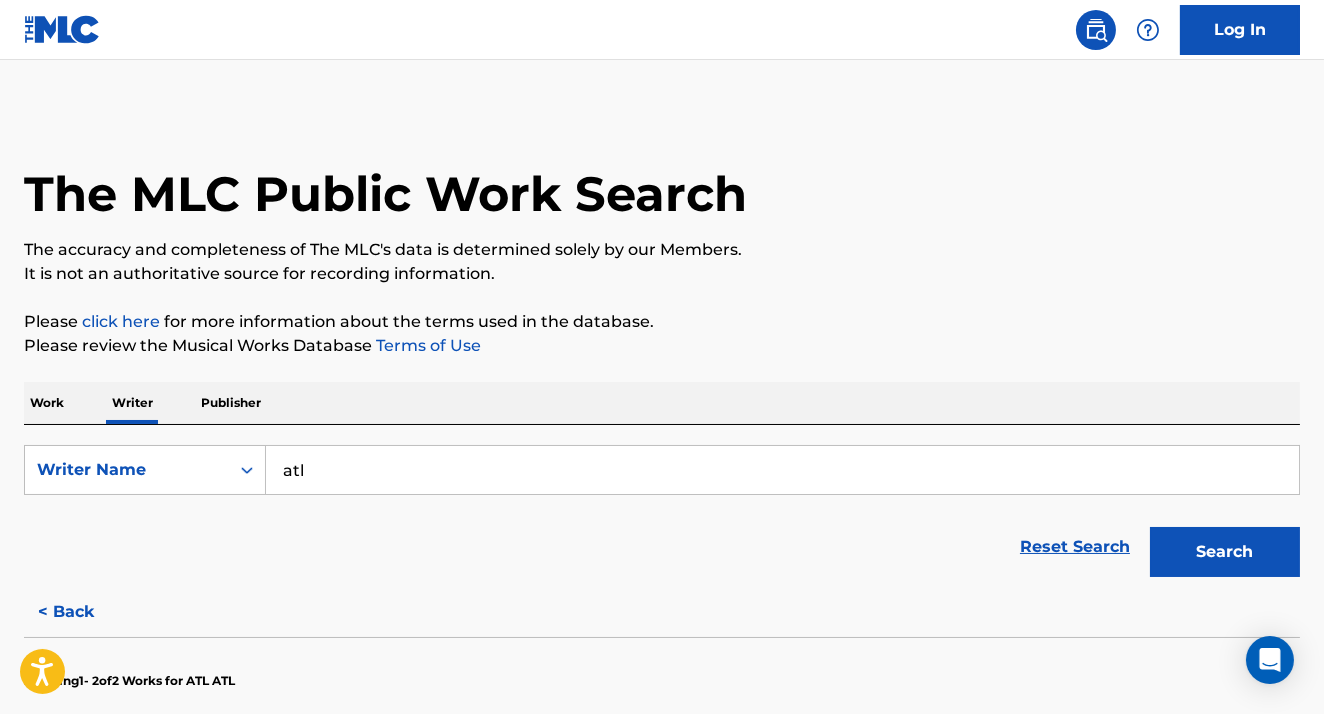 click on "atl" at bounding box center (782, 470) 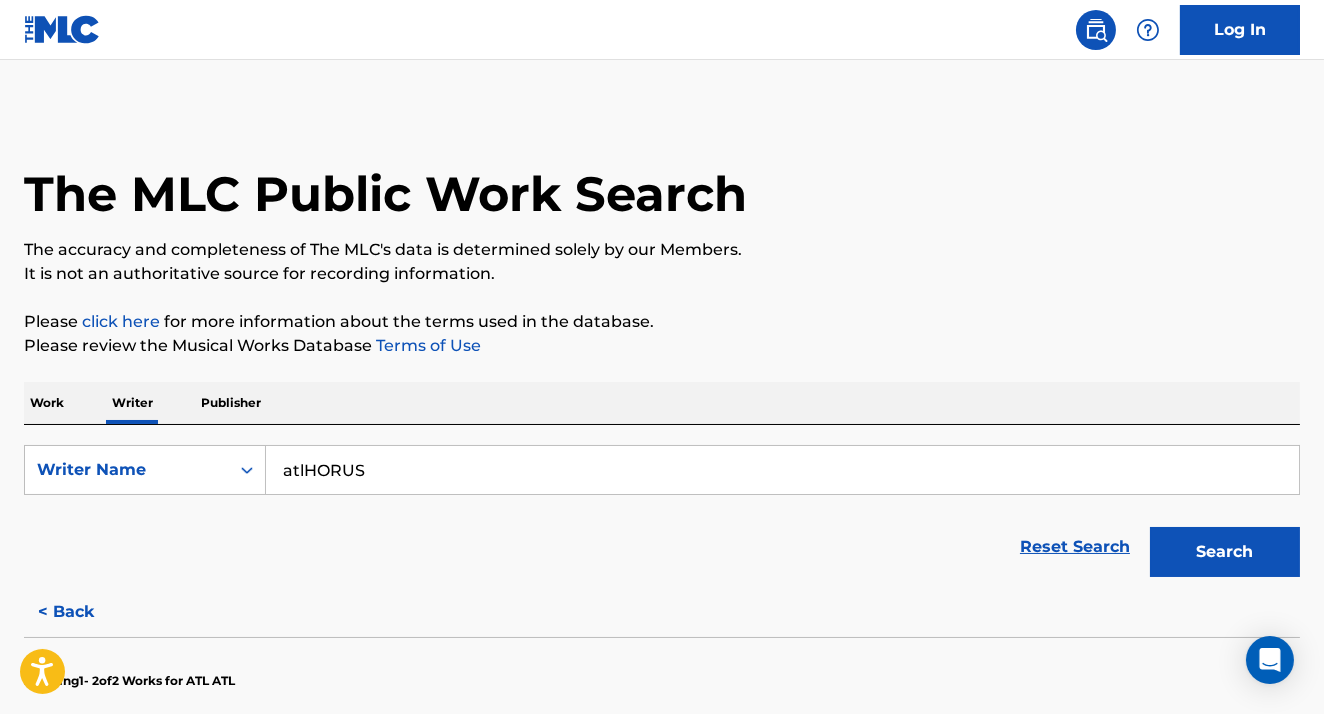 click on "atlHORUS" at bounding box center (782, 470) 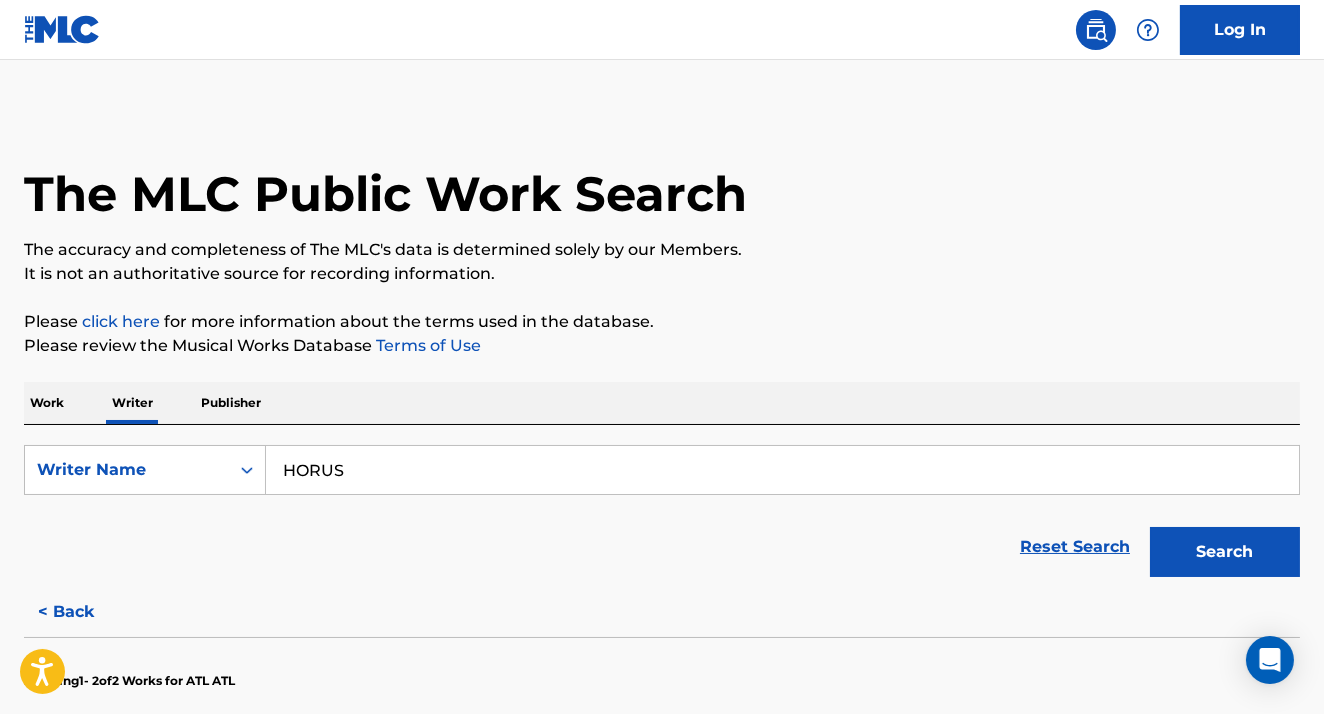 type on "HORUS" 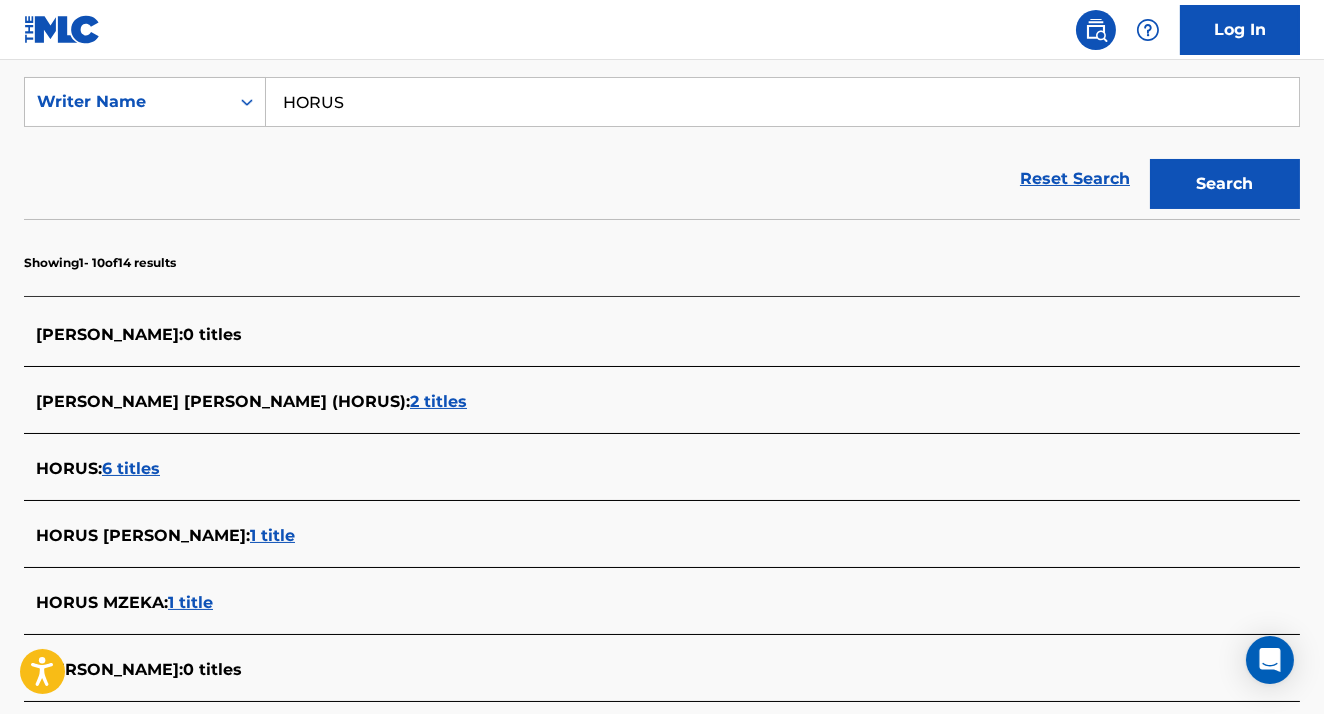 scroll, scrollTop: 370, scrollLeft: 0, axis: vertical 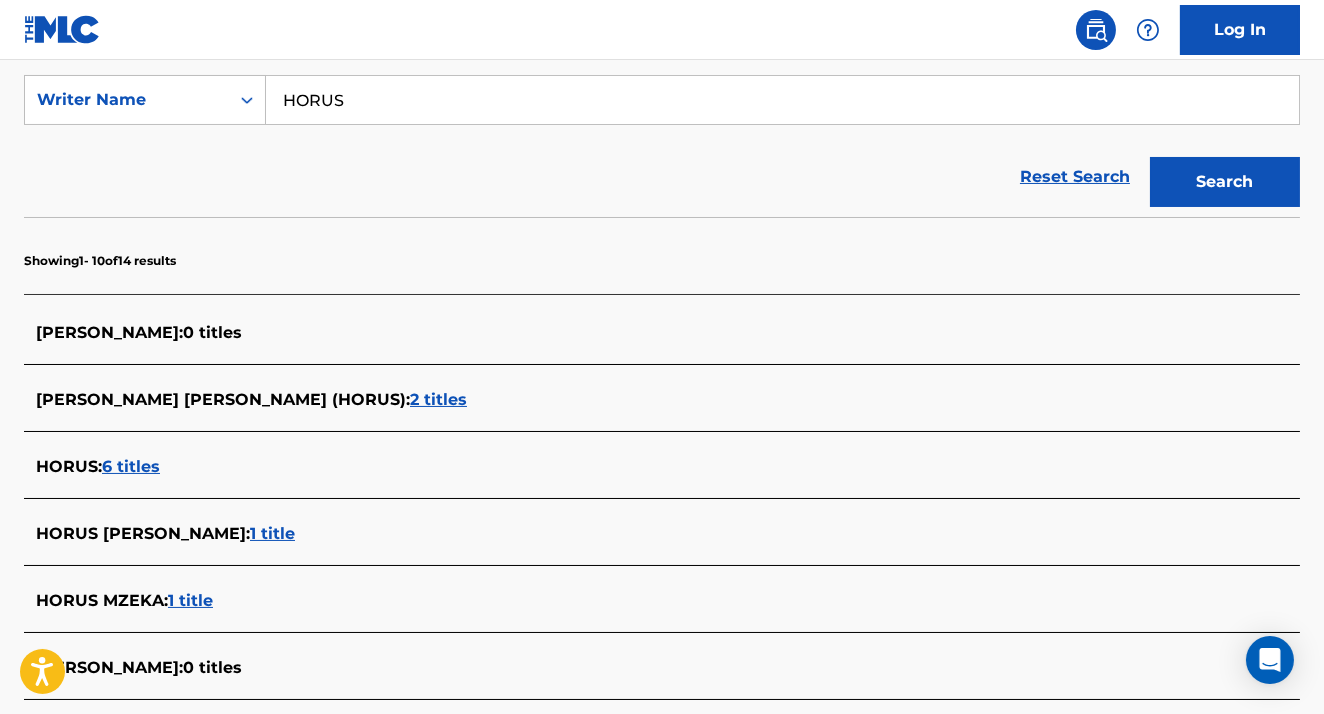 click on "6 titles" at bounding box center (131, 466) 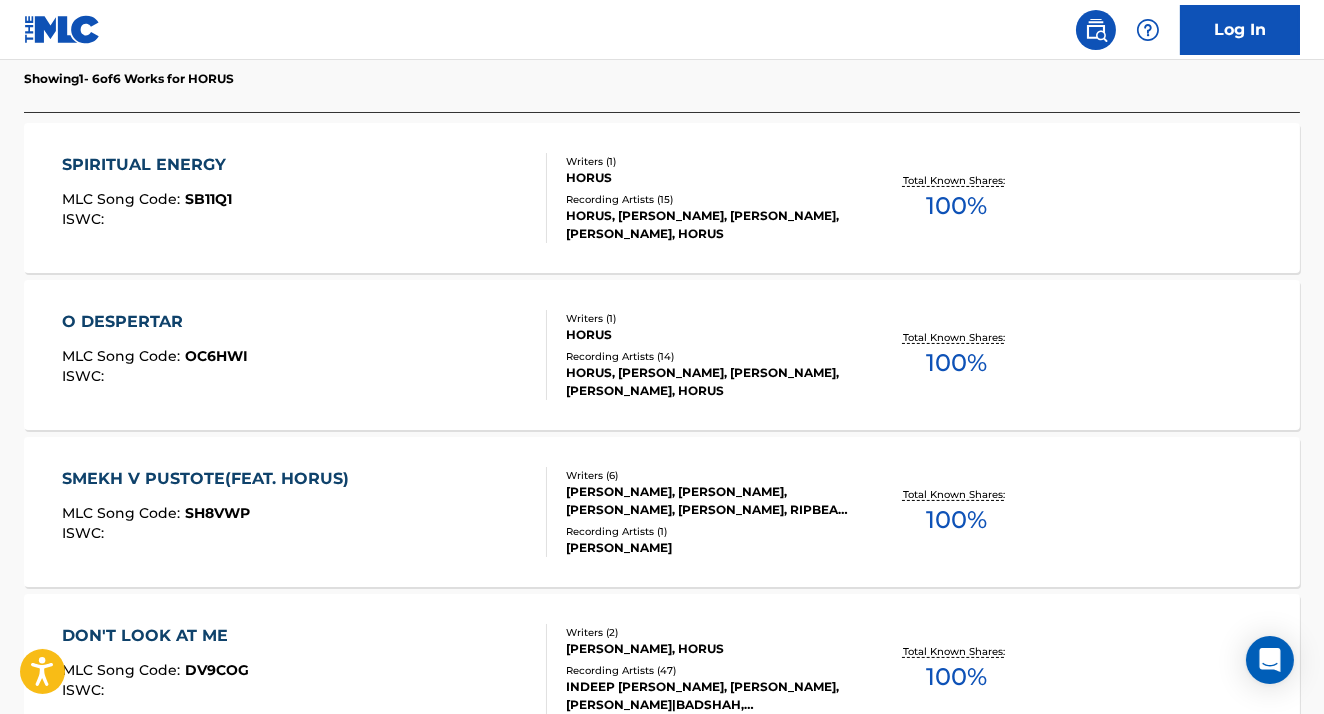 scroll, scrollTop: 702, scrollLeft: 0, axis: vertical 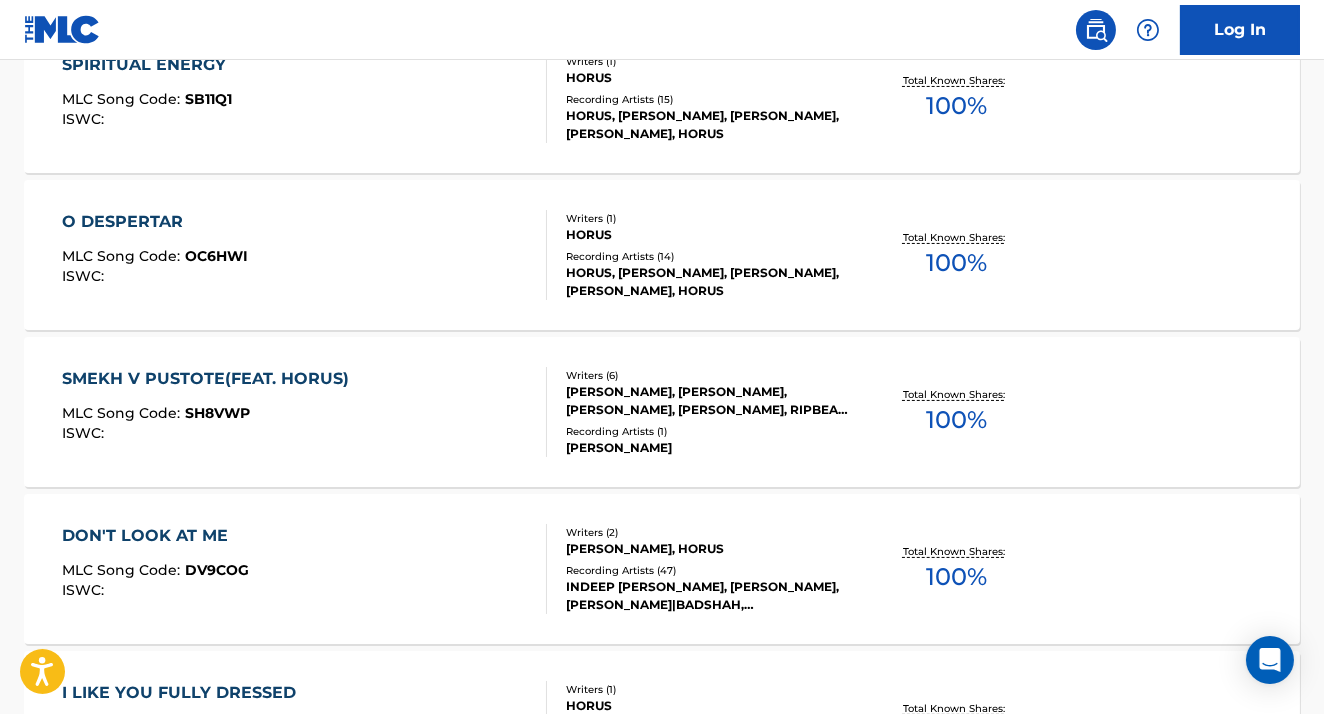 click on "Total Known Shares:" at bounding box center [956, 394] 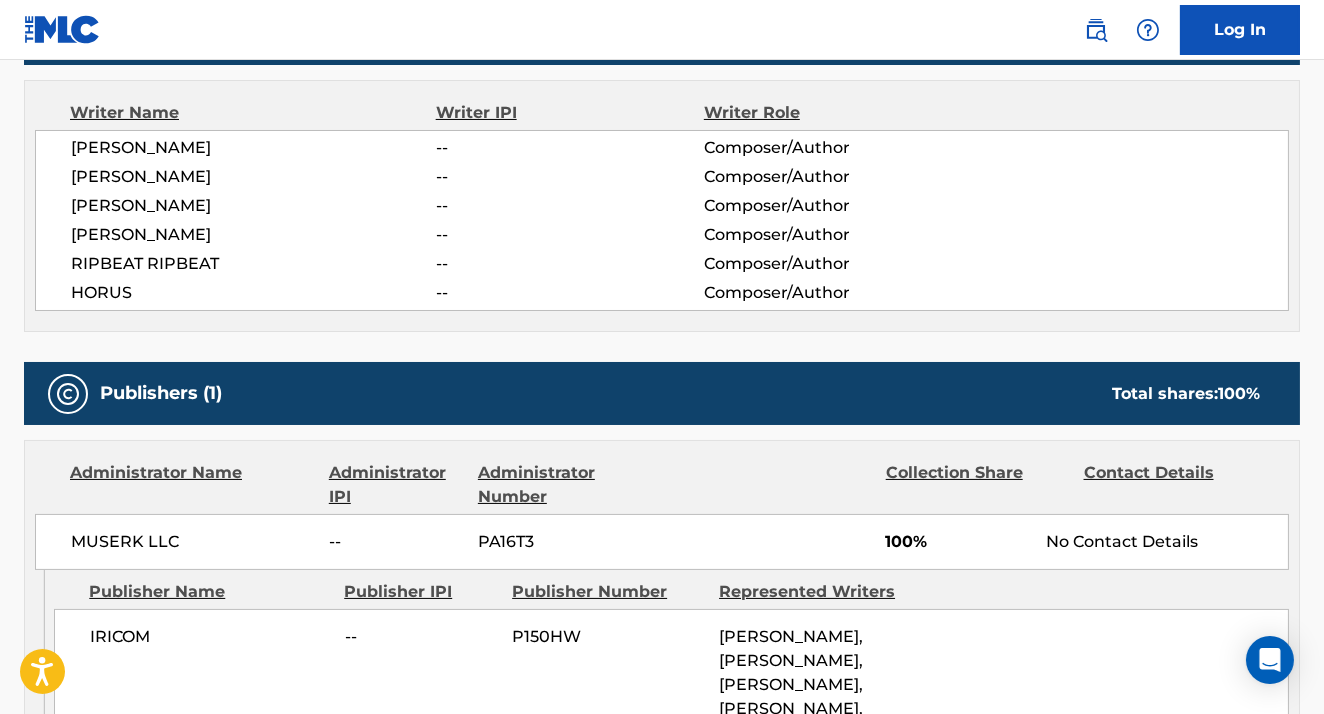 scroll, scrollTop: 0, scrollLeft: 0, axis: both 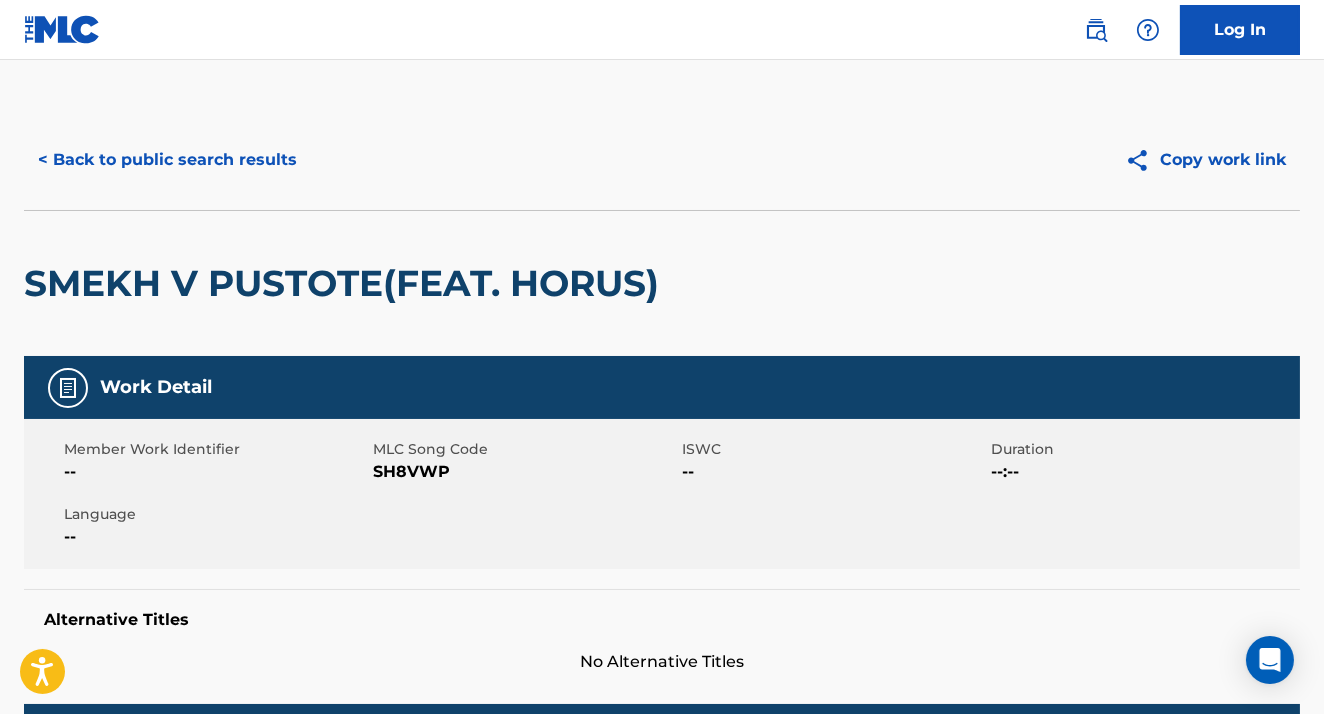 click on "Copy work link" at bounding box center [1205, 160] 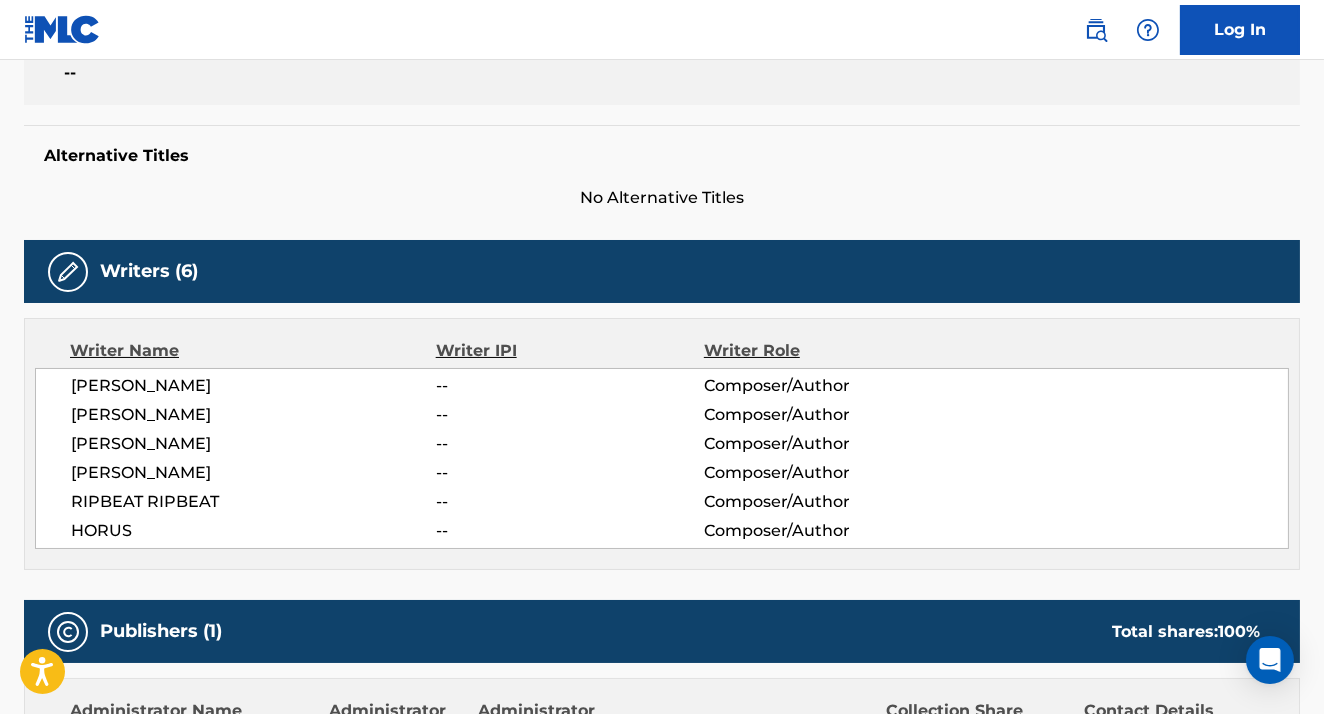 scroll, scrollTop: 469, scrollLeft: 0, axis: vertical 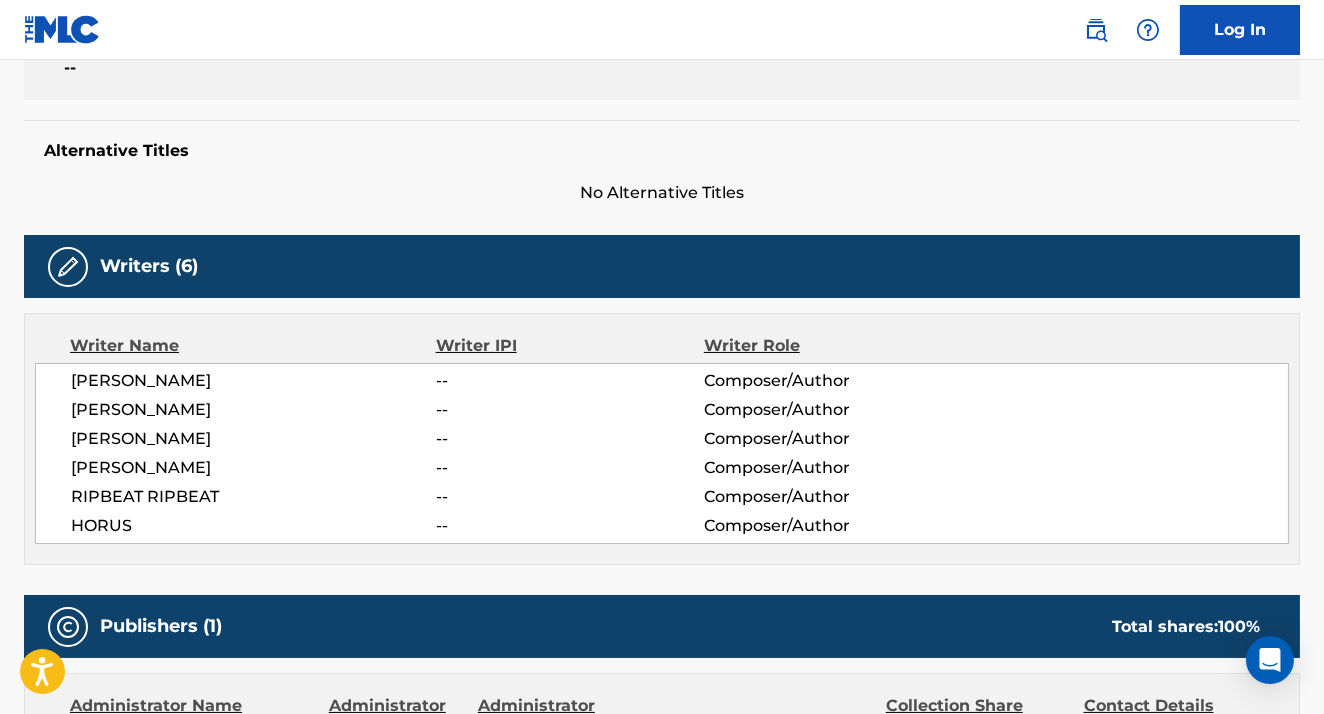 click on "SHARONOV ARTEM ANDREYEVICH" at bounding box center [253, 381] 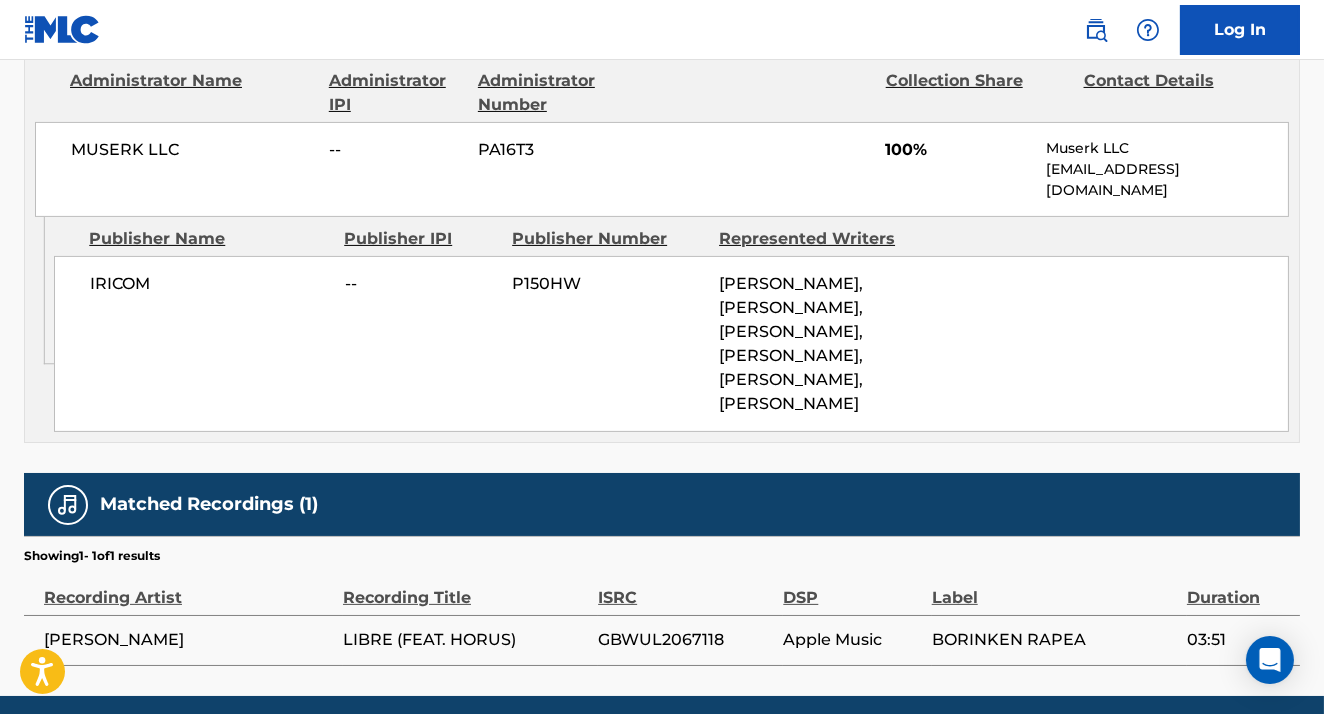 scroll, scrollTop: 1194, scrollLeft: 0, axis: vertical 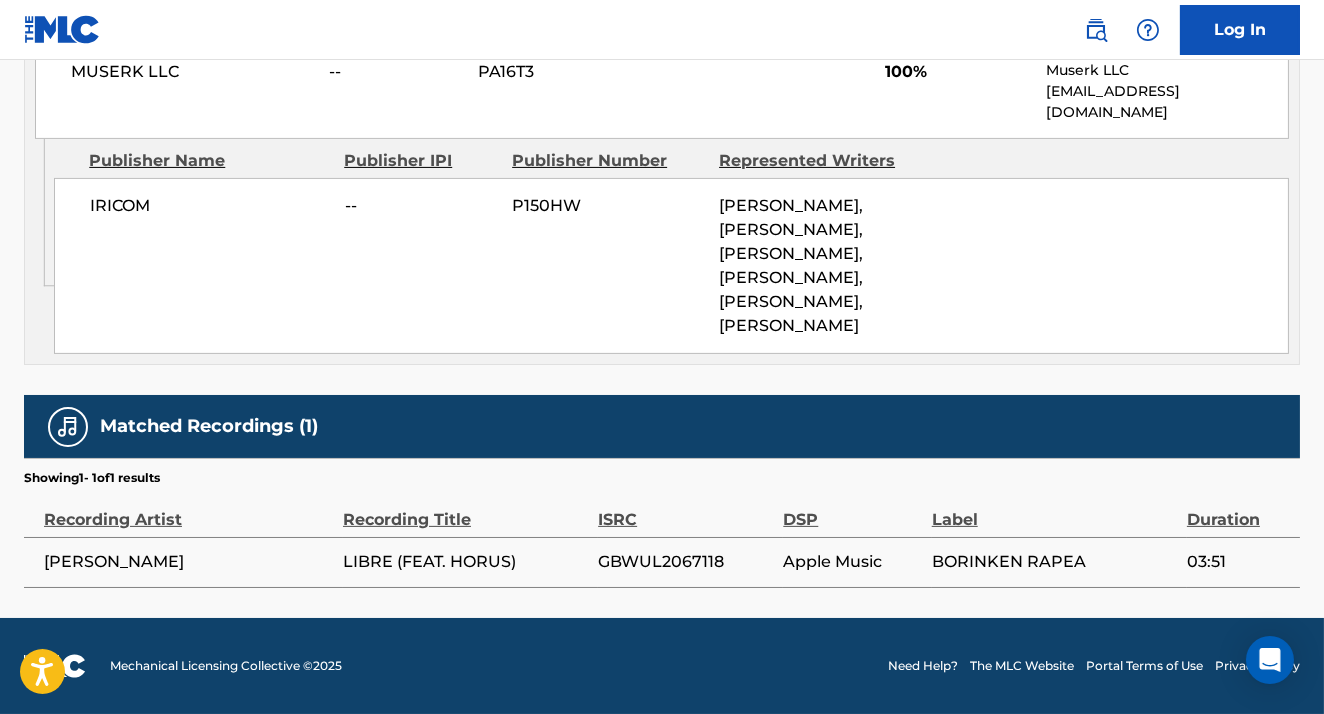 click on "BORINKEN RAPEA" at bounding box center (1059, 562) 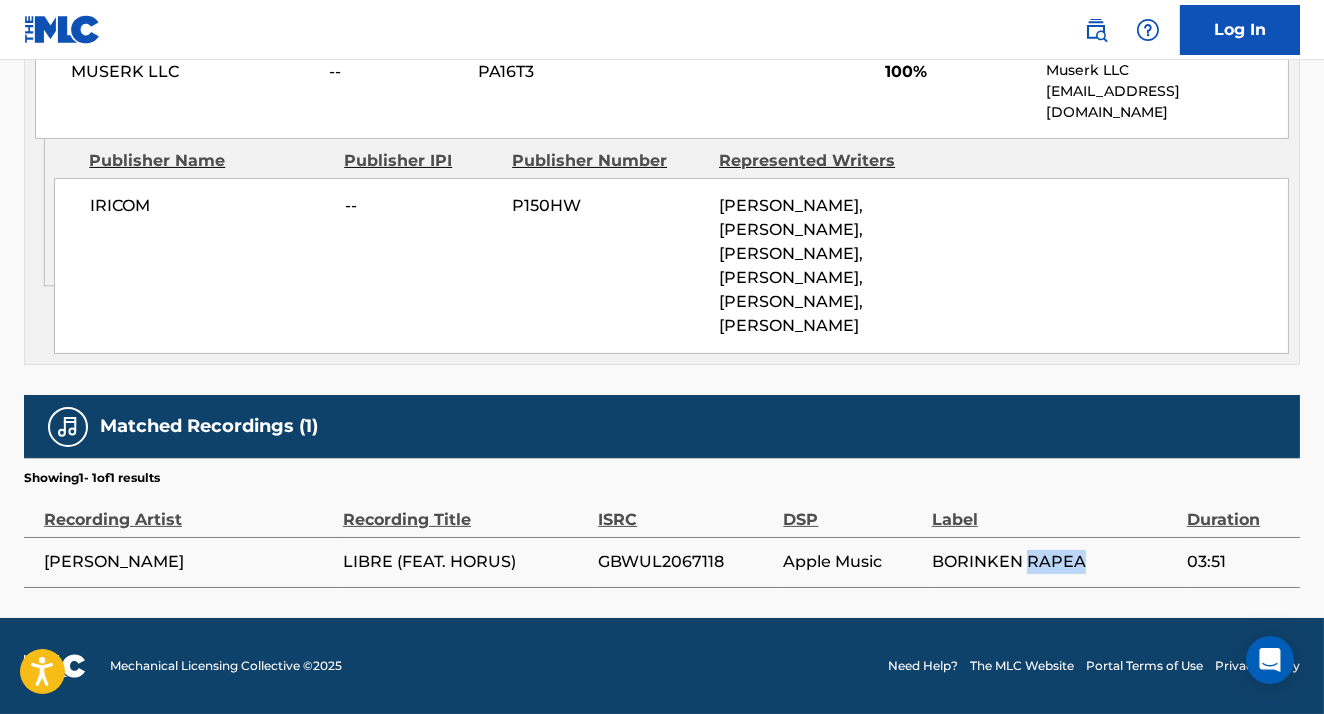 click on "BORINKEN RAPEA" at bounding box center [1054, 562] 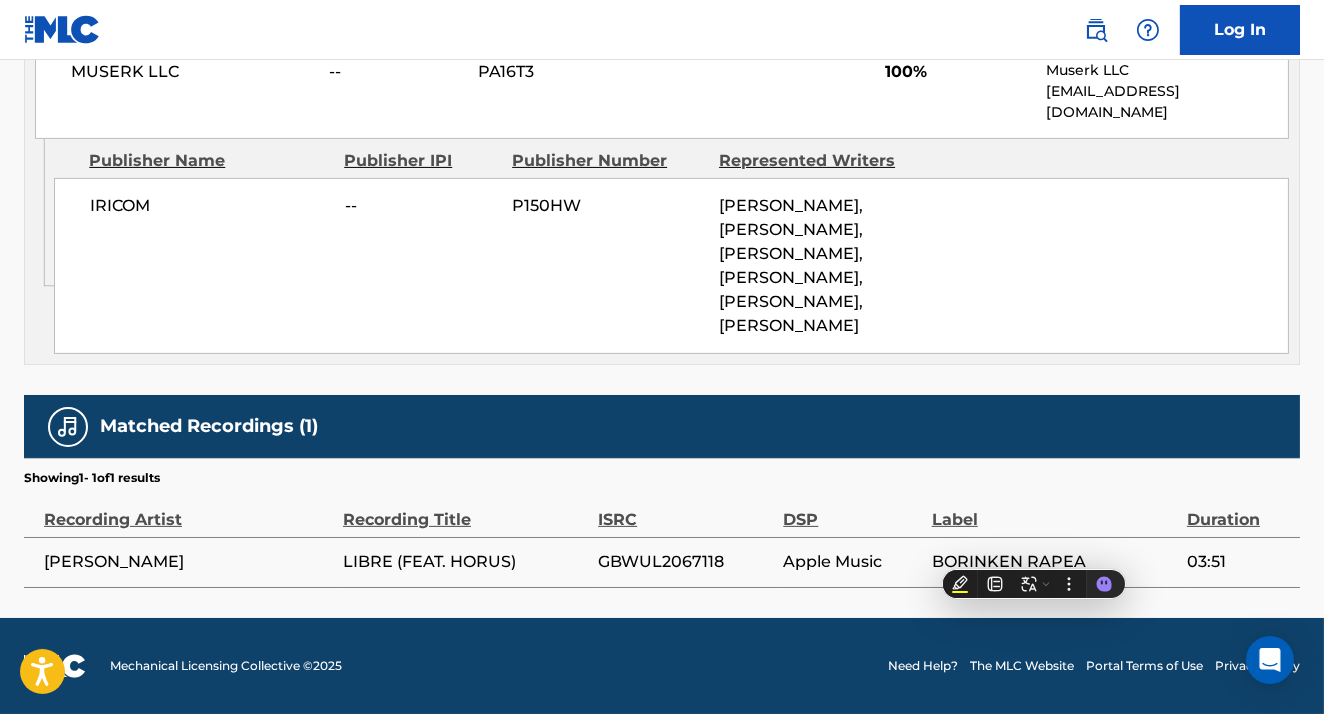click on "ISRC" at bounding box center [690, 512] 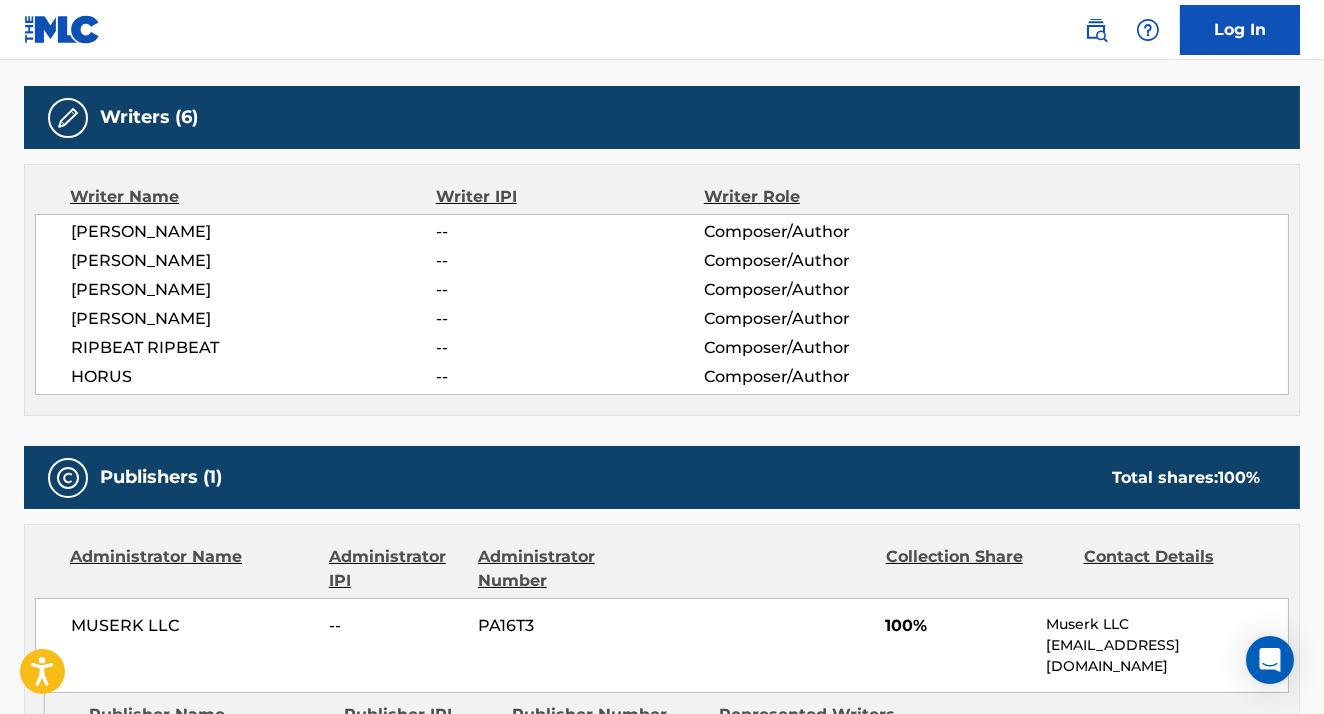 scroll, scrollTop: 0, scrollLeft: 0, axis: both 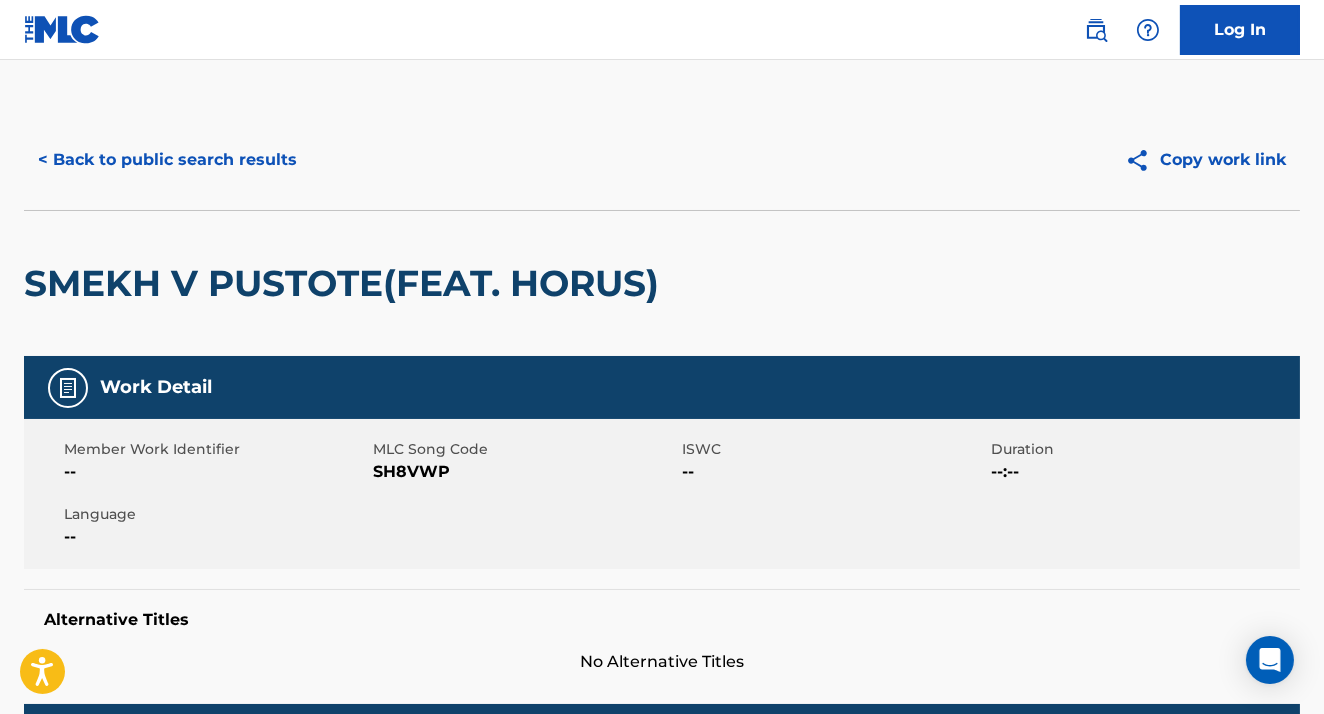 click on "< Back to public search results" at bounding box center [167, 160] 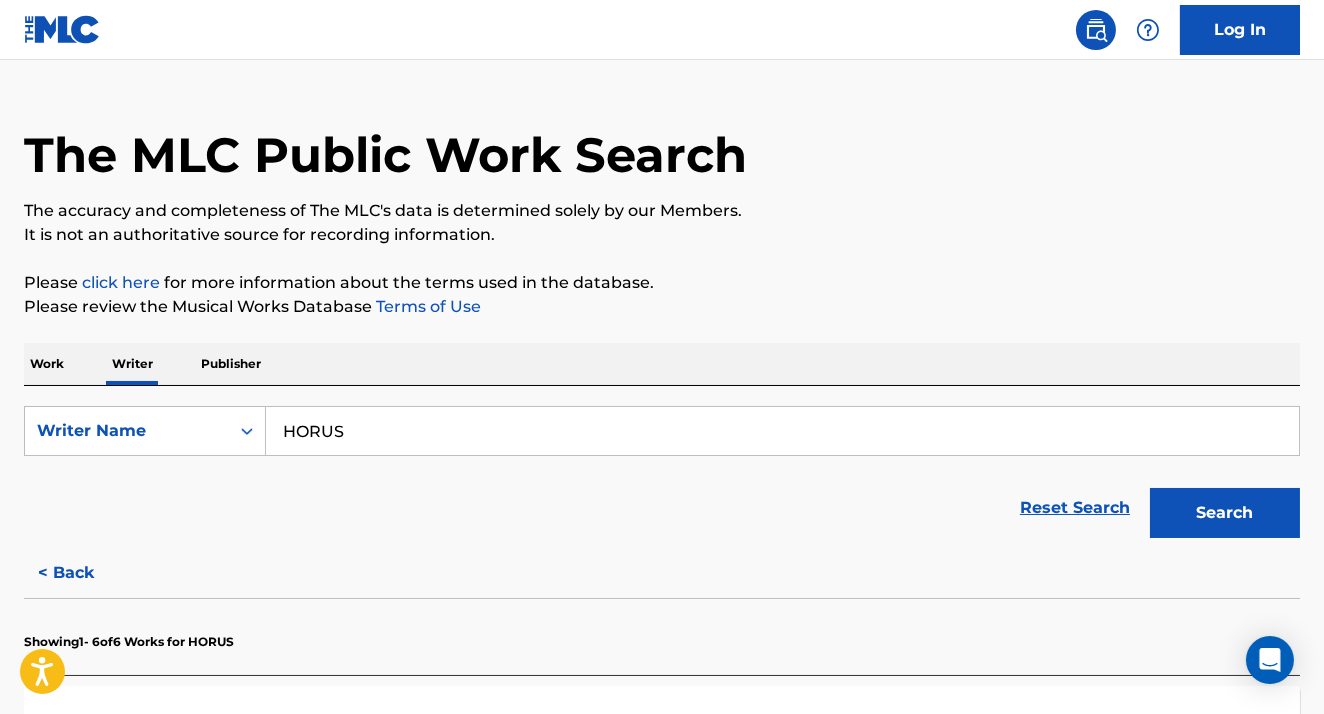 click on "HORUS" at bounding box center [782, 431] 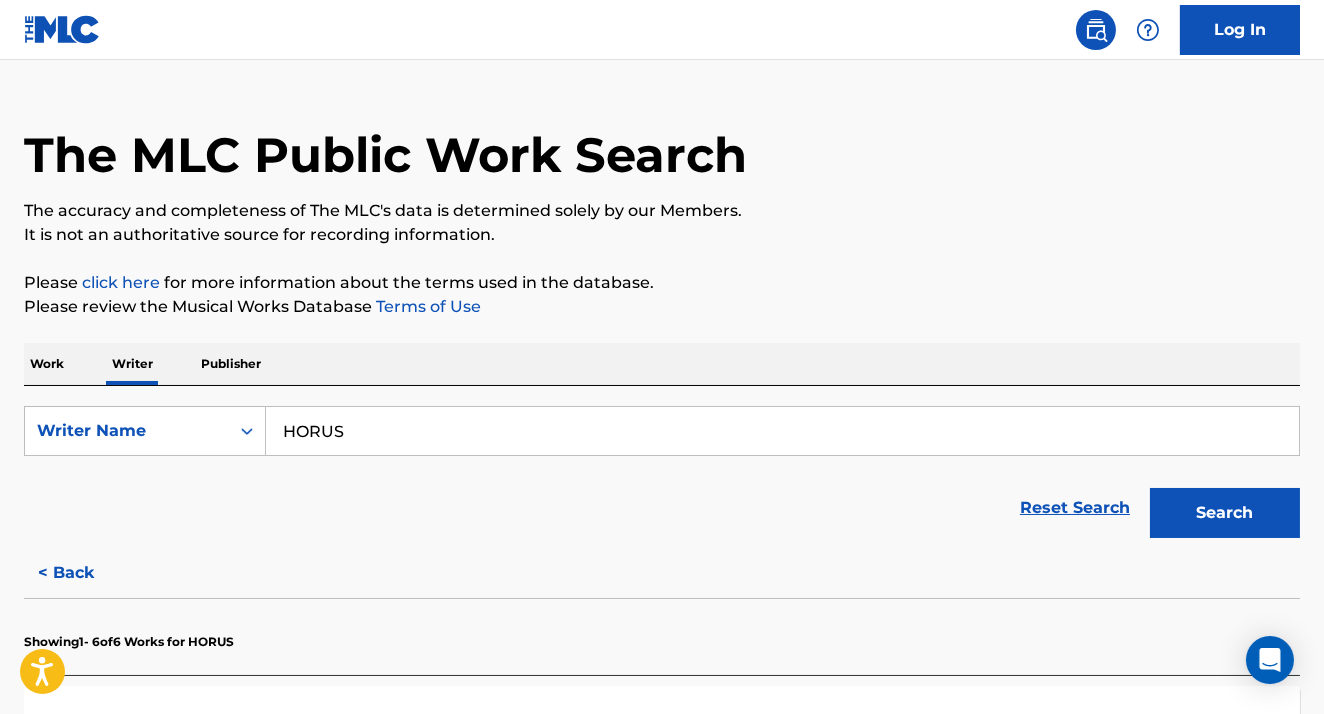 click on "HORUS" at bounding box center [782, 431] 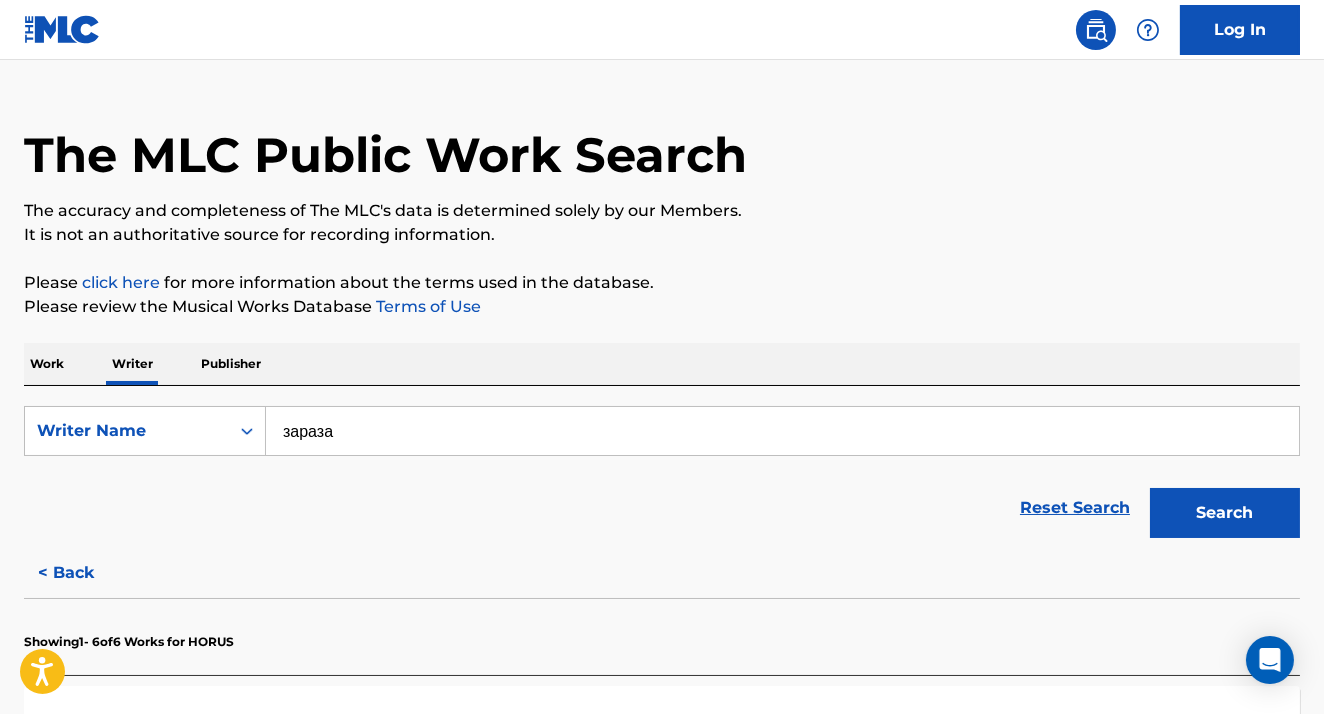 type on "зараза" 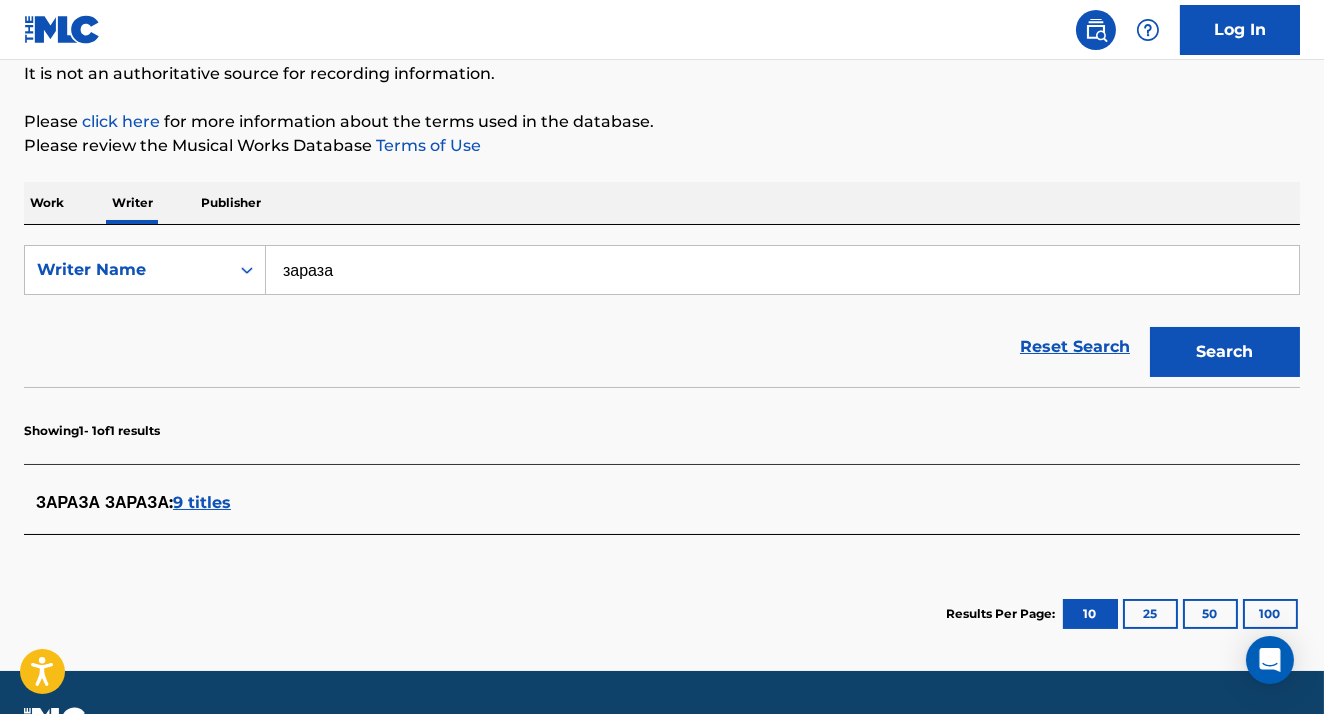 scroll, scrollTop: 250, scrollLeft: 0, axis: vertical 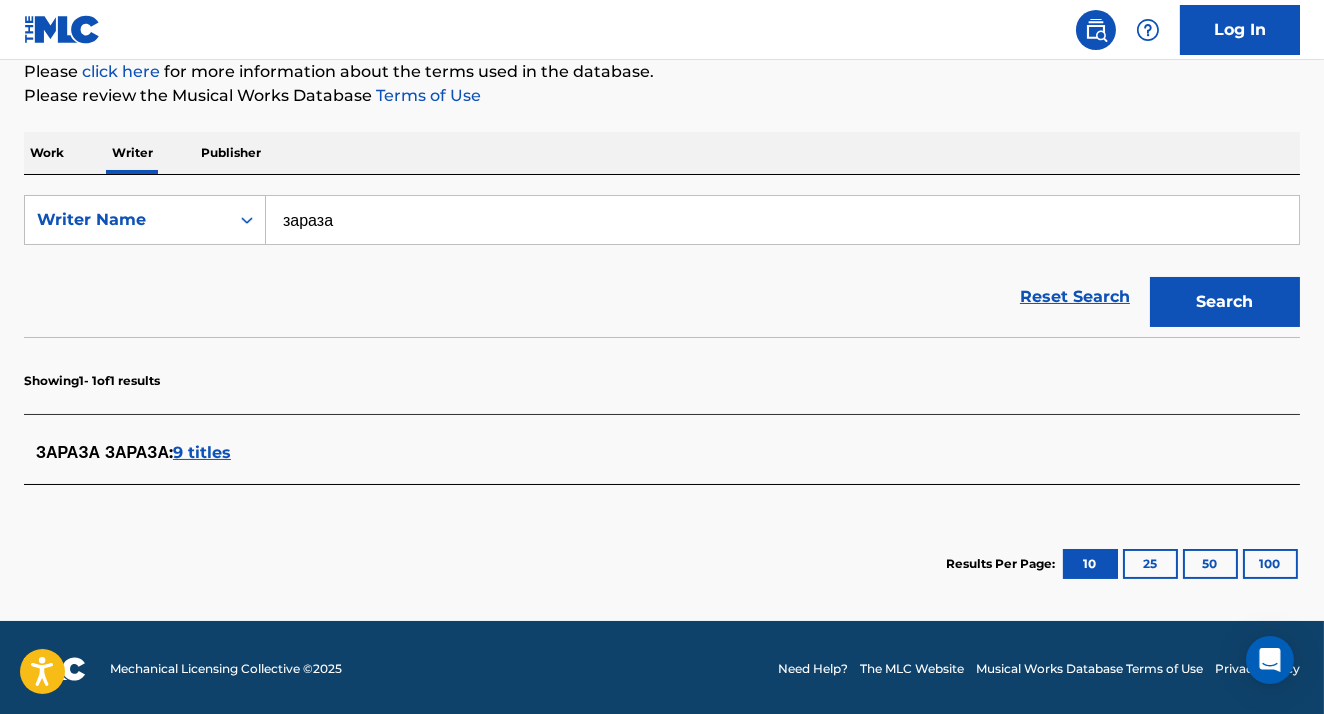 click on "9 titles" at bounding box center [202, 452] 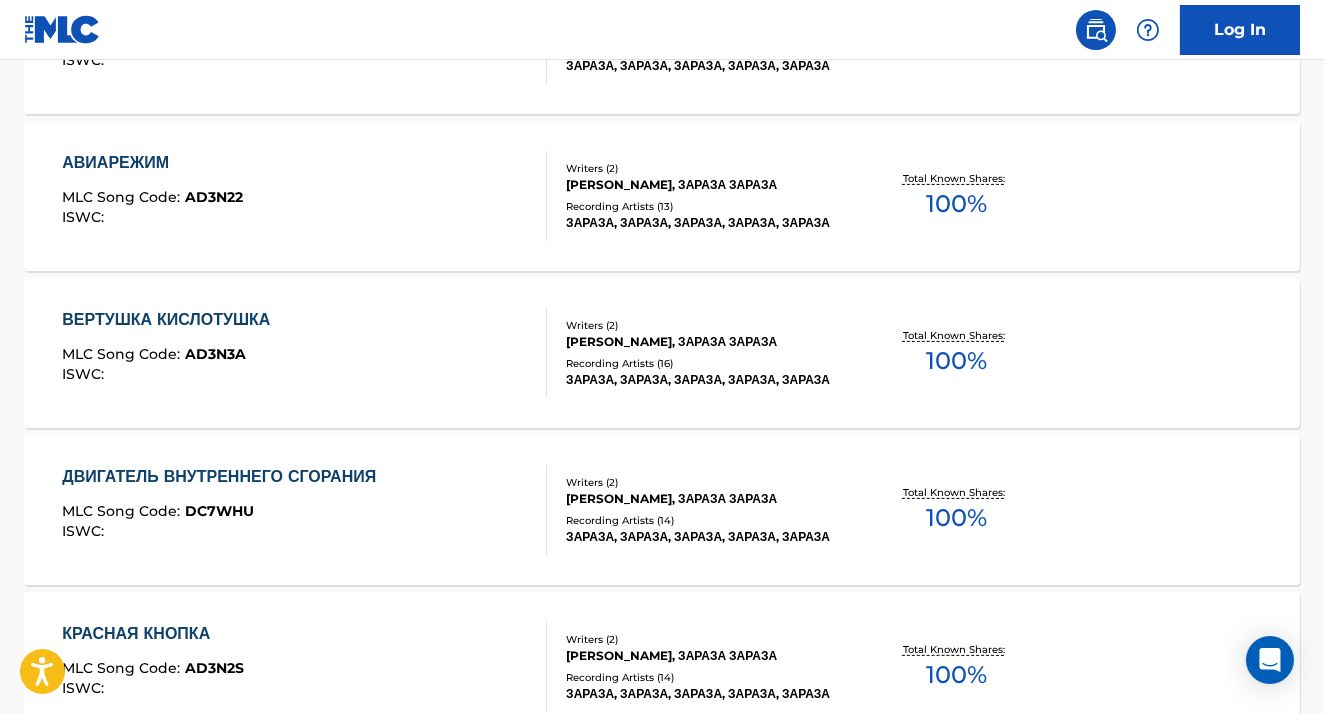 scroll, scrollTop: 1299, scrollLeft: 0, axis: vertical 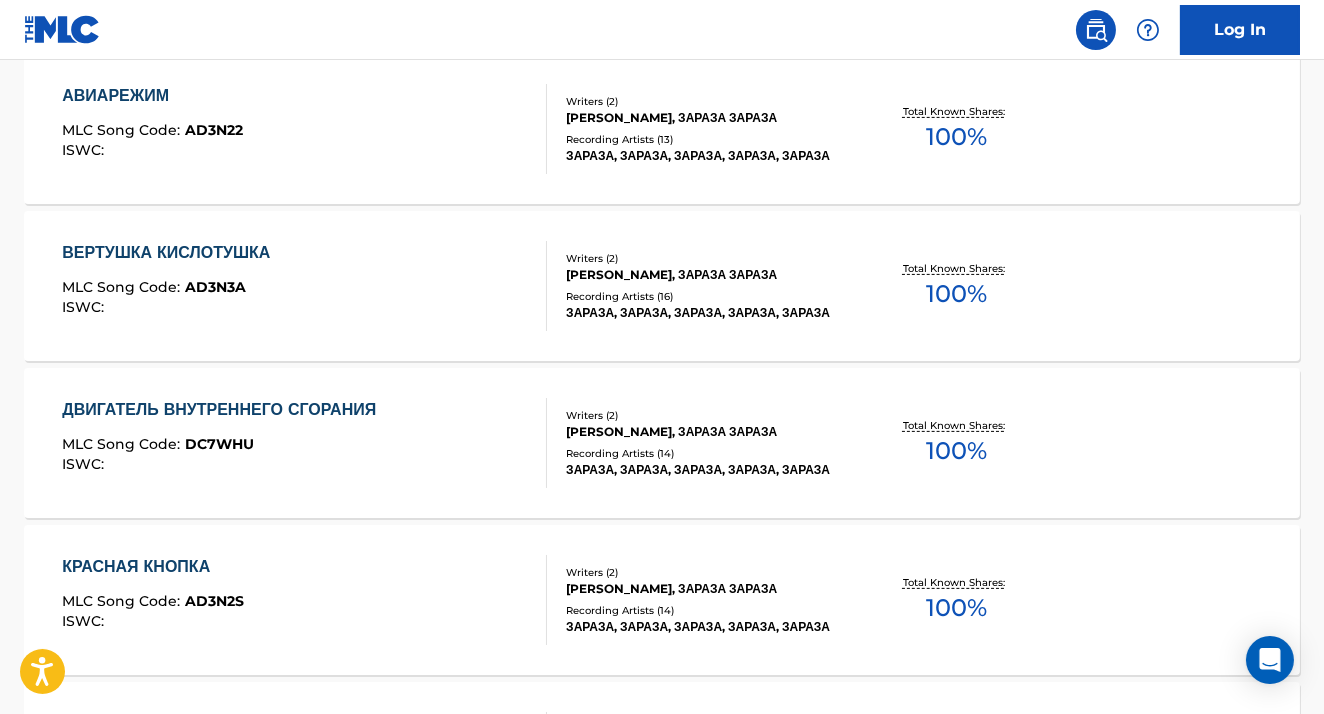 click on "ДВИГАТЕЛЬ ВНУТРЕННЕГО СГОРАНИЯ" at bounding box center [224, 410] 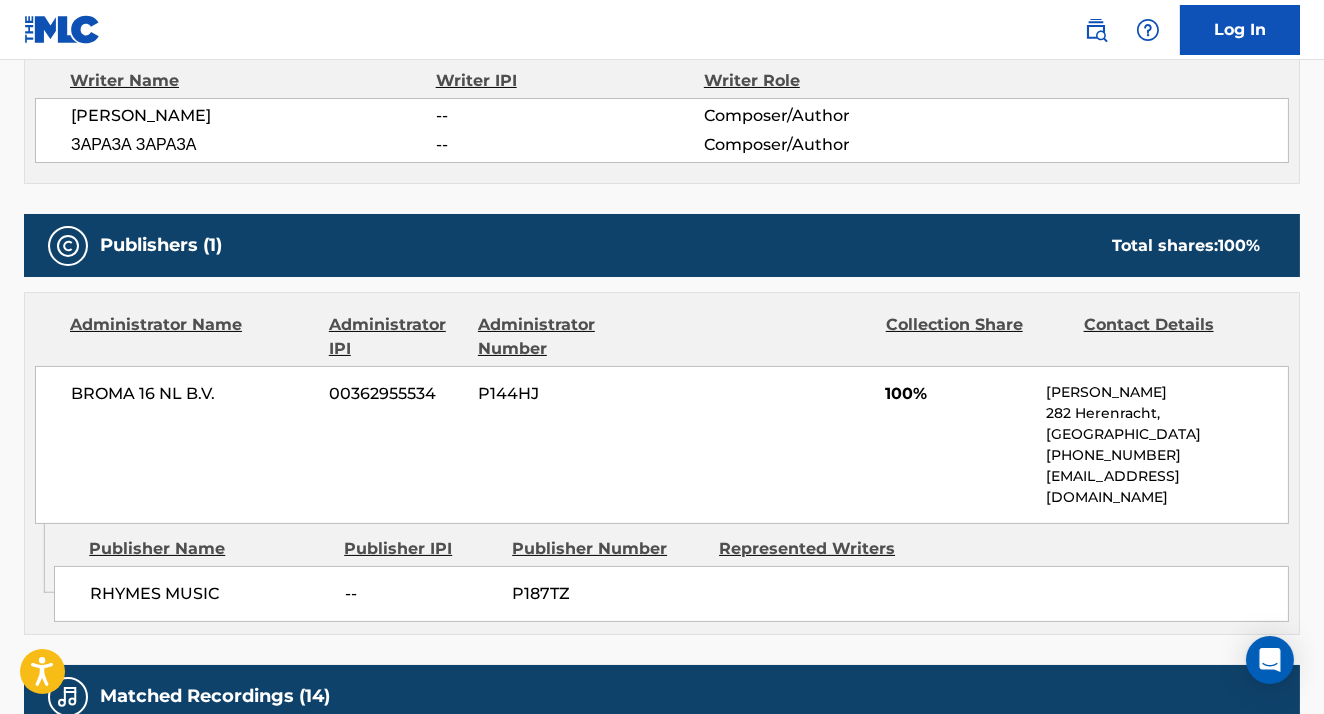 scroll, scrollTop: 781, scrollLeft: 0, axis: vertical 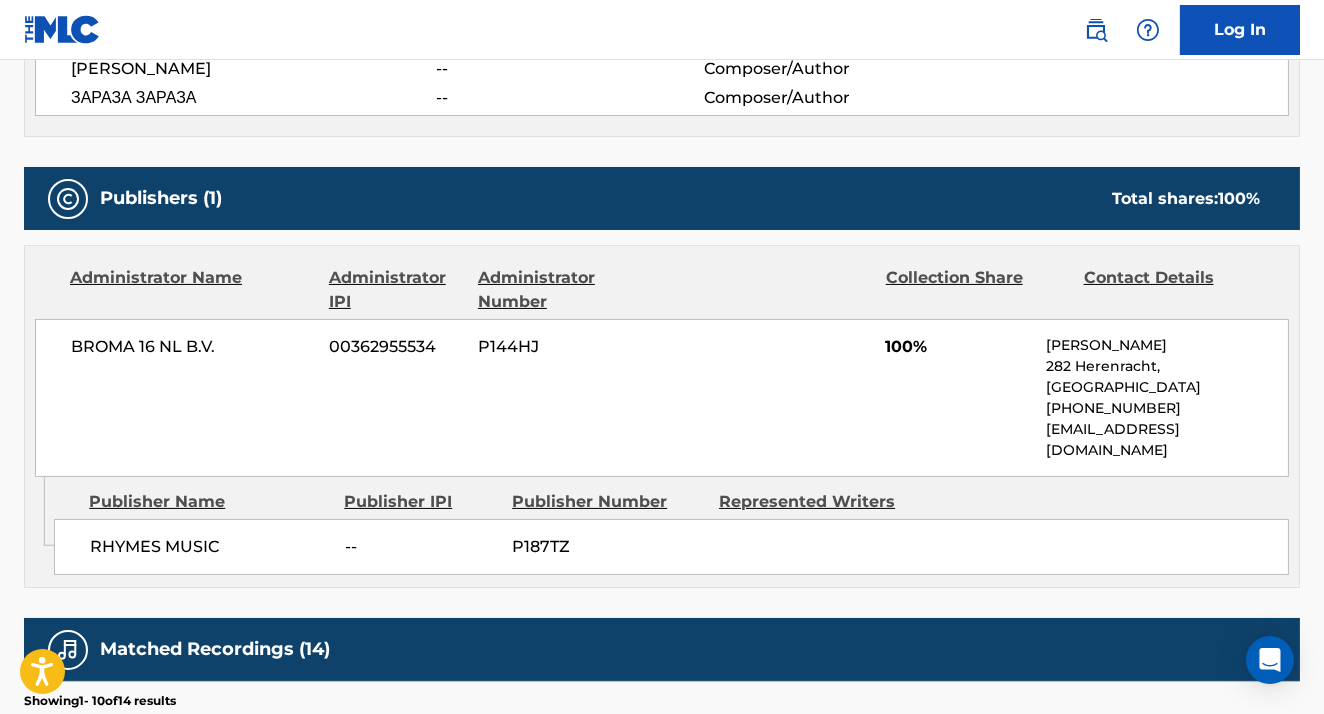 click on "BROMA 16 NL B.V. 00362955534 P144HJ 100% Vladimir  Philippov 282 Herenracht,  Netherlands +44-7979-804385 vova@broma16.com" at bounding box center [662, 398] 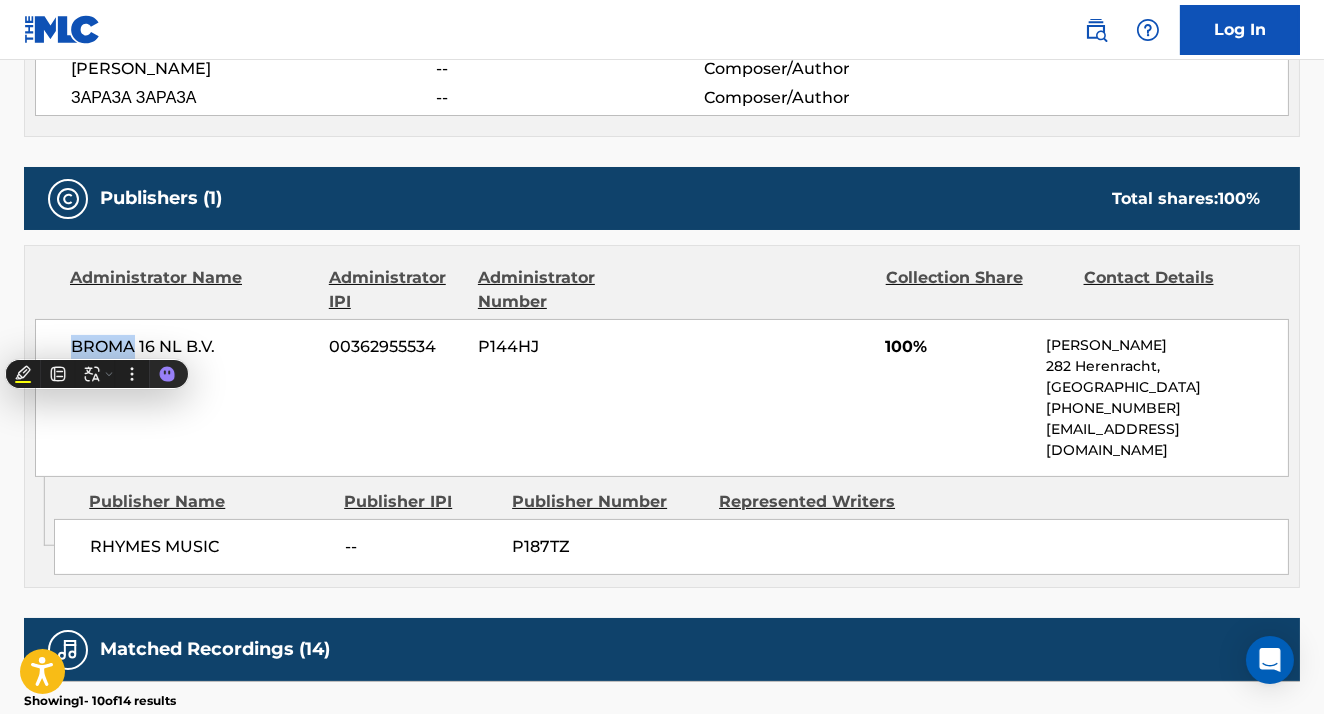 click on "BROMA 16 NL B.V." at bounding box center (192, 347) 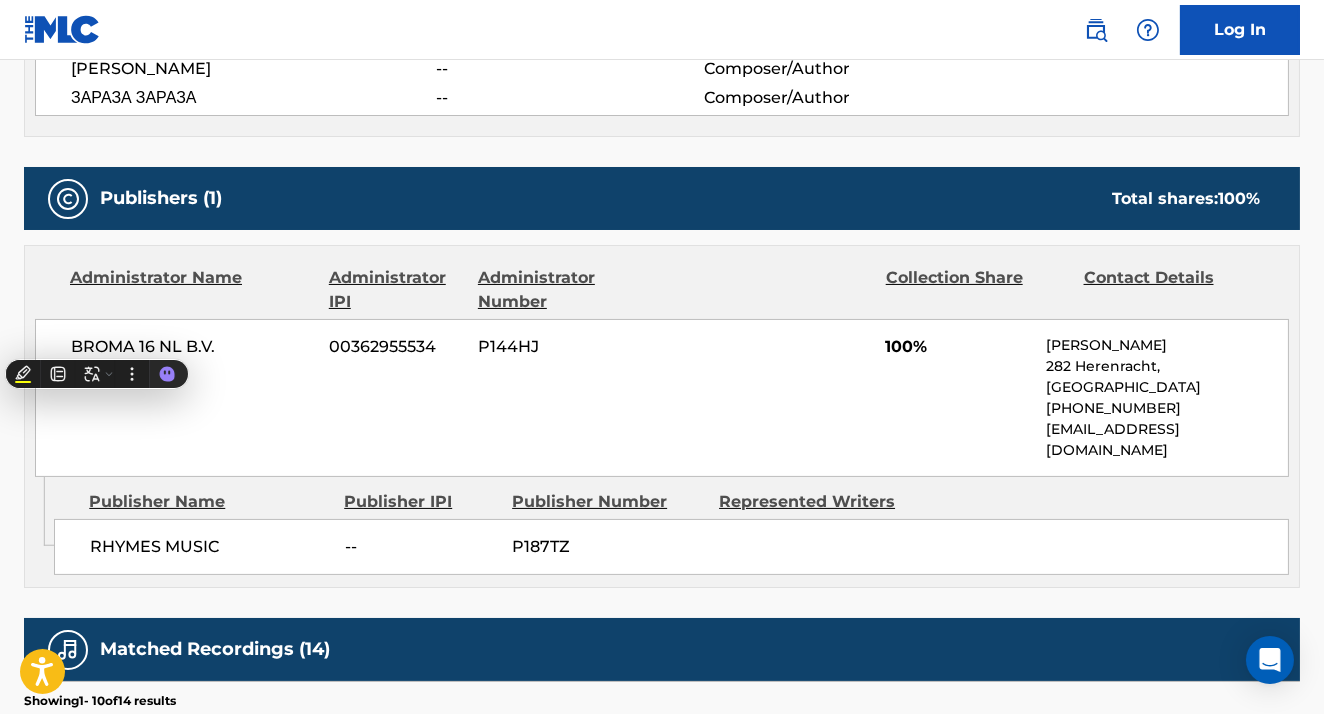 click on "00362955534" at bounding box center [396, 347] 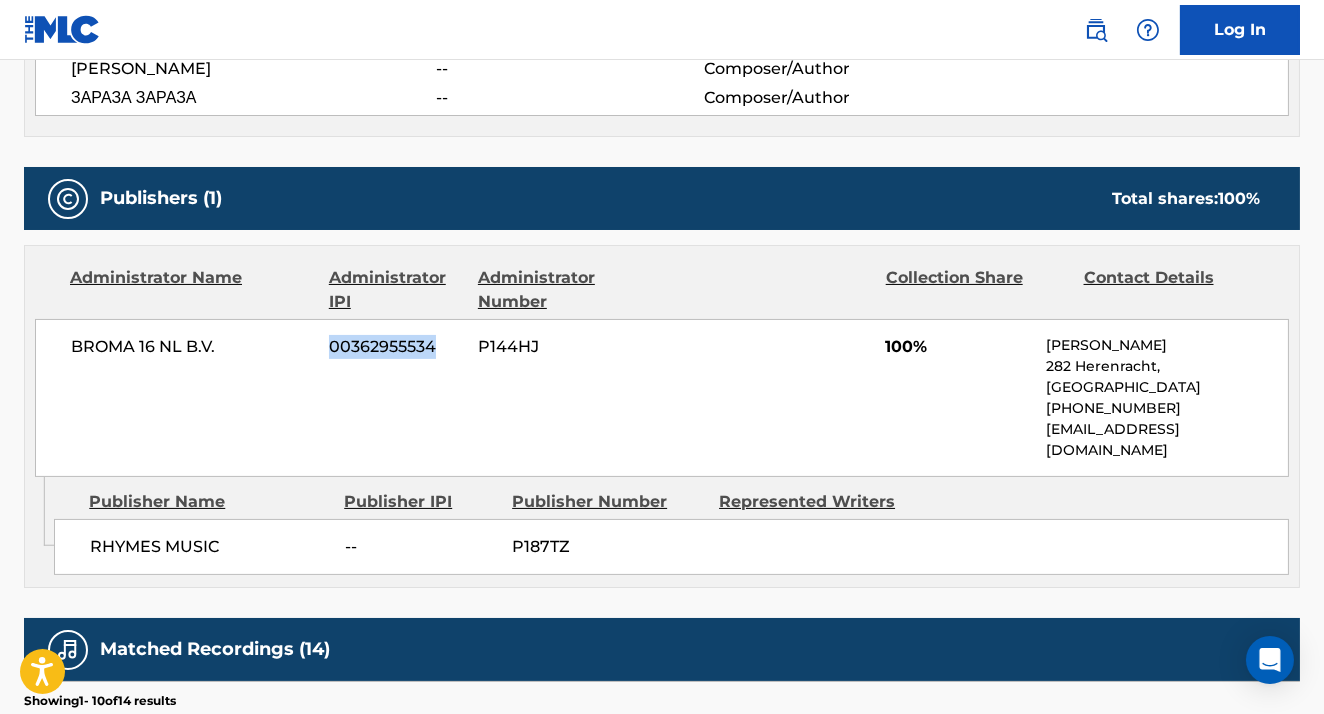 click on "00362955534" at bounding box center (396, 347) 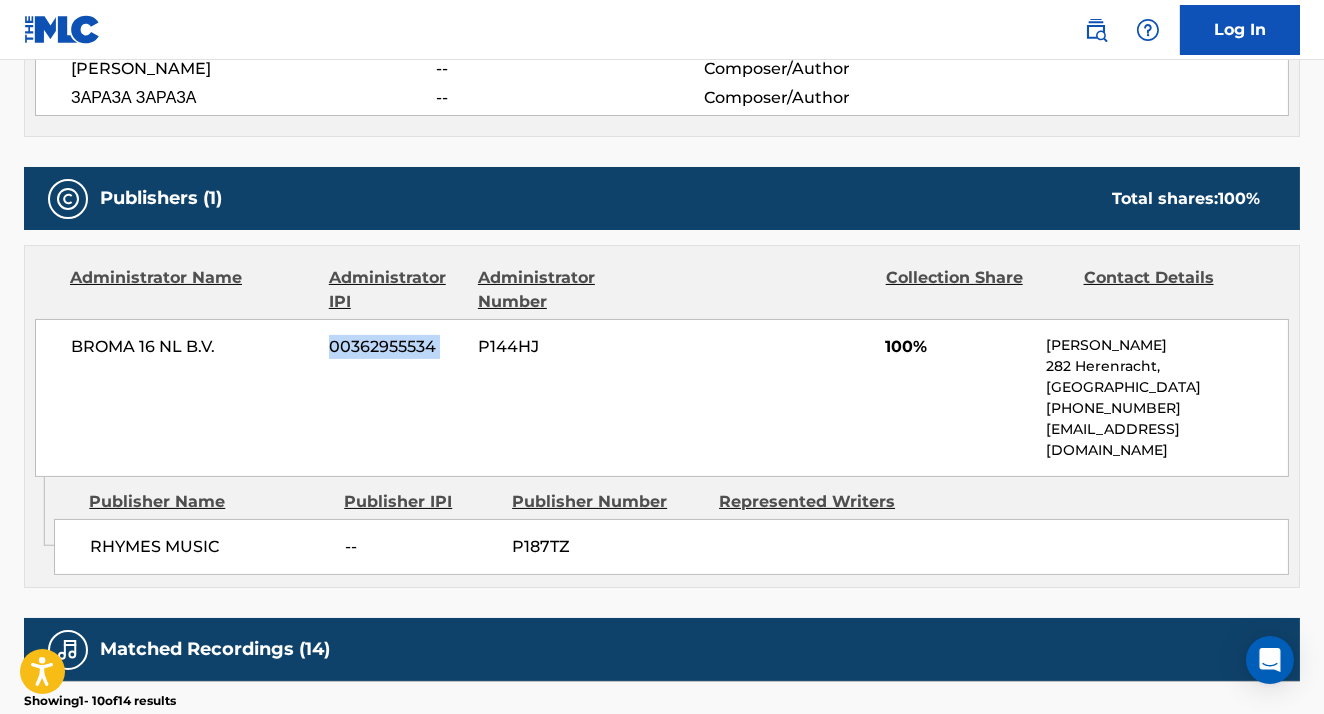 click on "00362955534" at bounding box center (396, 347) 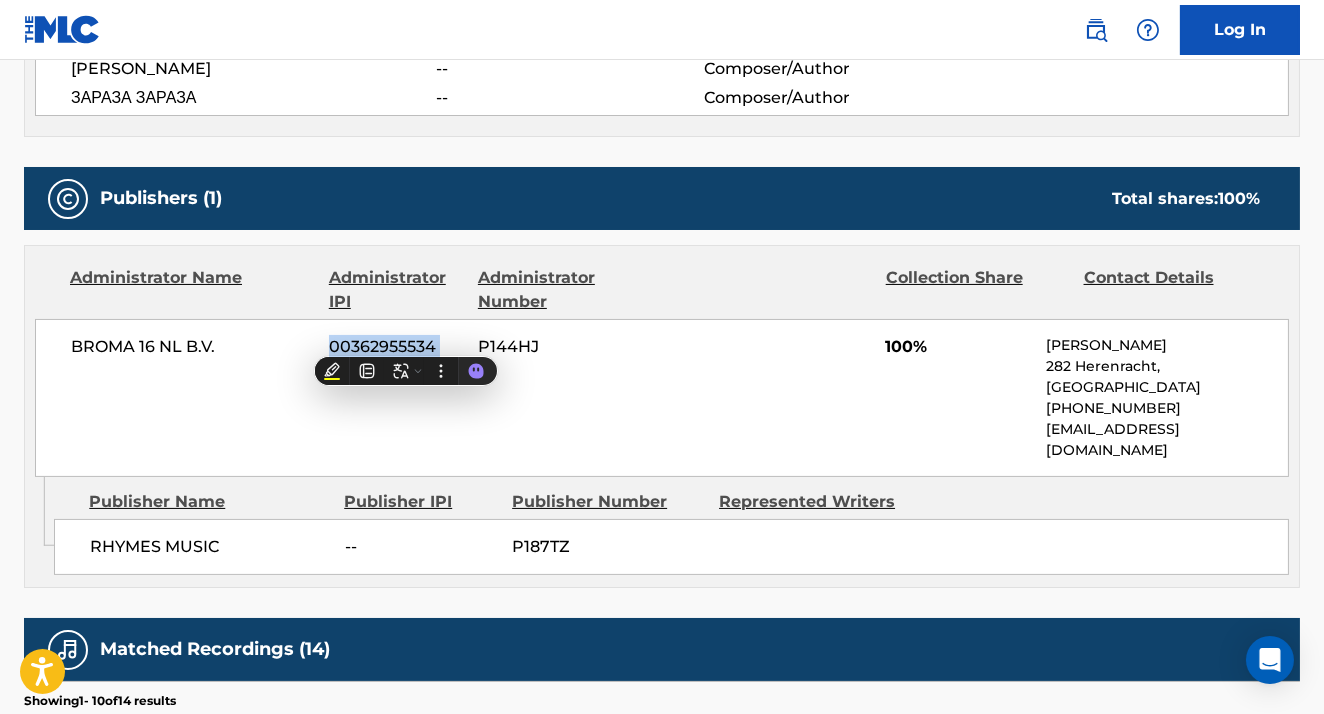 click on "BROMA 16 NL B.V. 00362955534 P144HJ 100% Vladimir  Philippov 282 Herenracht,  Netherlands +44-7979-804385 vova@broma16.com" at bounding box center [662, 398] 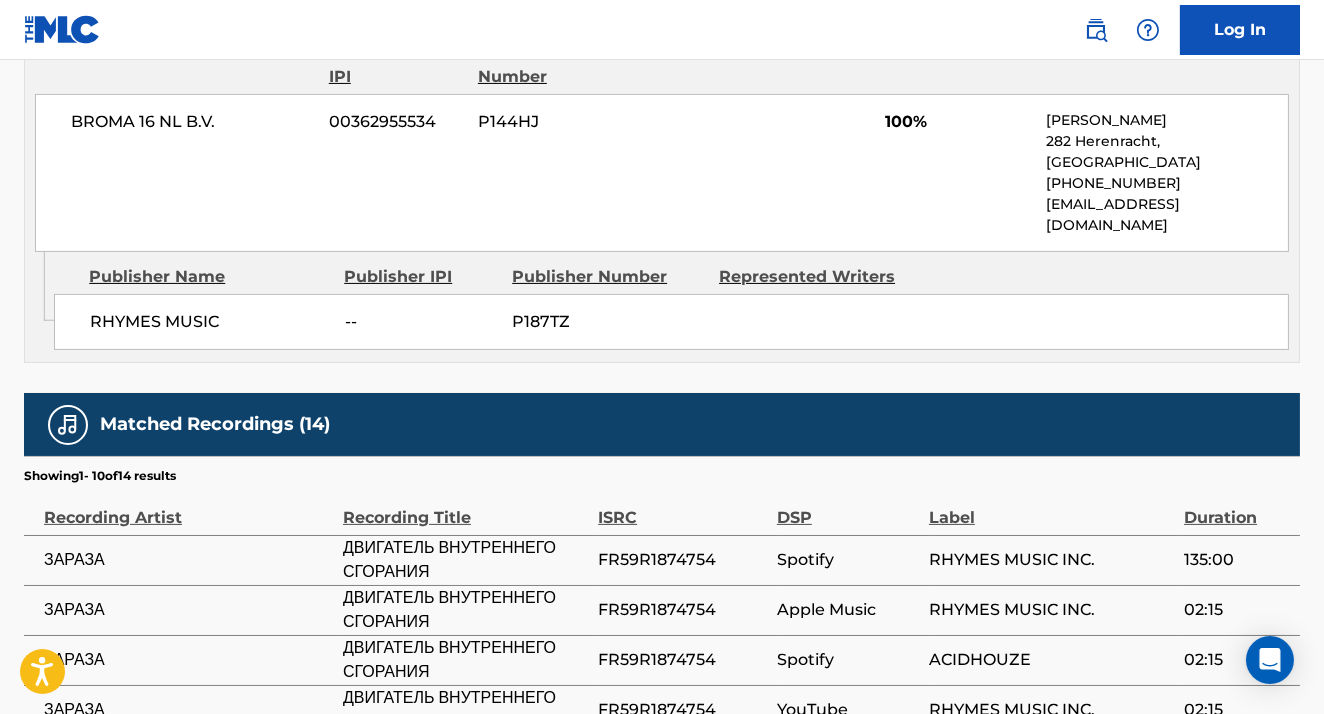 scroll, scrollTop: 1057, scrollLeft: 0, axis: vertical 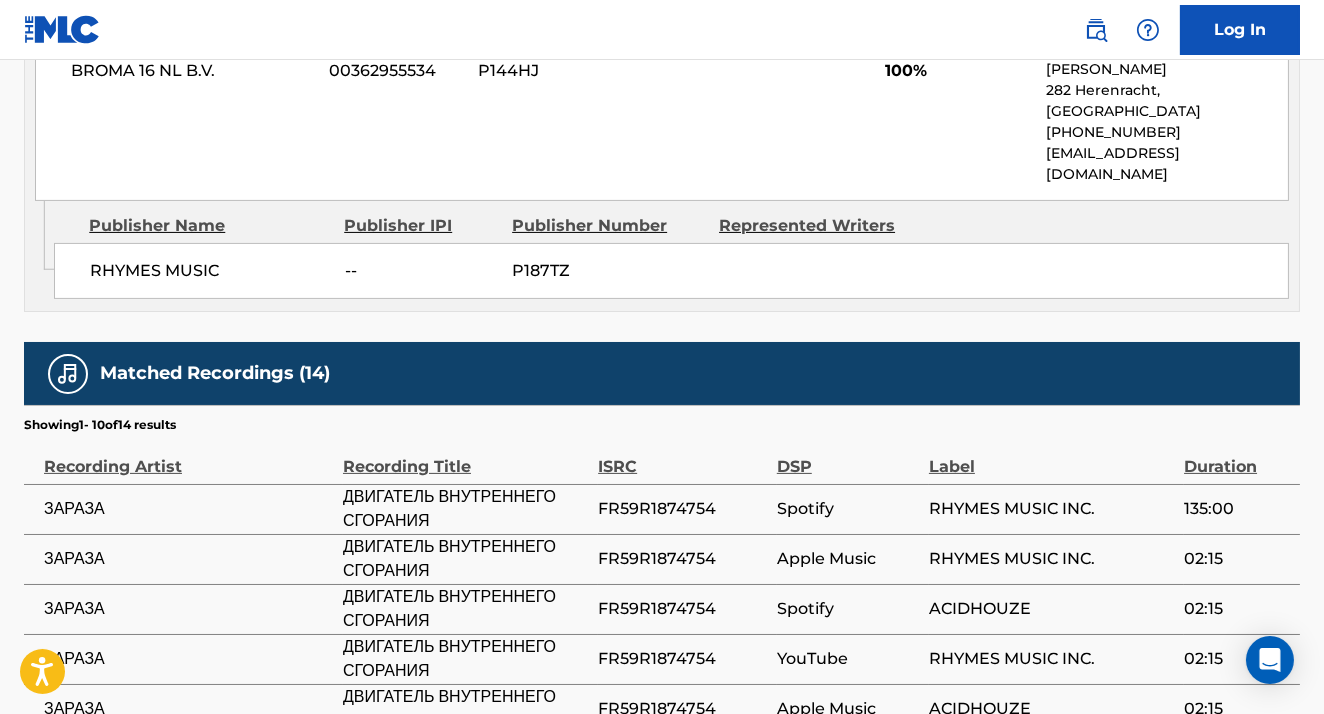 click on "RHYMES MUSIC -- P187TZ" at bounding box center [671, 271] 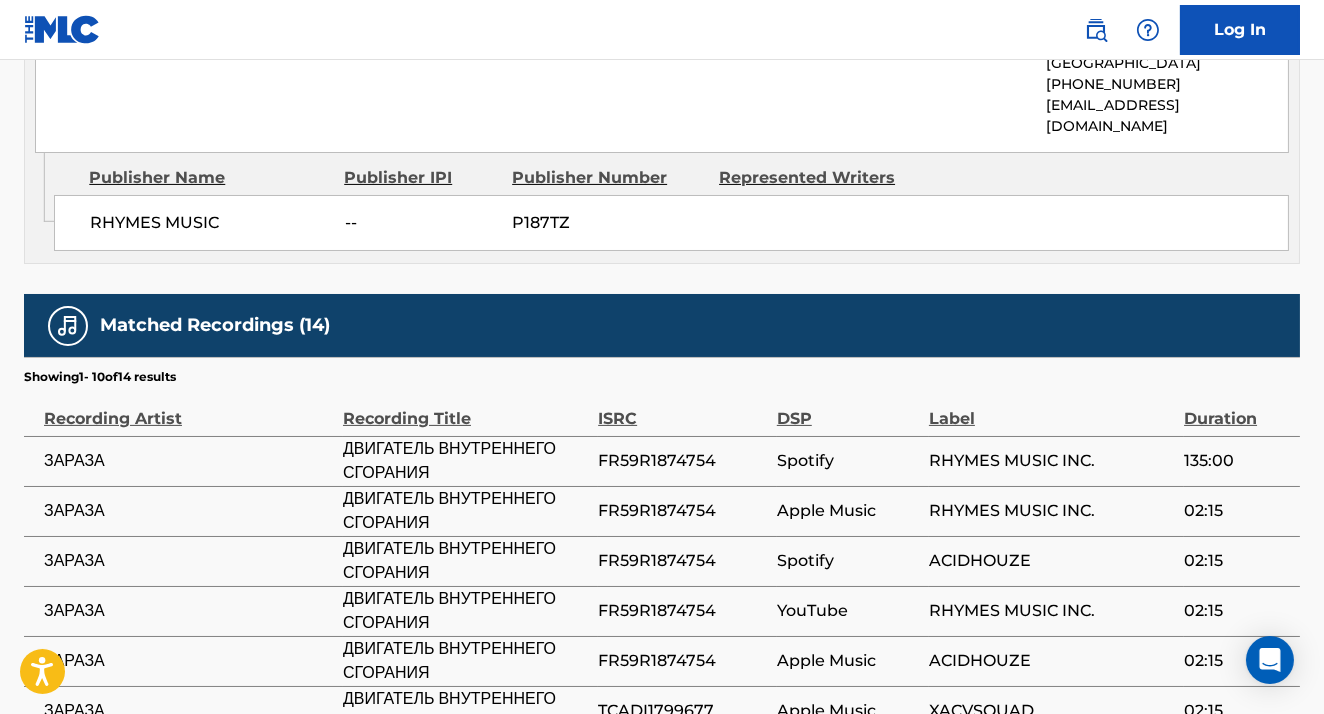 scroll, scrollTop: 1116, scrollLeft: 0, axis: vertical 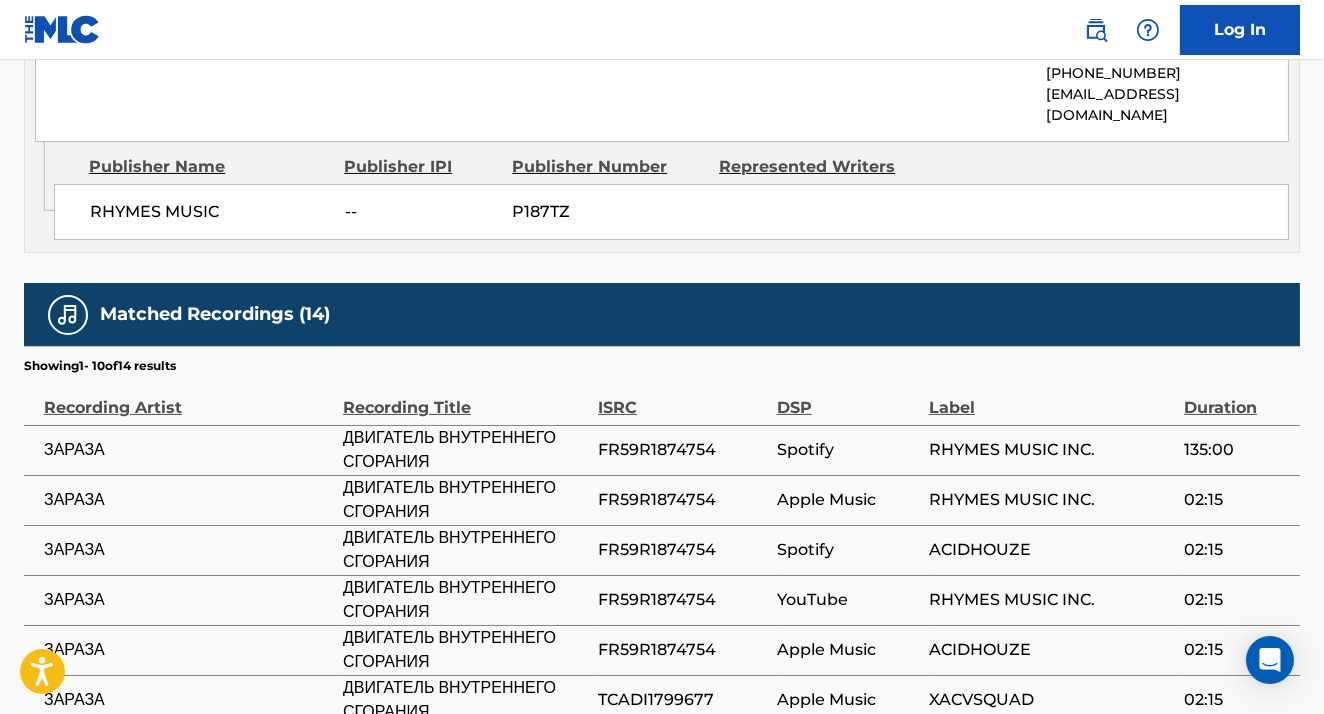 click on "FR59R1874754" at bounding box center (682, 450) 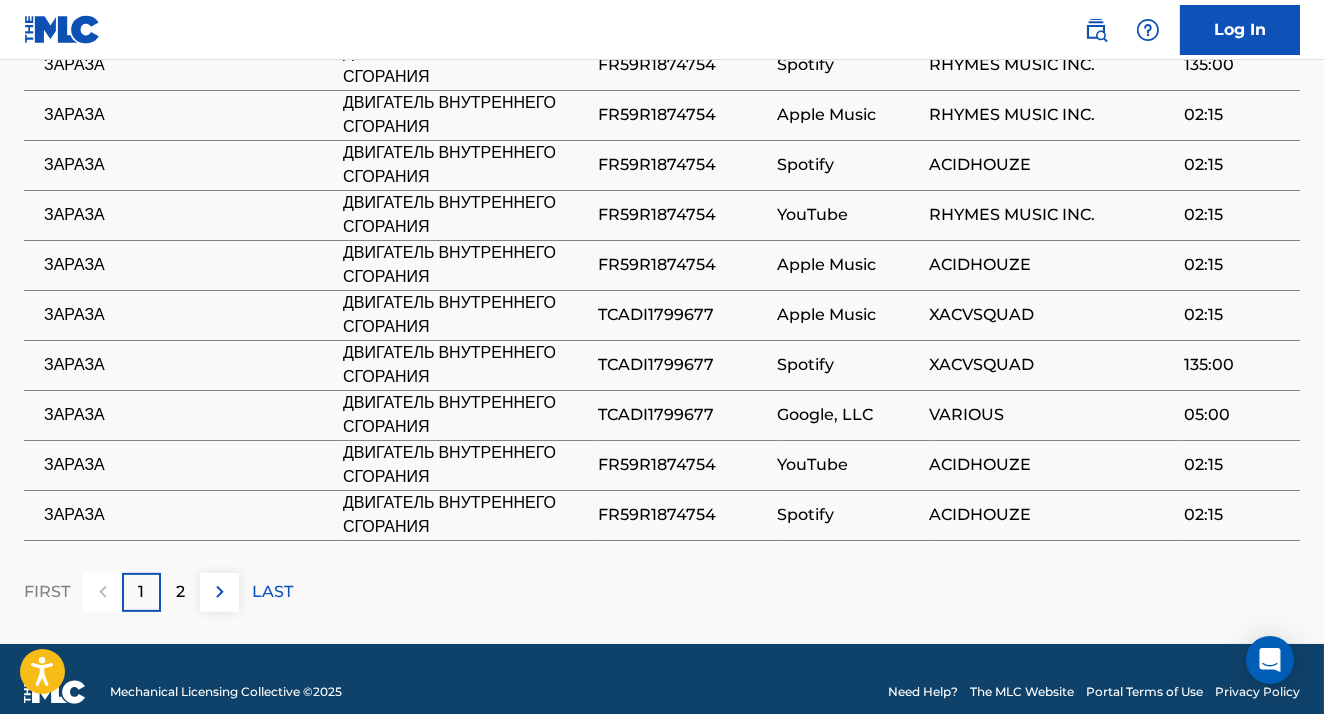 click on "2" at bounding box center (180, 592) 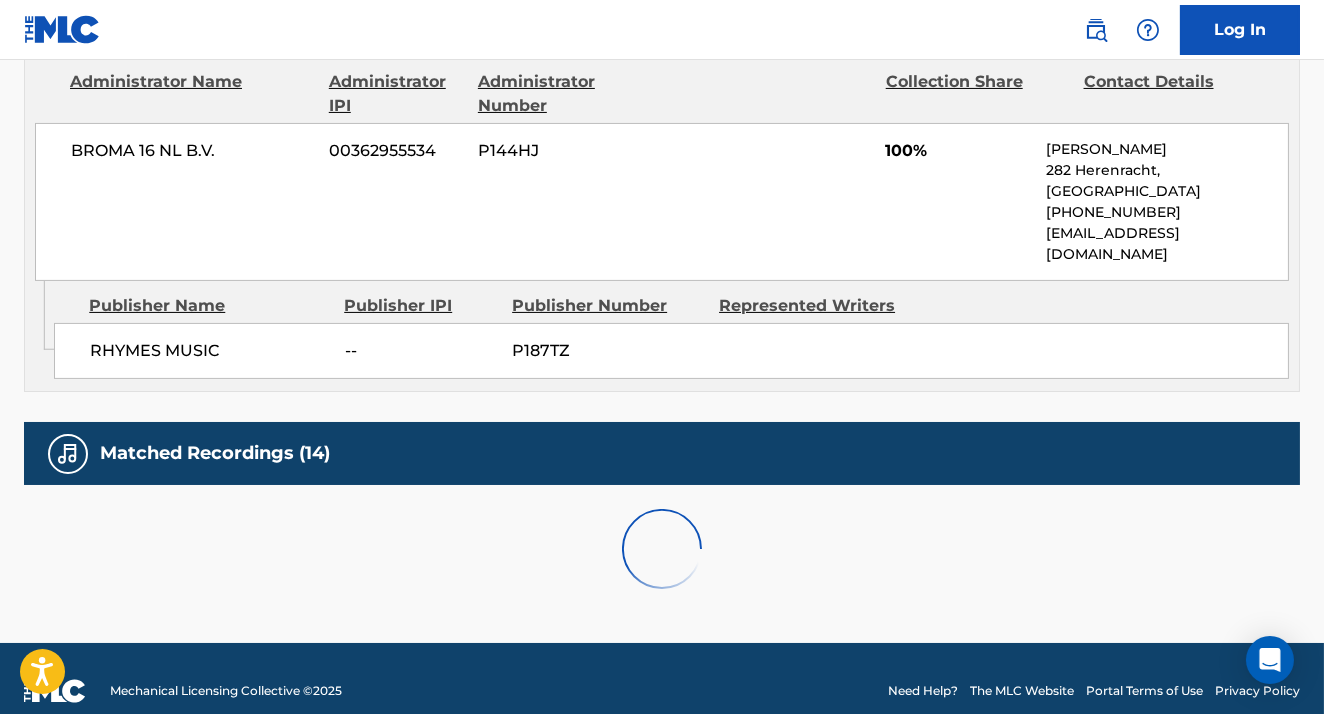 scroll, scrollTop: 1201, scrollLeft: 0, axis: vertical 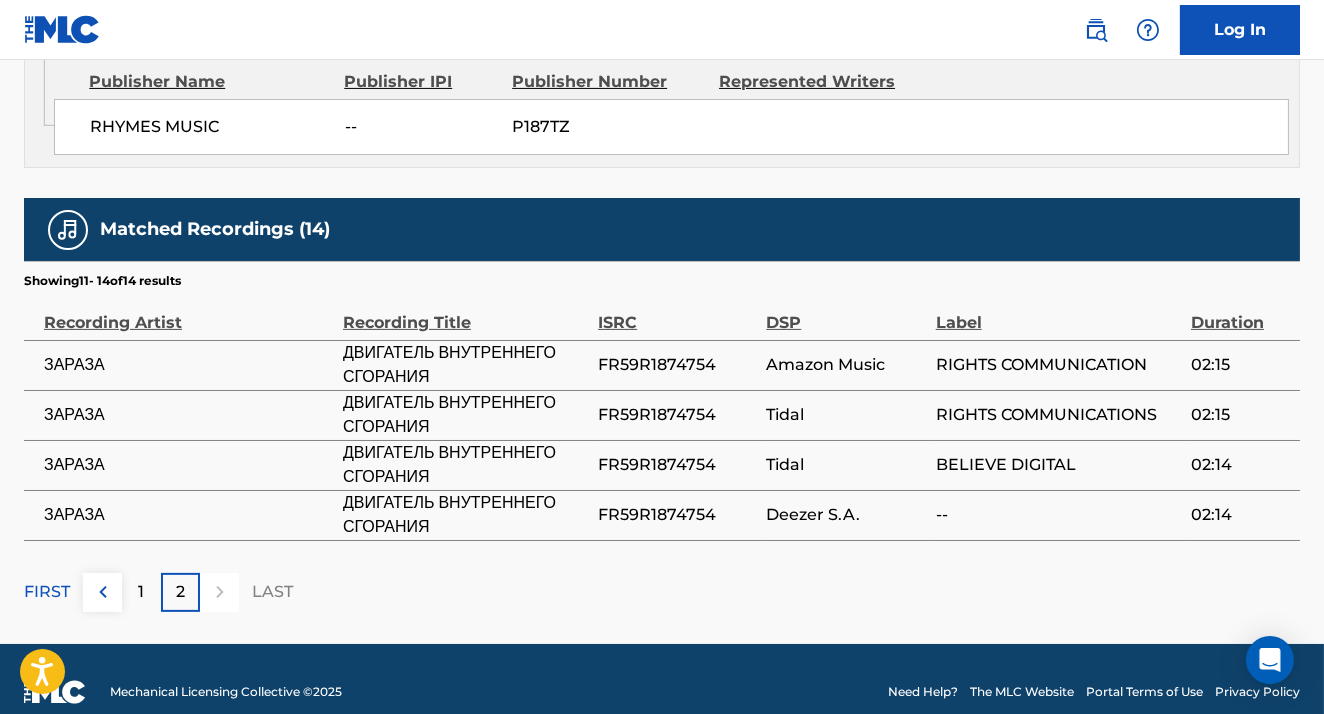 click on "RIGHTS COMMUNICATIONS" at bounding box center [1063, 415] 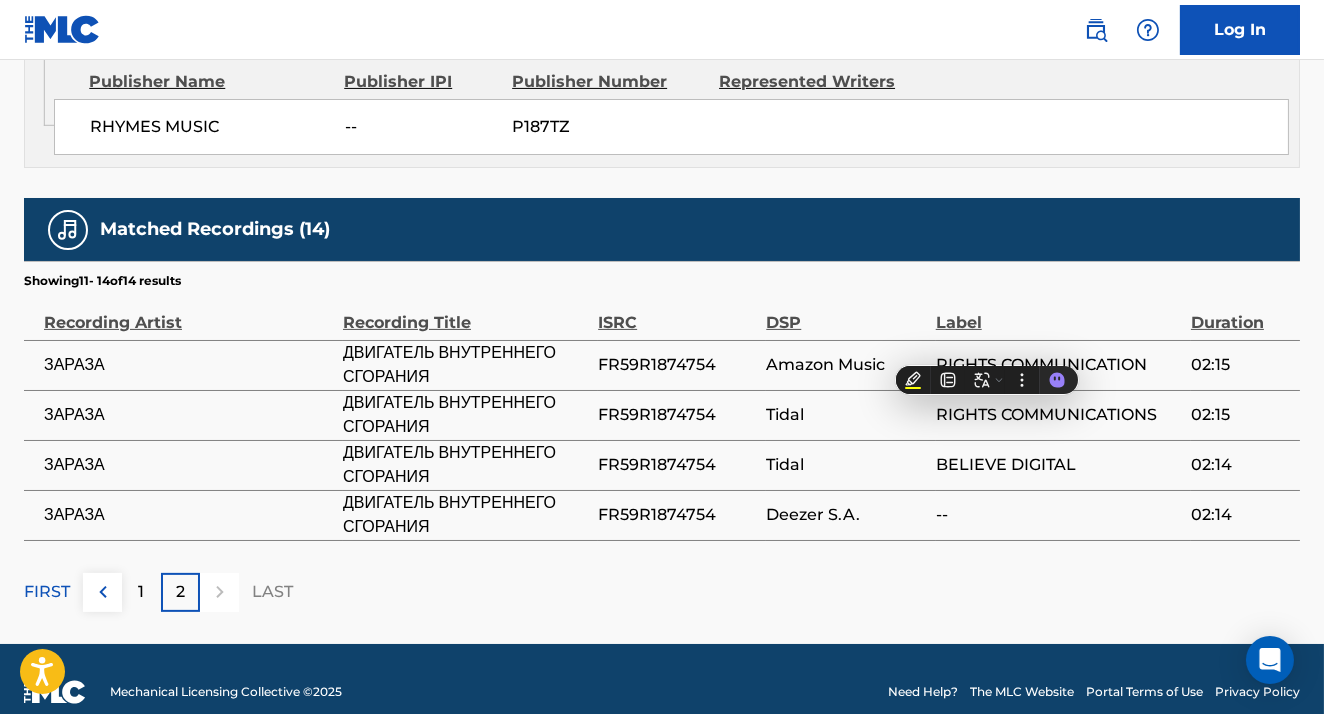 click on "1" at bounding box center (141, 592) 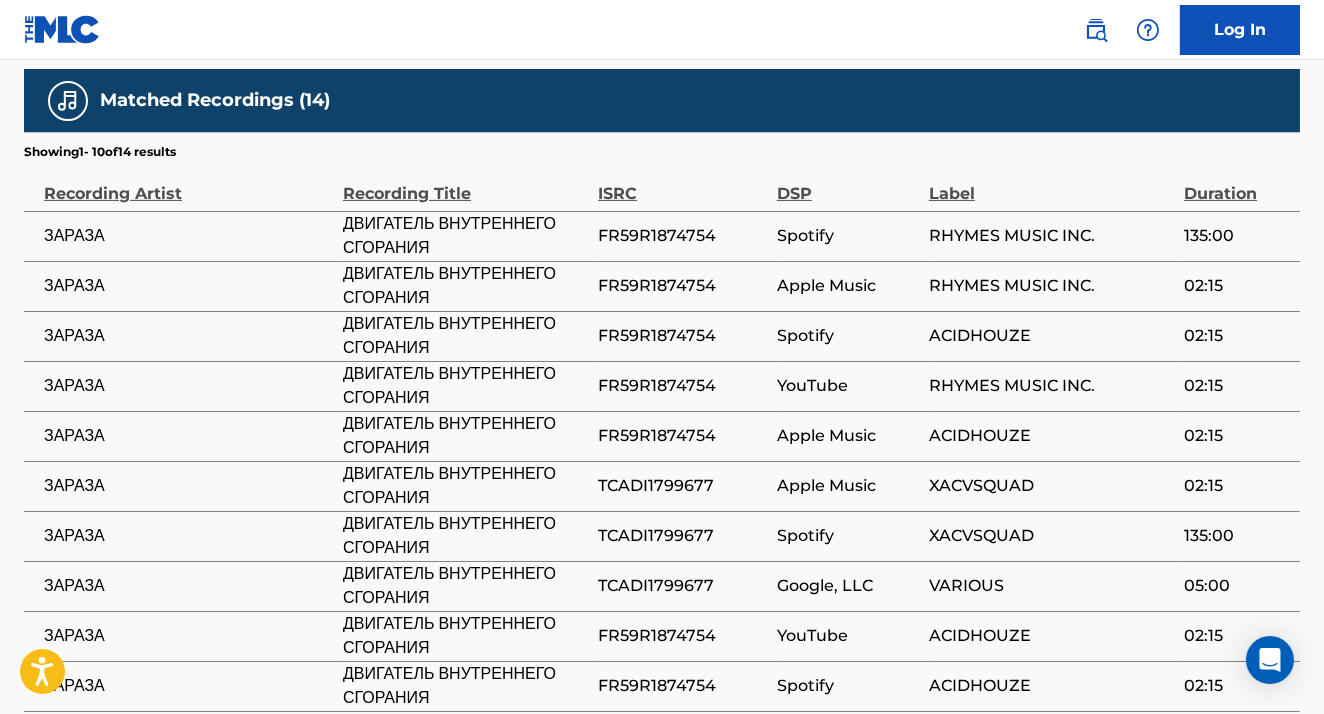 scroll, scrollTop: 1431, scrollLeft: 0, axis: vertical 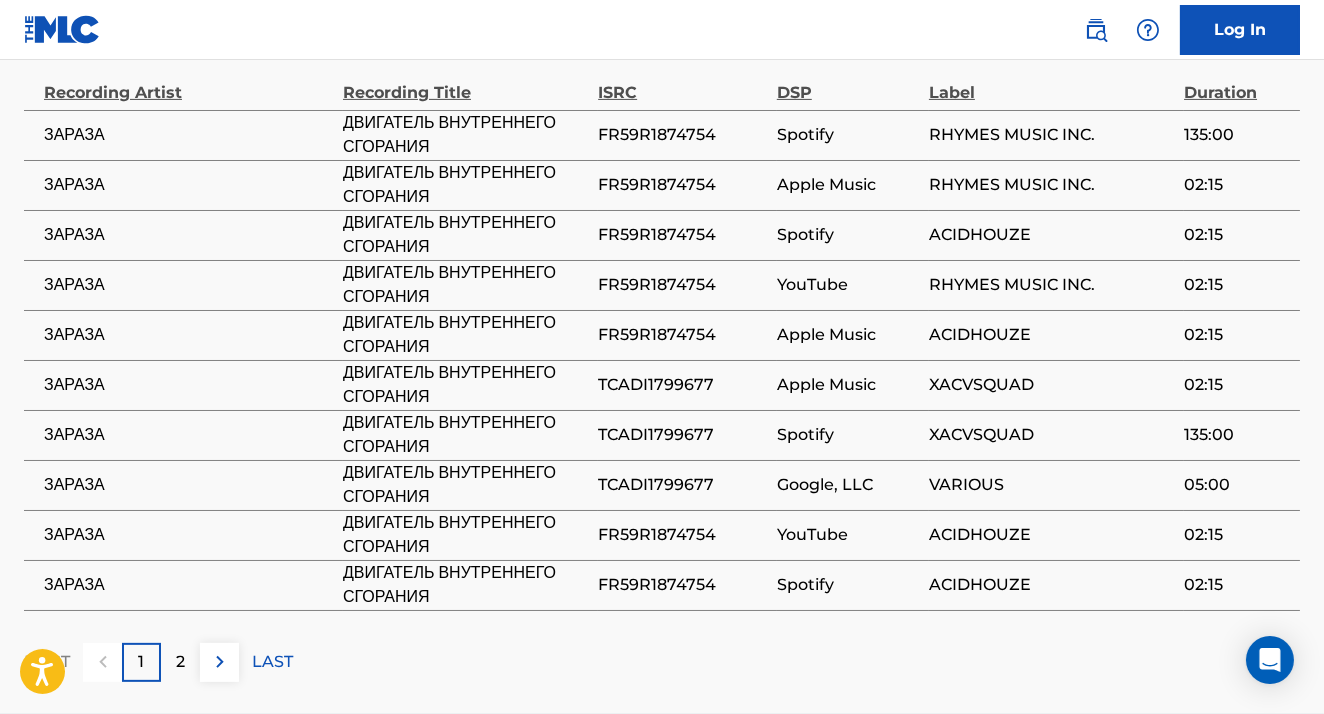 click on "YouTube" at bounding box center (848, 285) 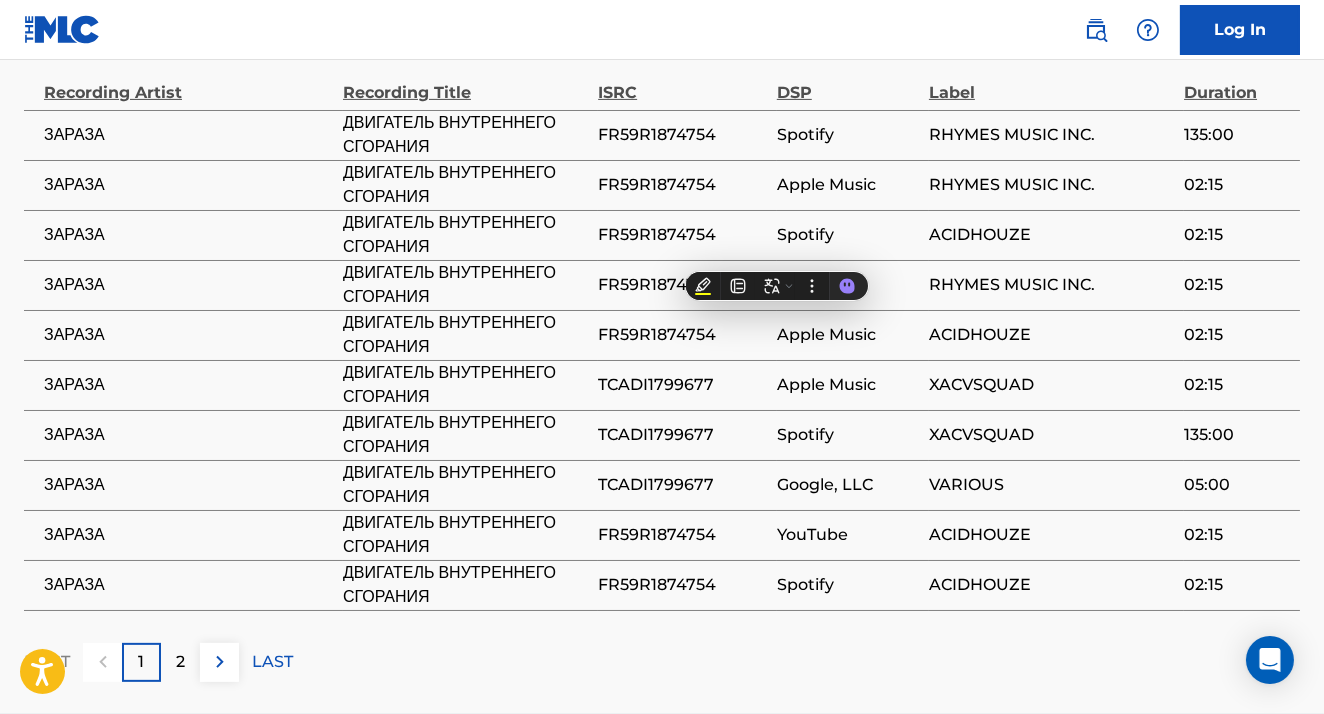 click on "YouTube" at bounding box center [848, 285] 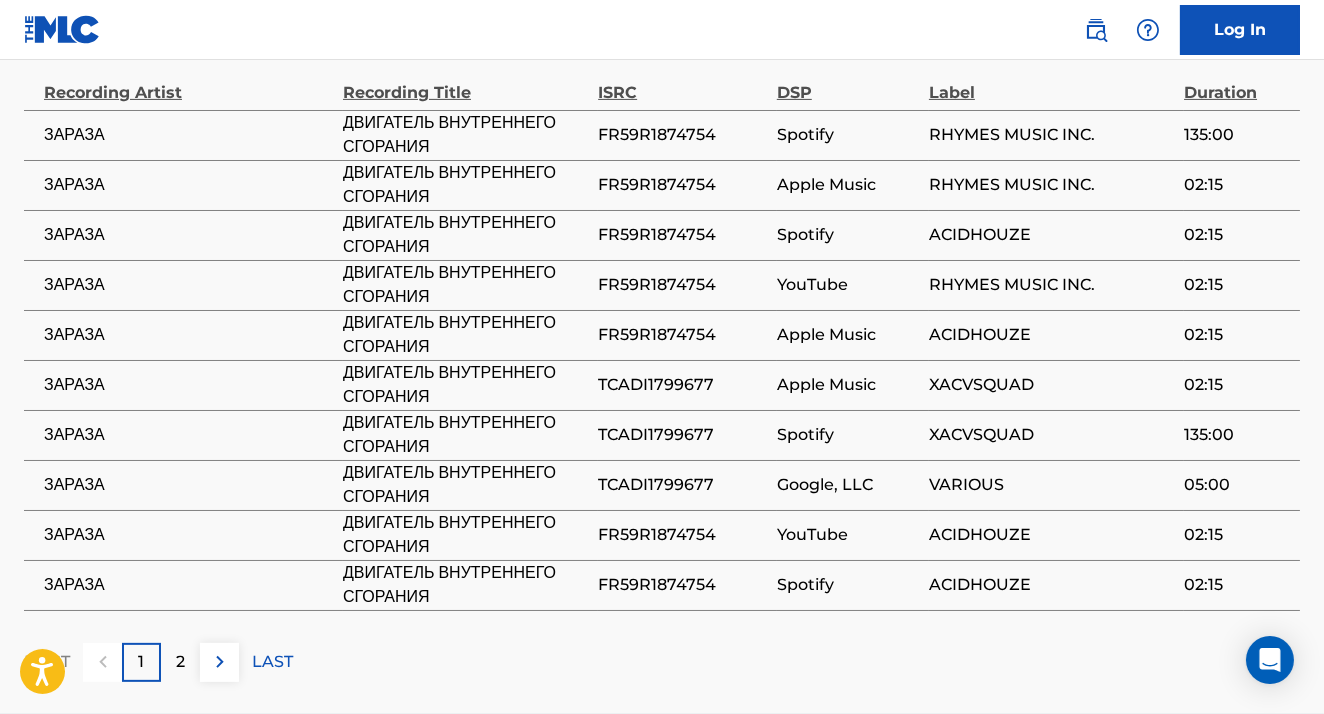 click on "ACIDHOUZE" at bounding box center (1056, 235) 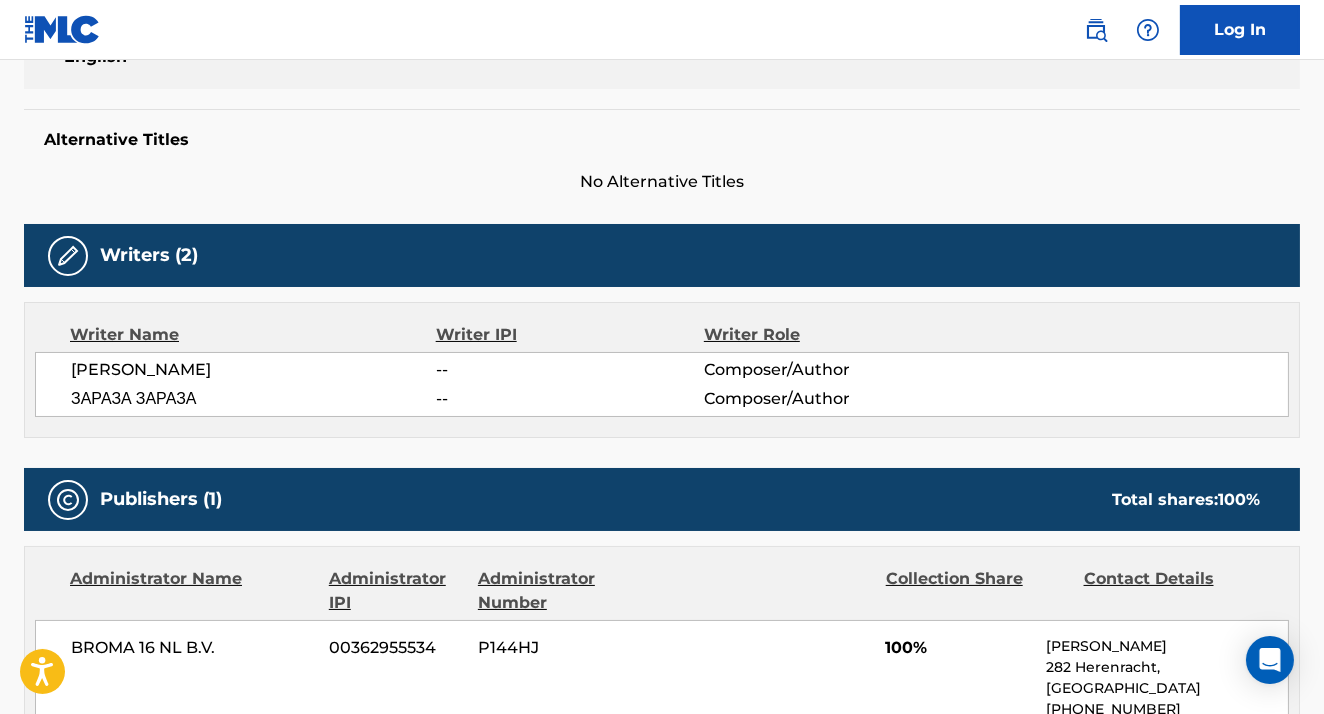 scroll, scrollTop: 0, scrollLeft: 0, axis: both 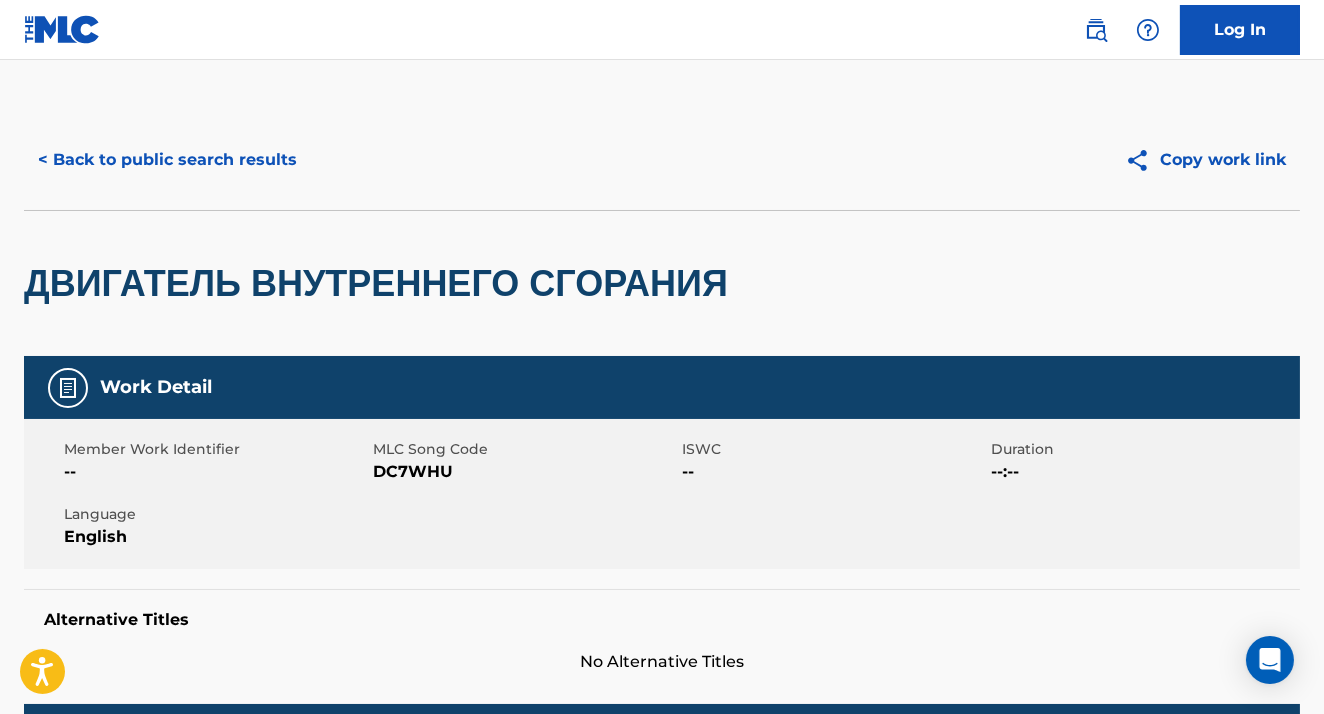 click on "Copy work link" at bounding box center [1205, 160] 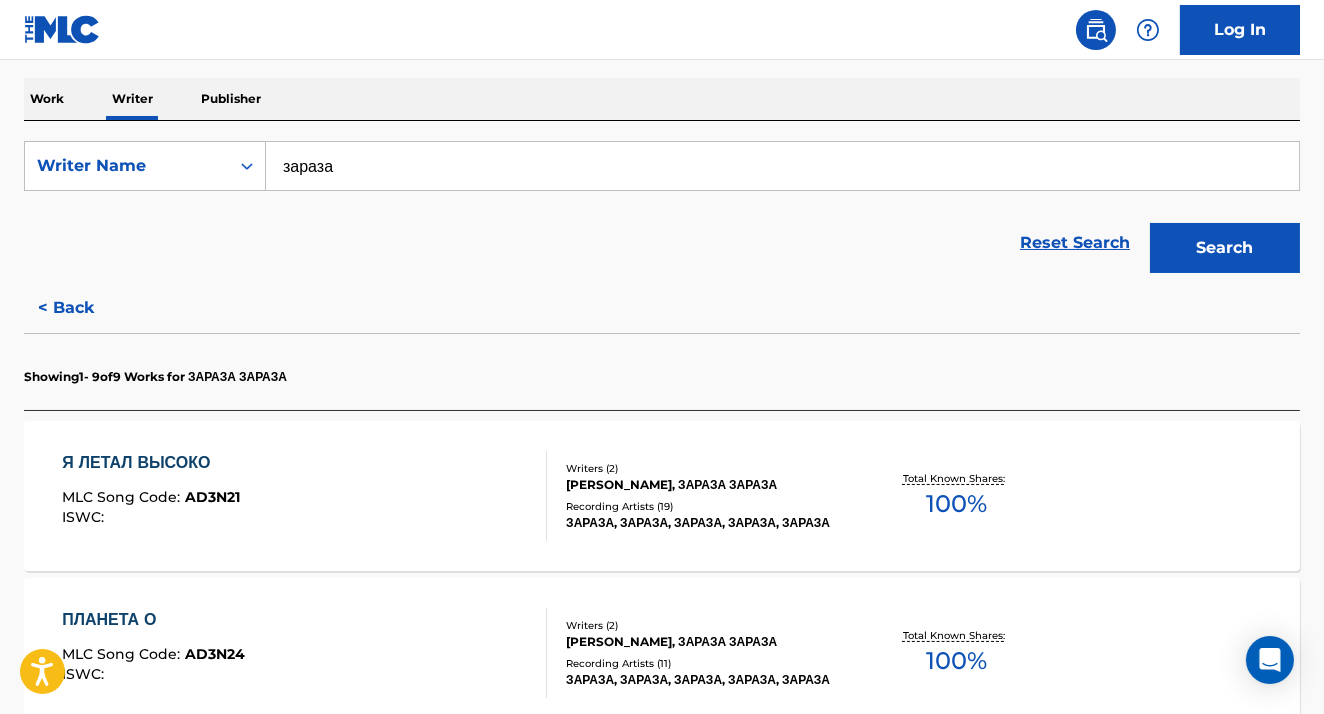 scroll, scrollTop: 302, scrollLeft: 0, axis: vertical 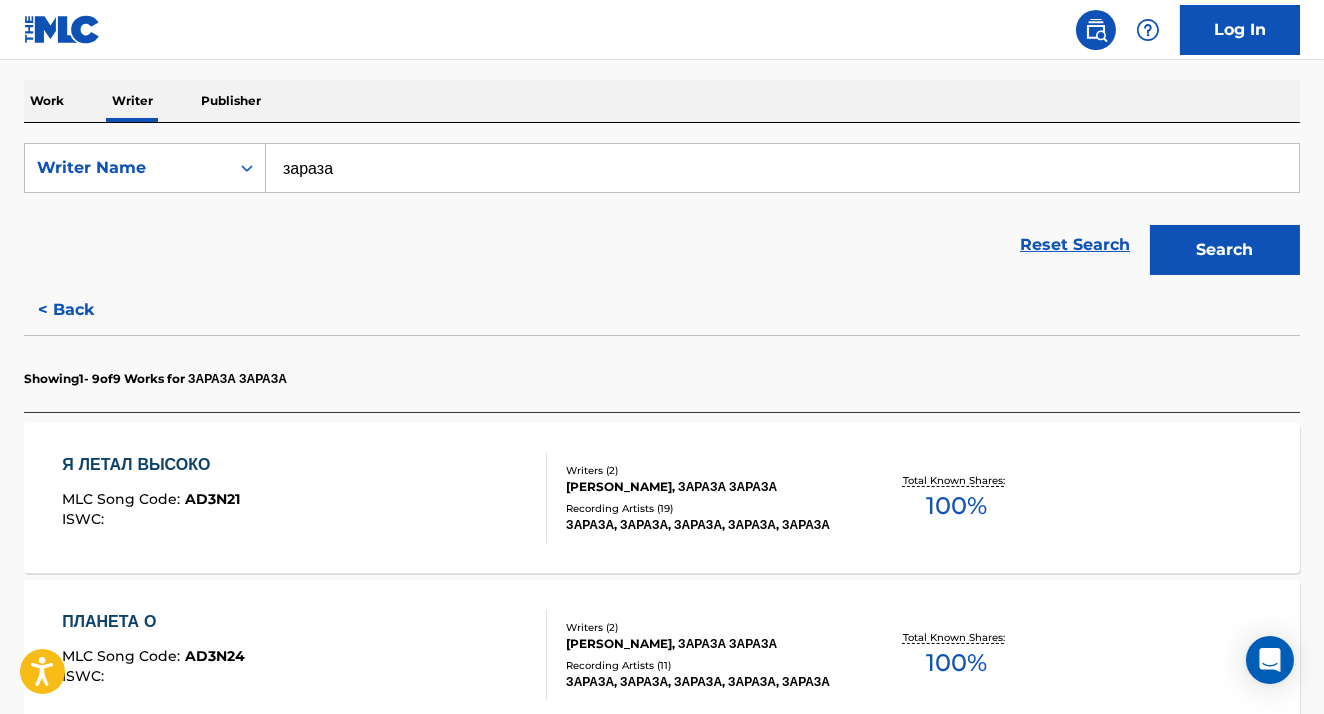 click on "< Back" at bounding box center [84, 310] 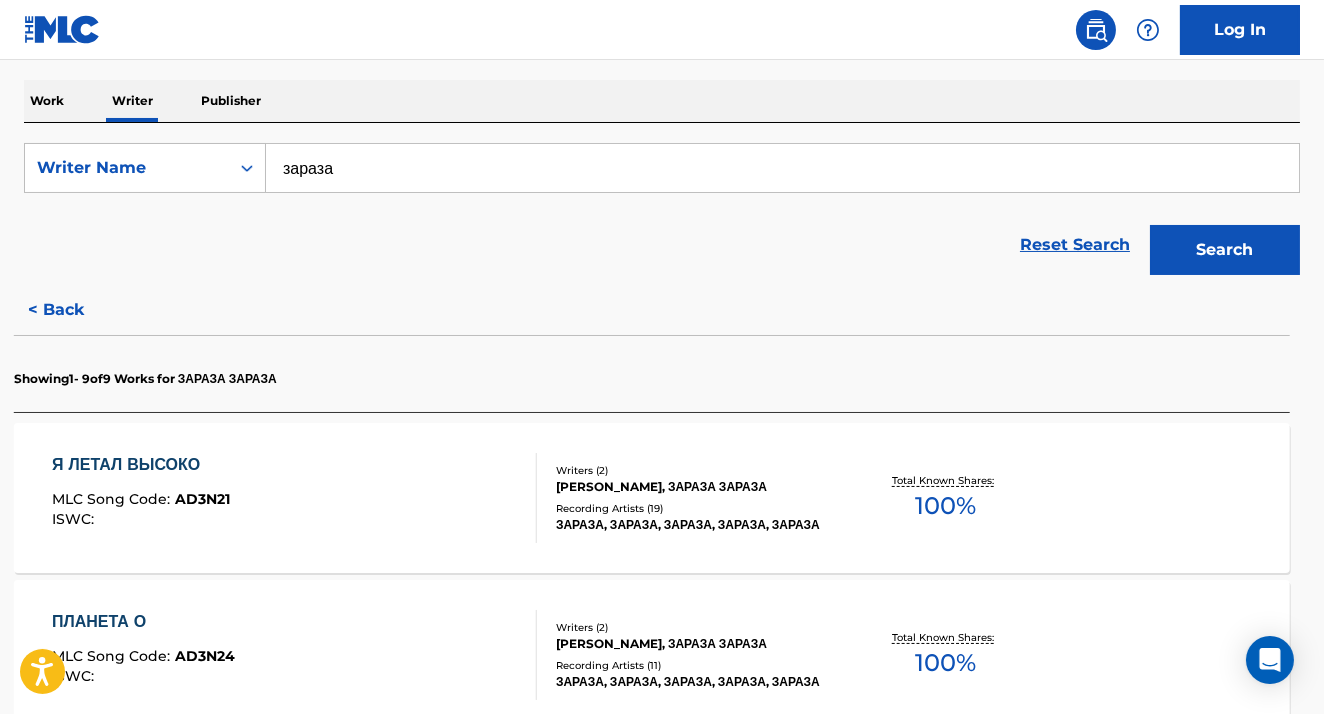 scroll, scrollTop: 252, scrollLeft: 0, axis: vertical 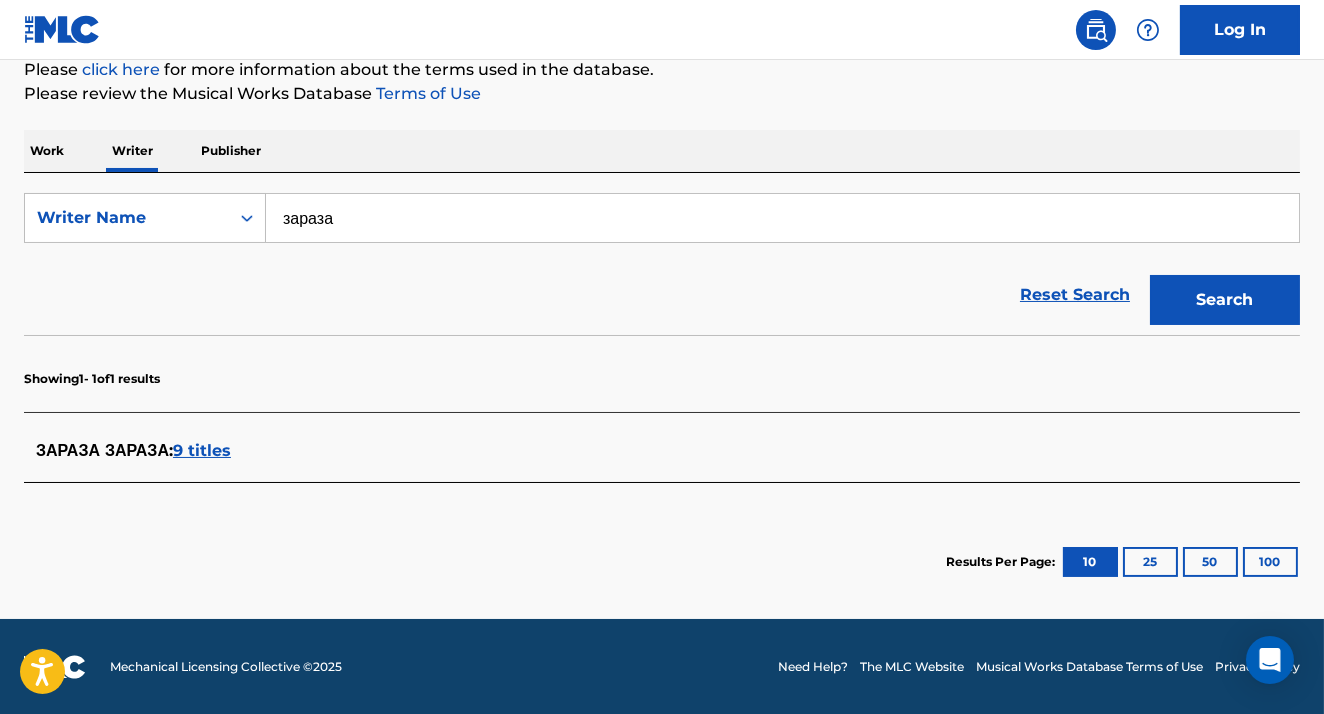 click on "зараза" at bounding box center [782, 218] 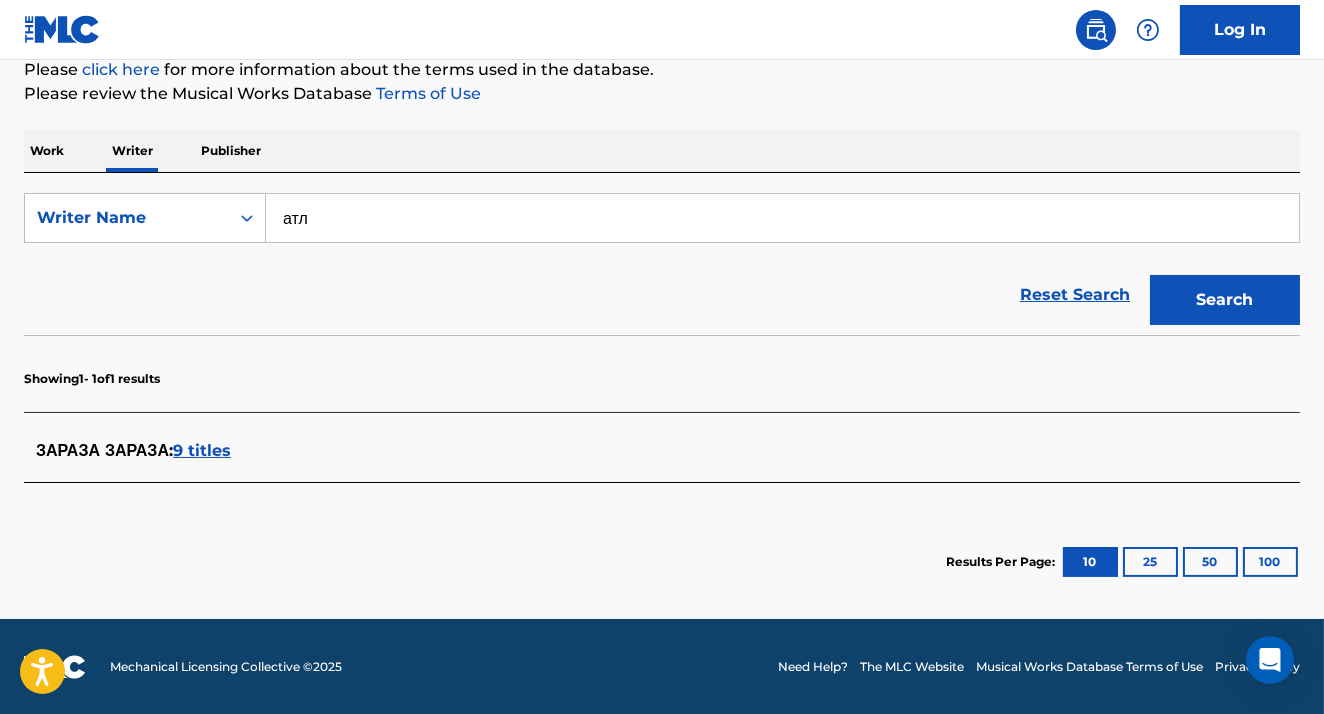 type on "атл" 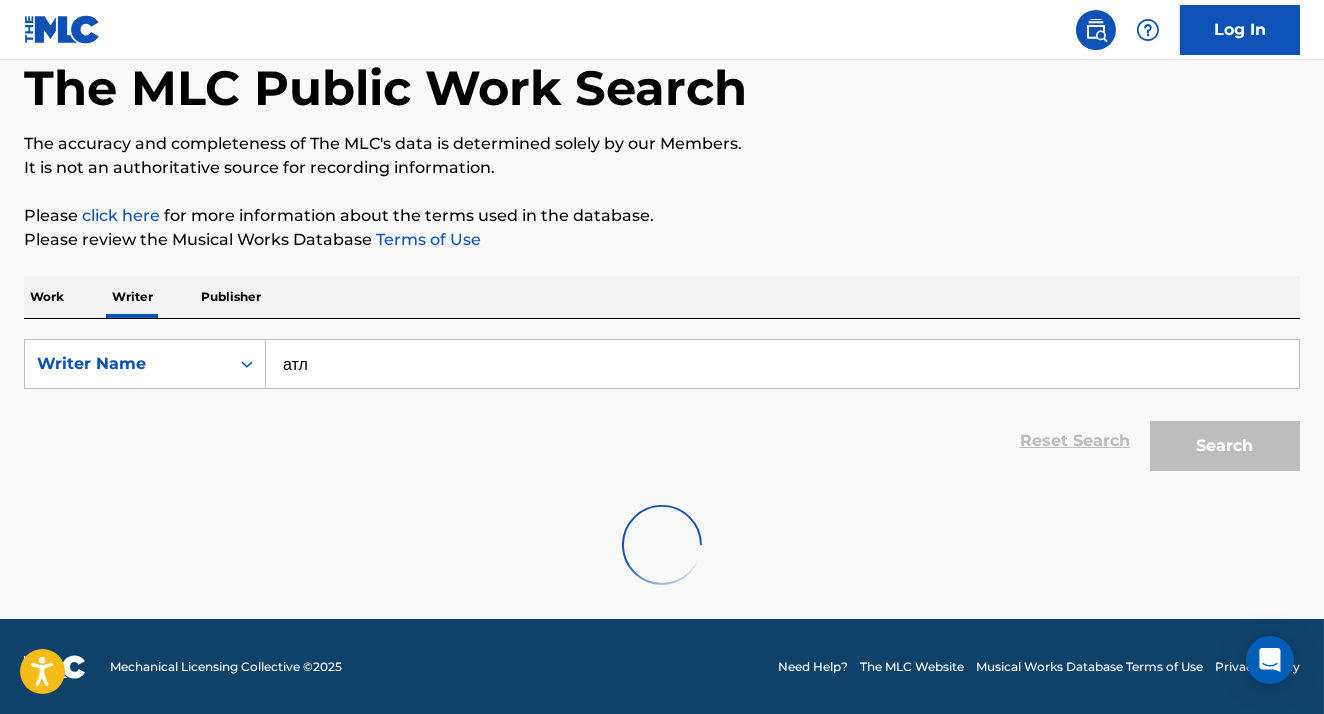 scroll, scrollTop: 0, scrollLeft: 0, axis: both 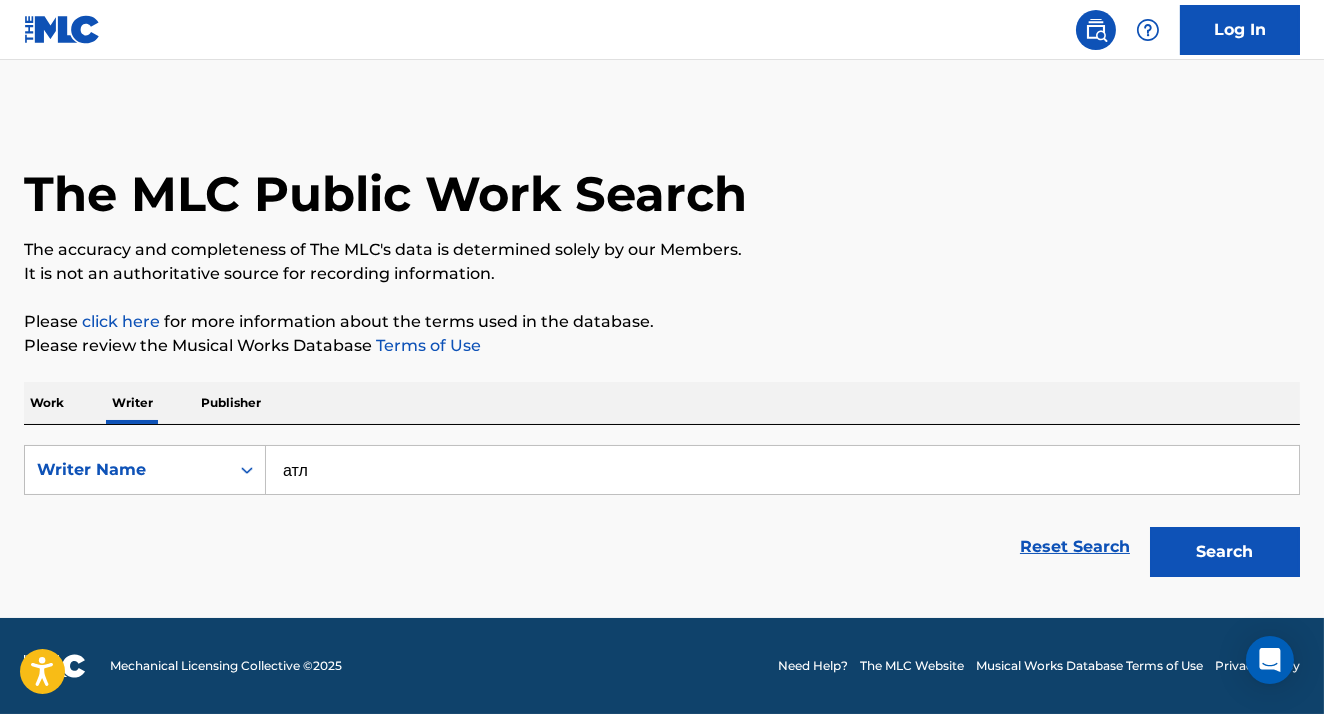click on "Search" at bounding box center [1225, 552] 